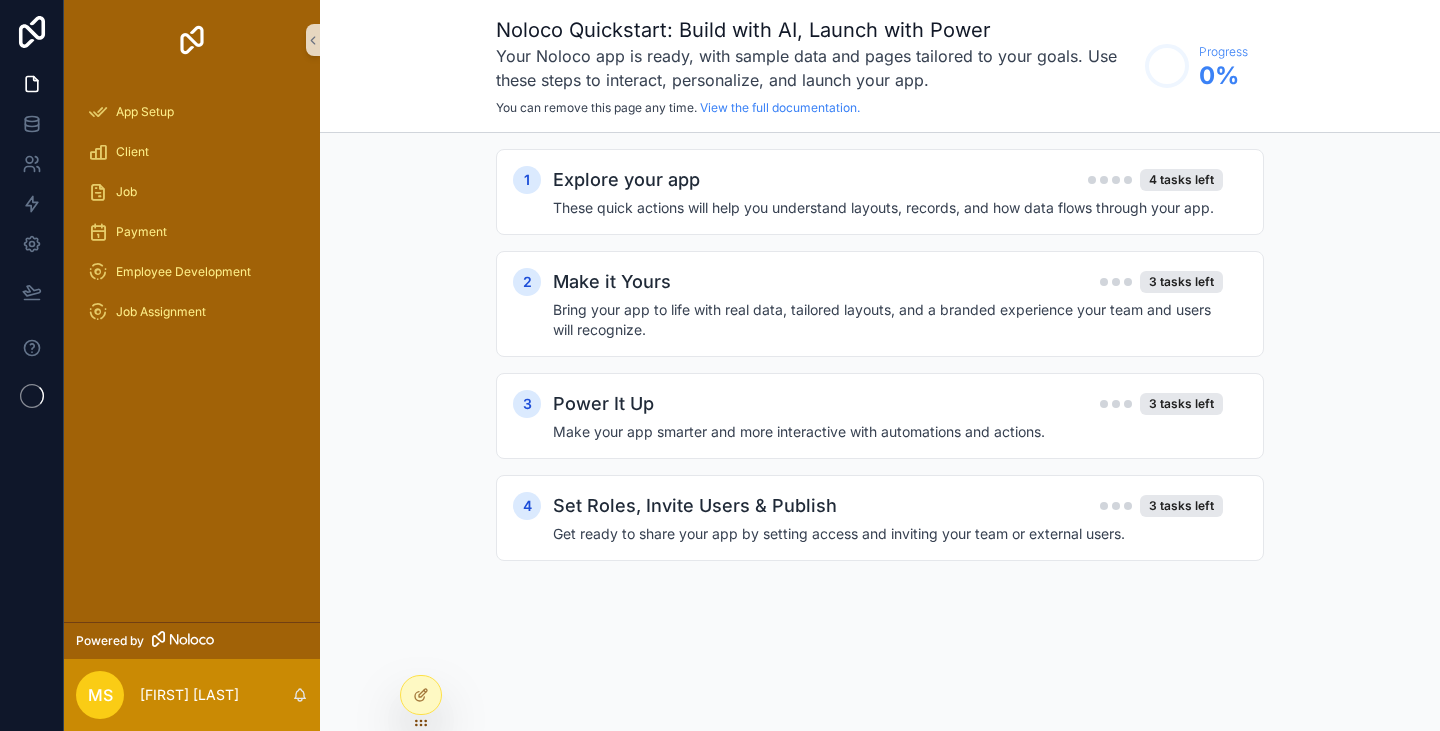 scroll, scrollTop: 0, scrollLeft: 0, axis: both 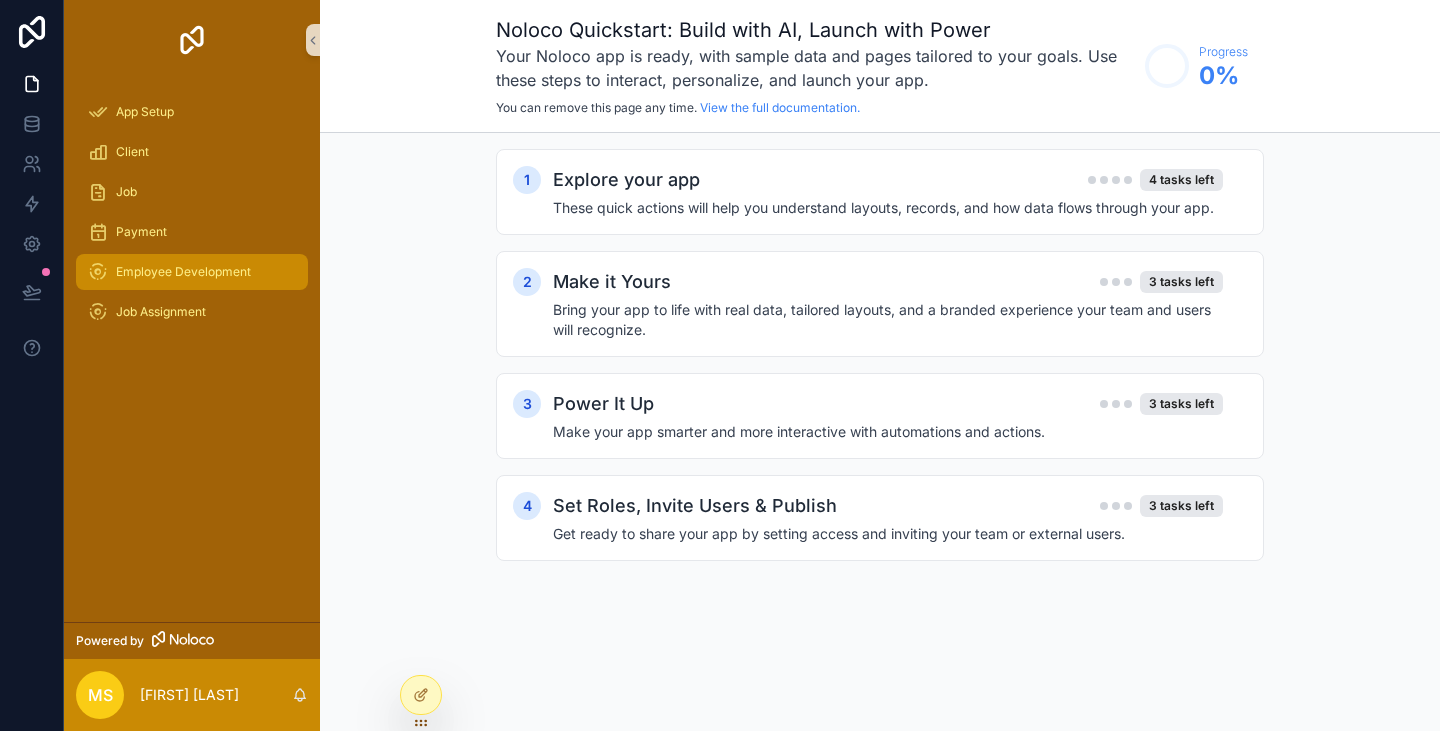 click on "Employee Development" at bounding box center (183, 272) 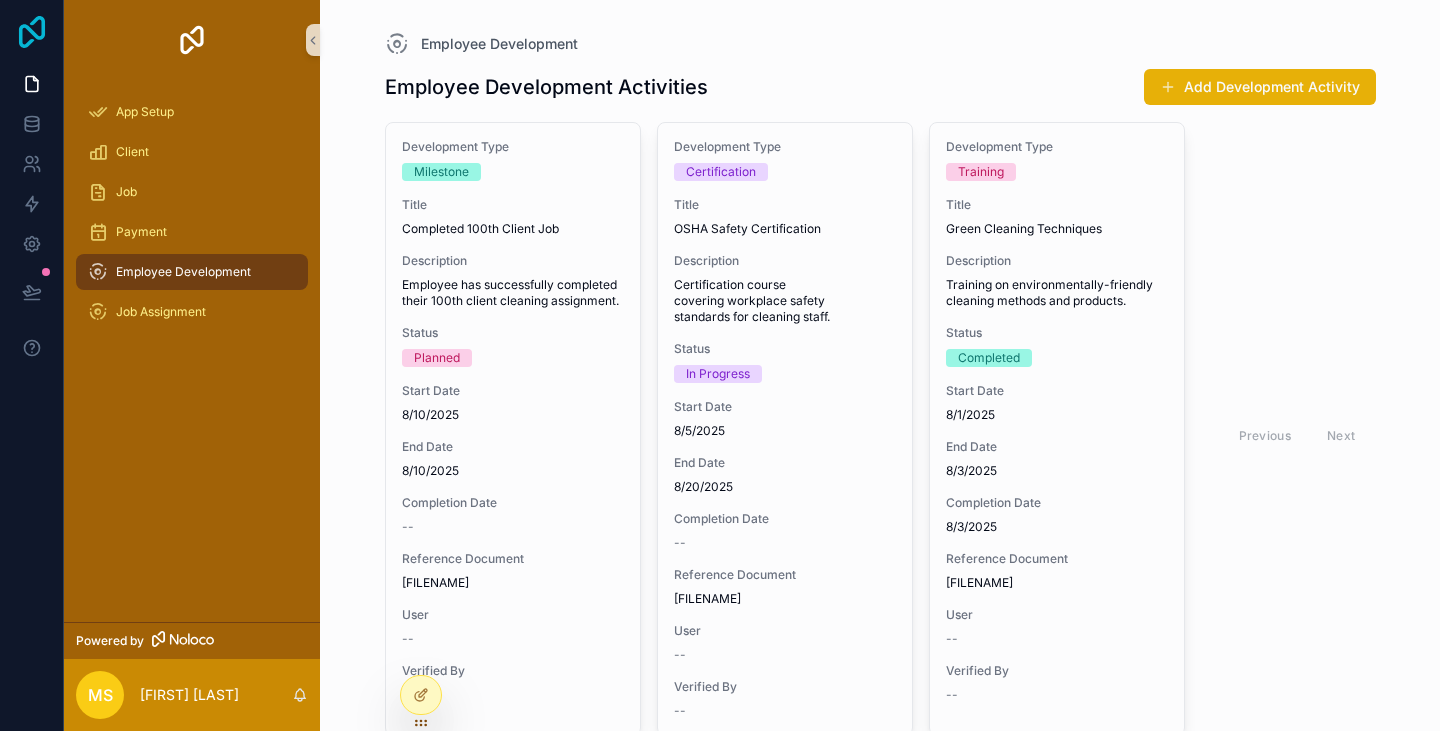 click 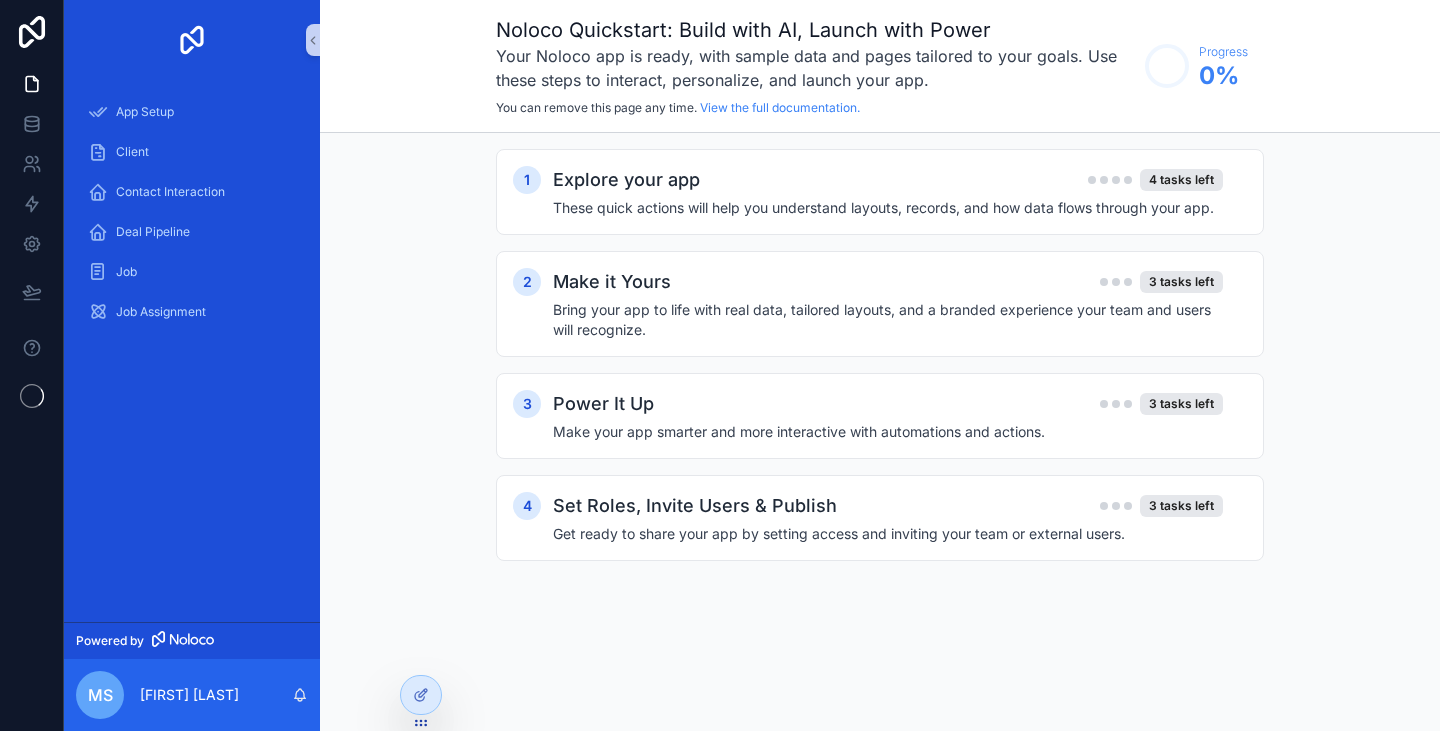 scroll, scrollTop: 0, scrollLeft: 0, axis: both 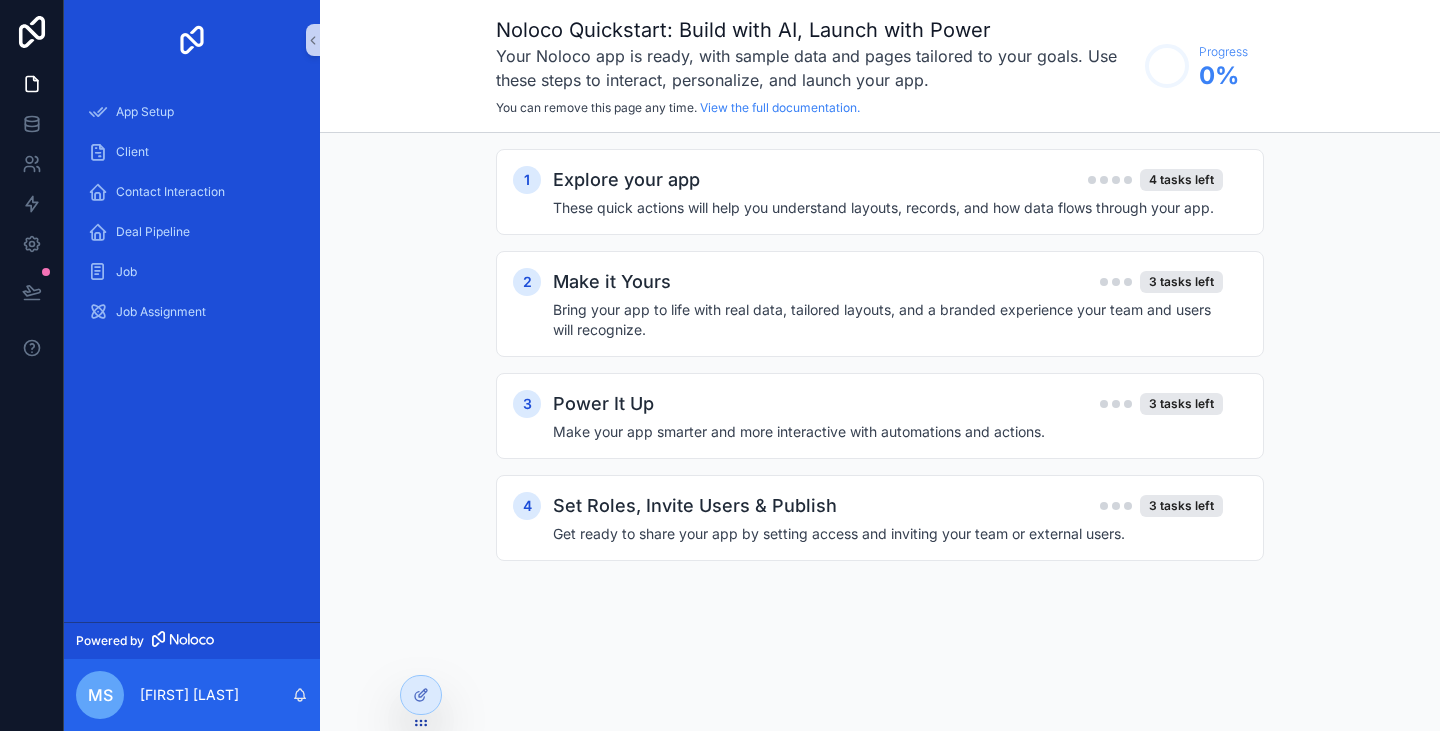 click on "Explore your app" at bounding box center (626, 180) 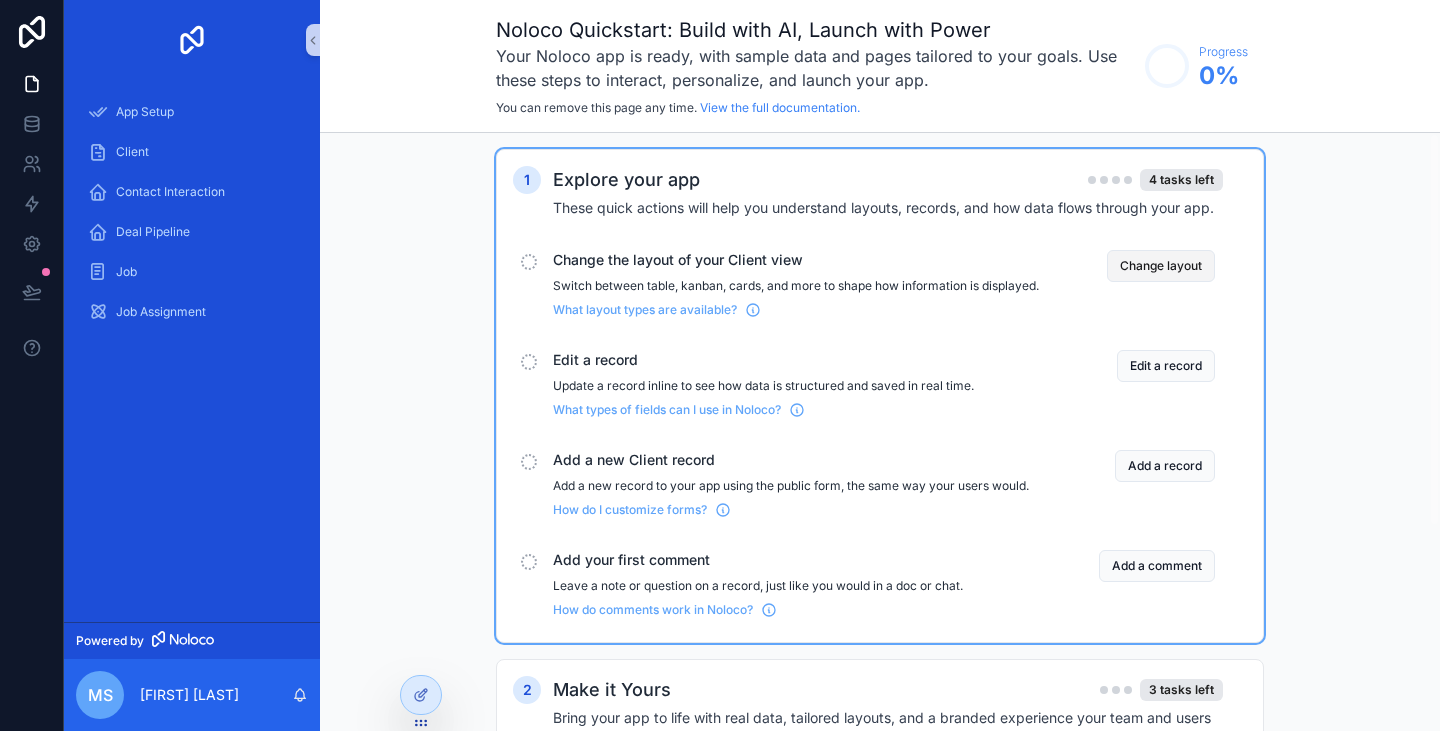 click on "Change layout" at bounding box center [1161, 266] 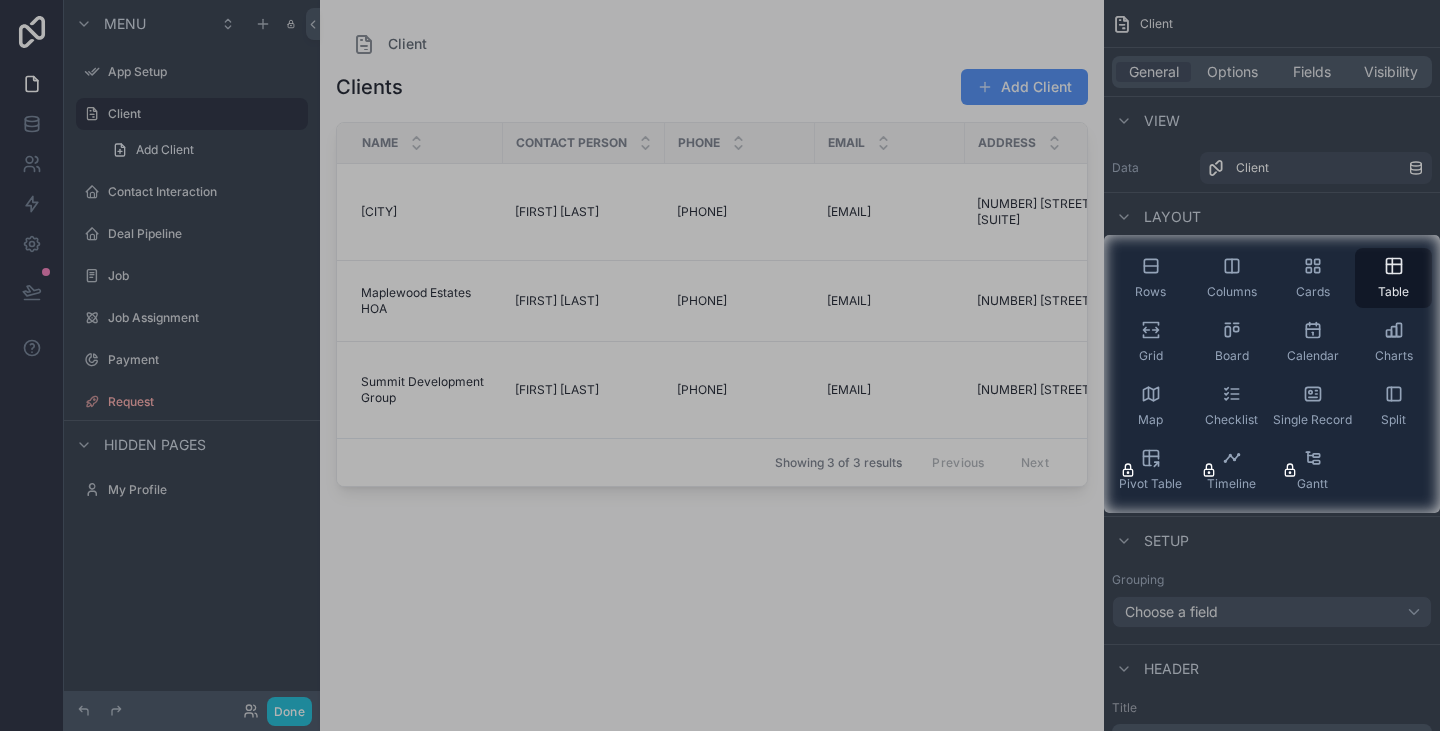 click at bounding box center [720, 117] 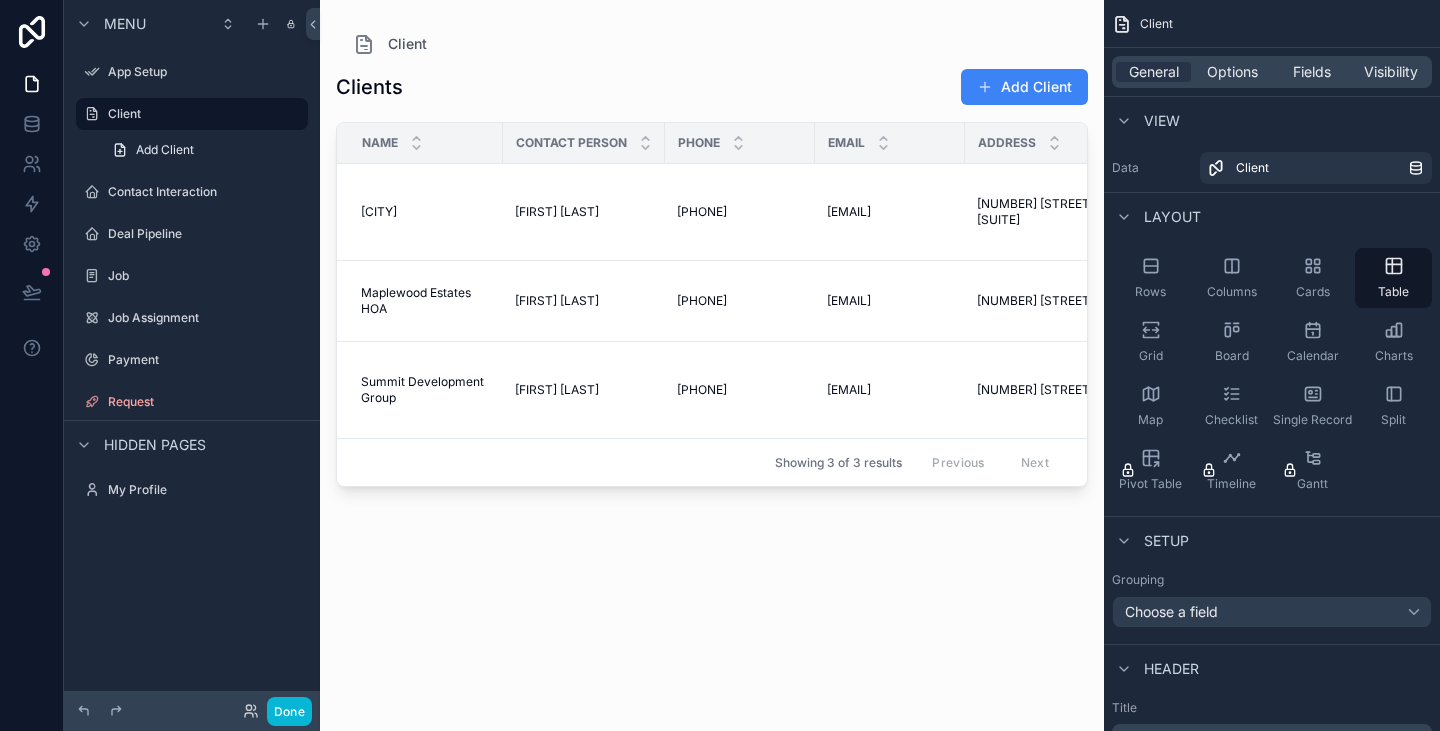 click at bounding box center [712, 353] 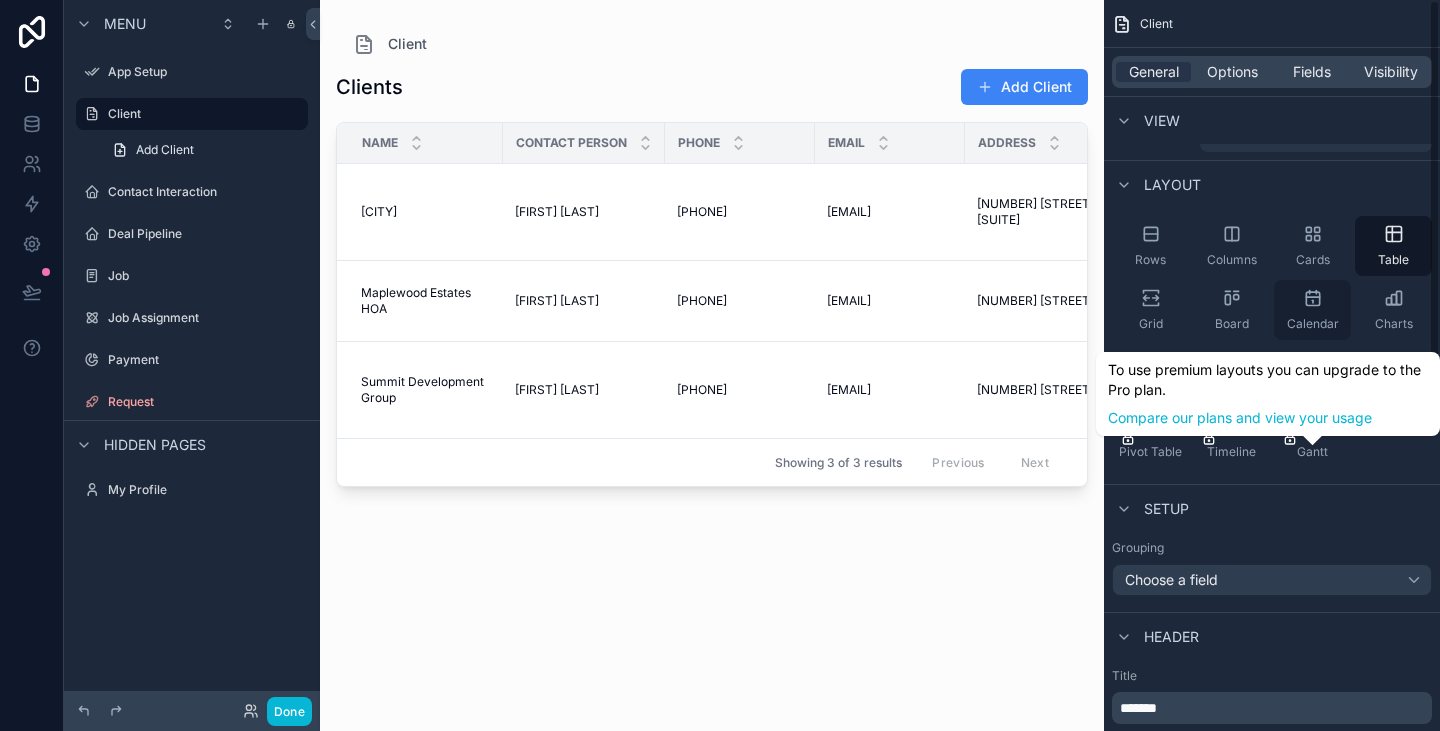 scroll, scrollTop: 0, scrollLeft: 0, axis: both 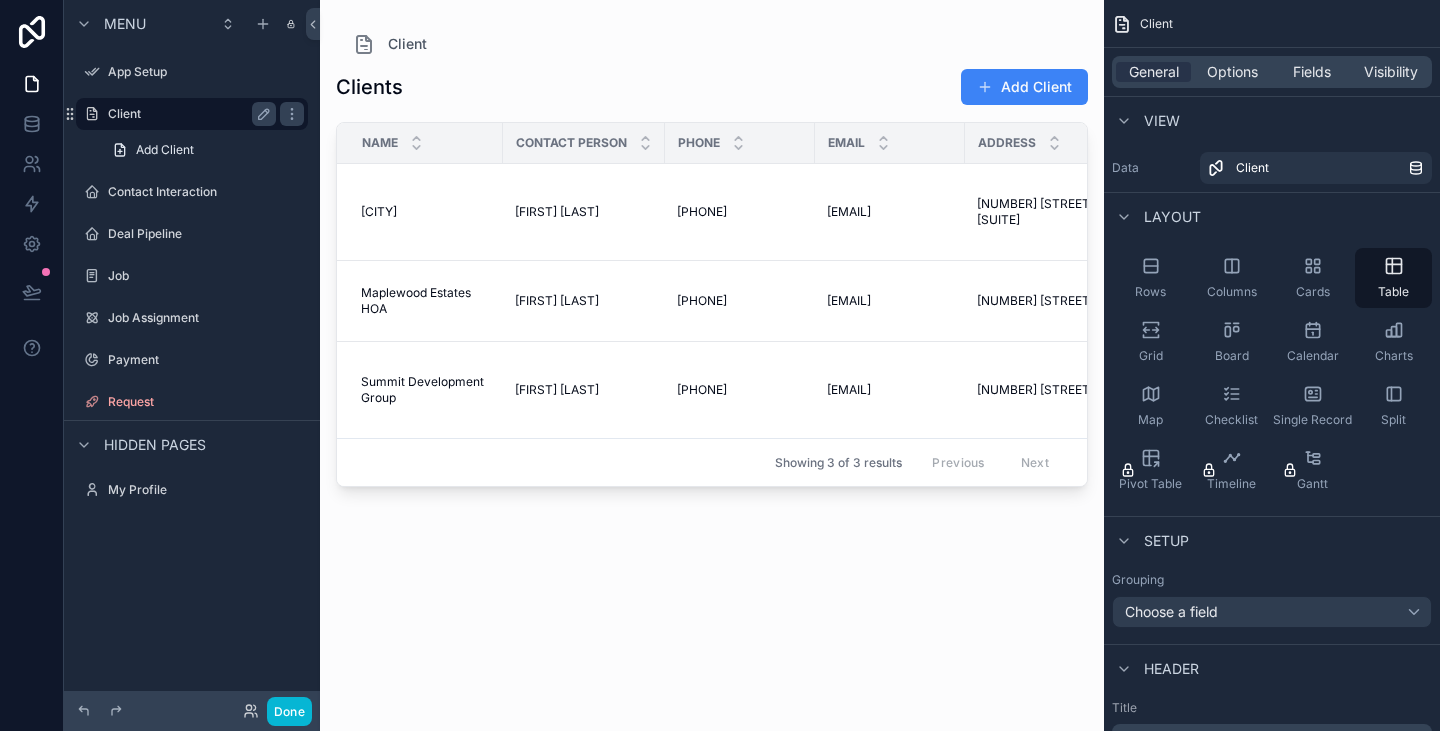 click on "Client" at bounding box center [188, 114] 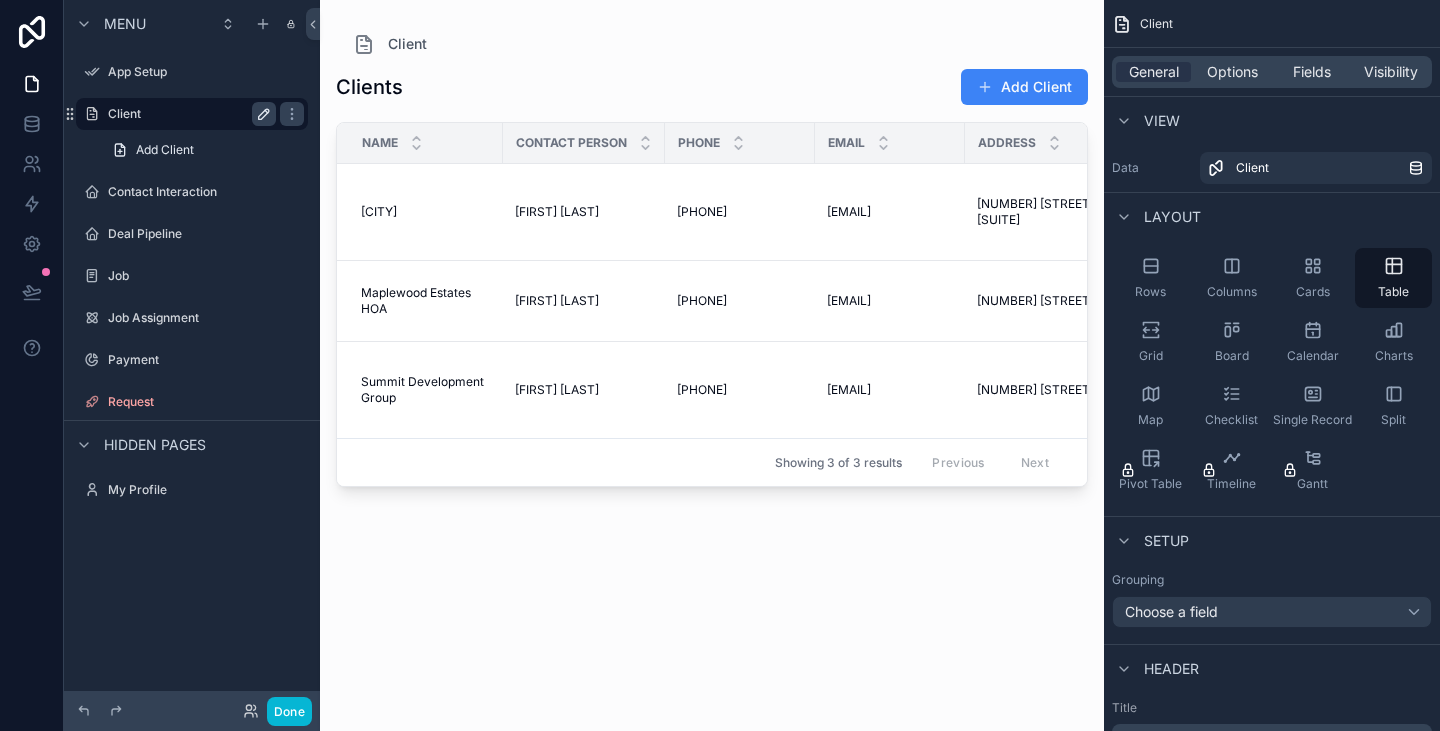 click 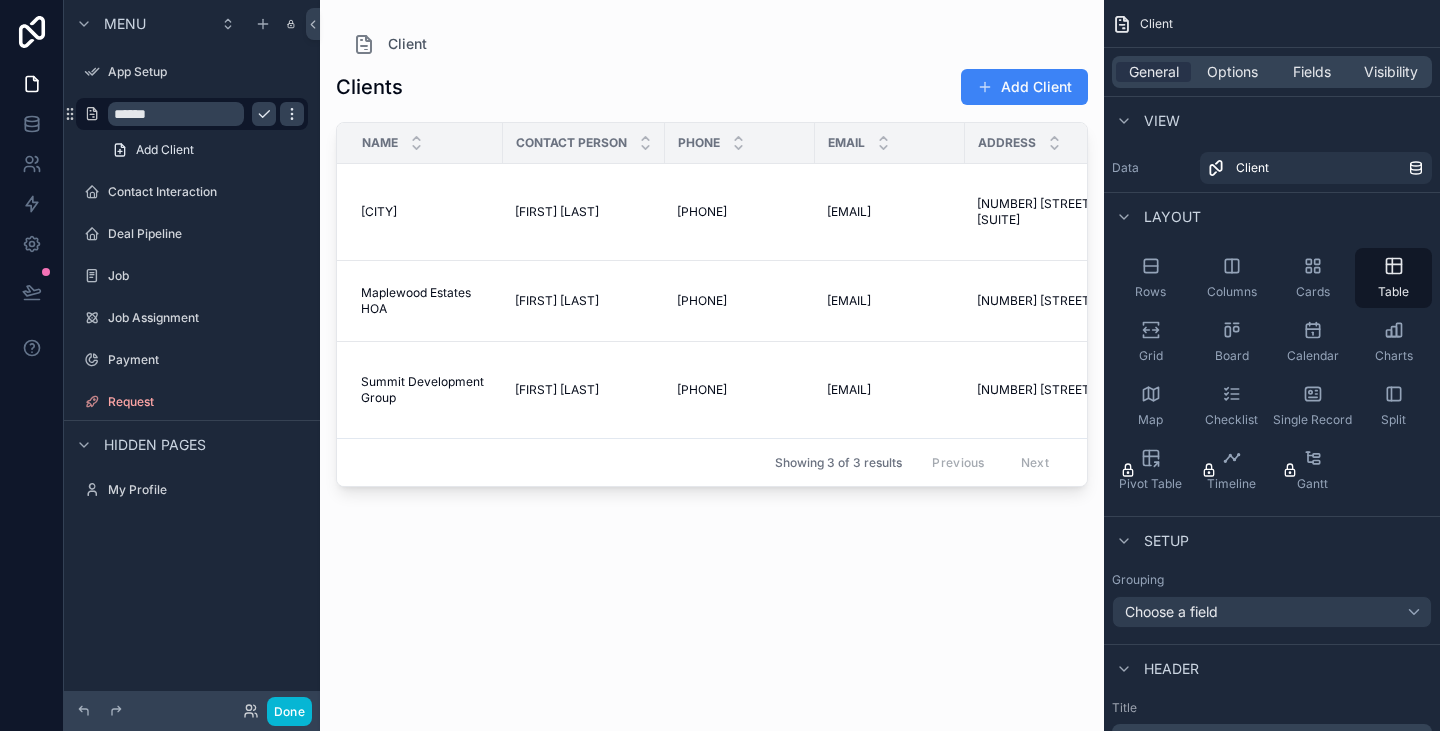 click 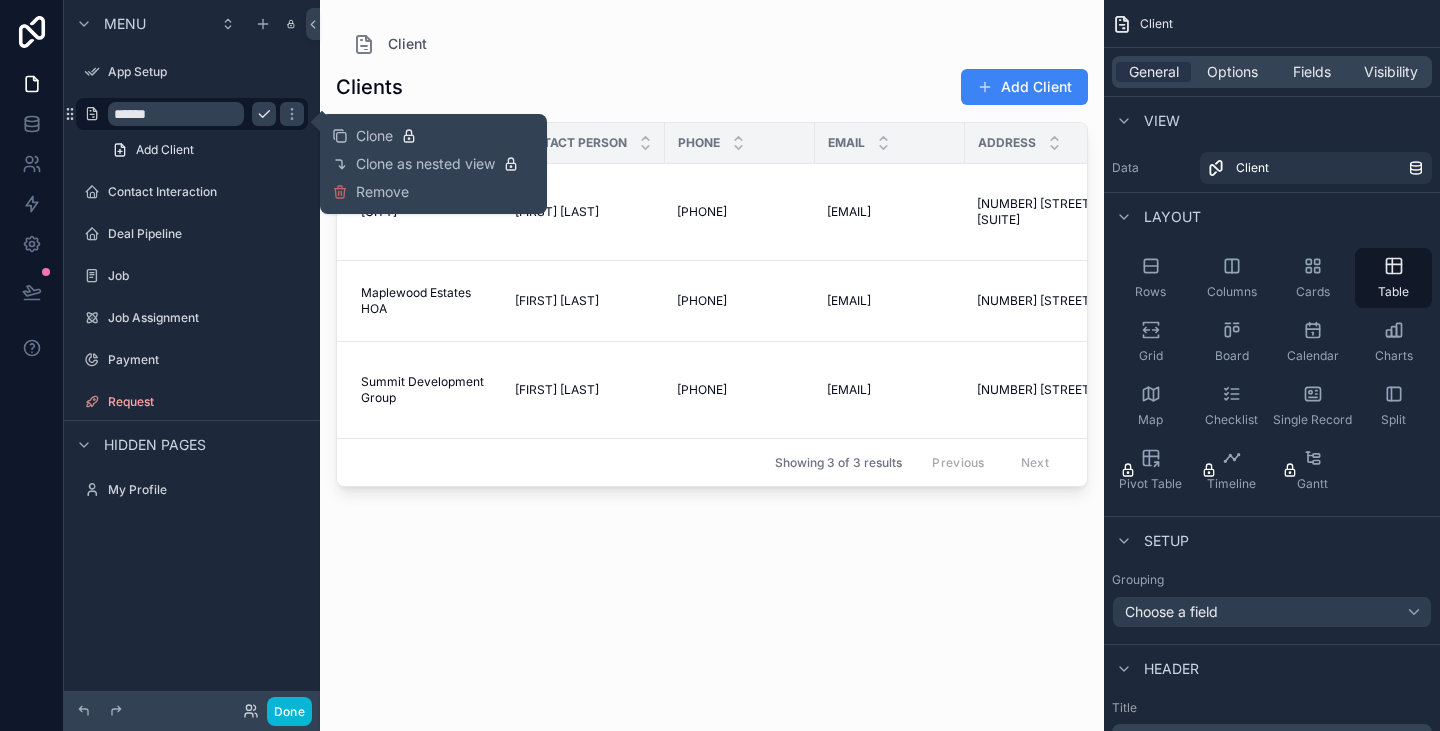 click on "Clone Clone as nested view Remove" at bounding box center [433, 164] 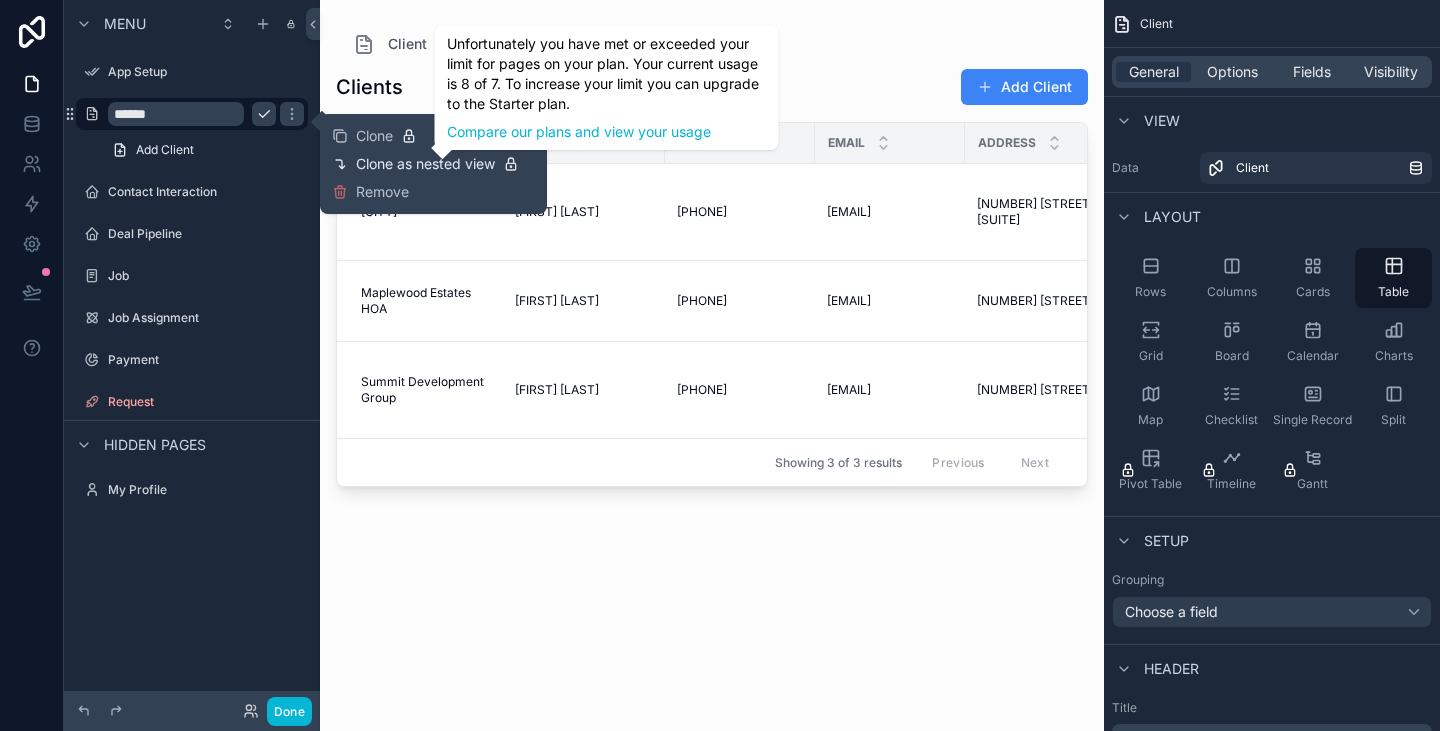 click on "Clone as nested view" at bounding box center (425, 164) 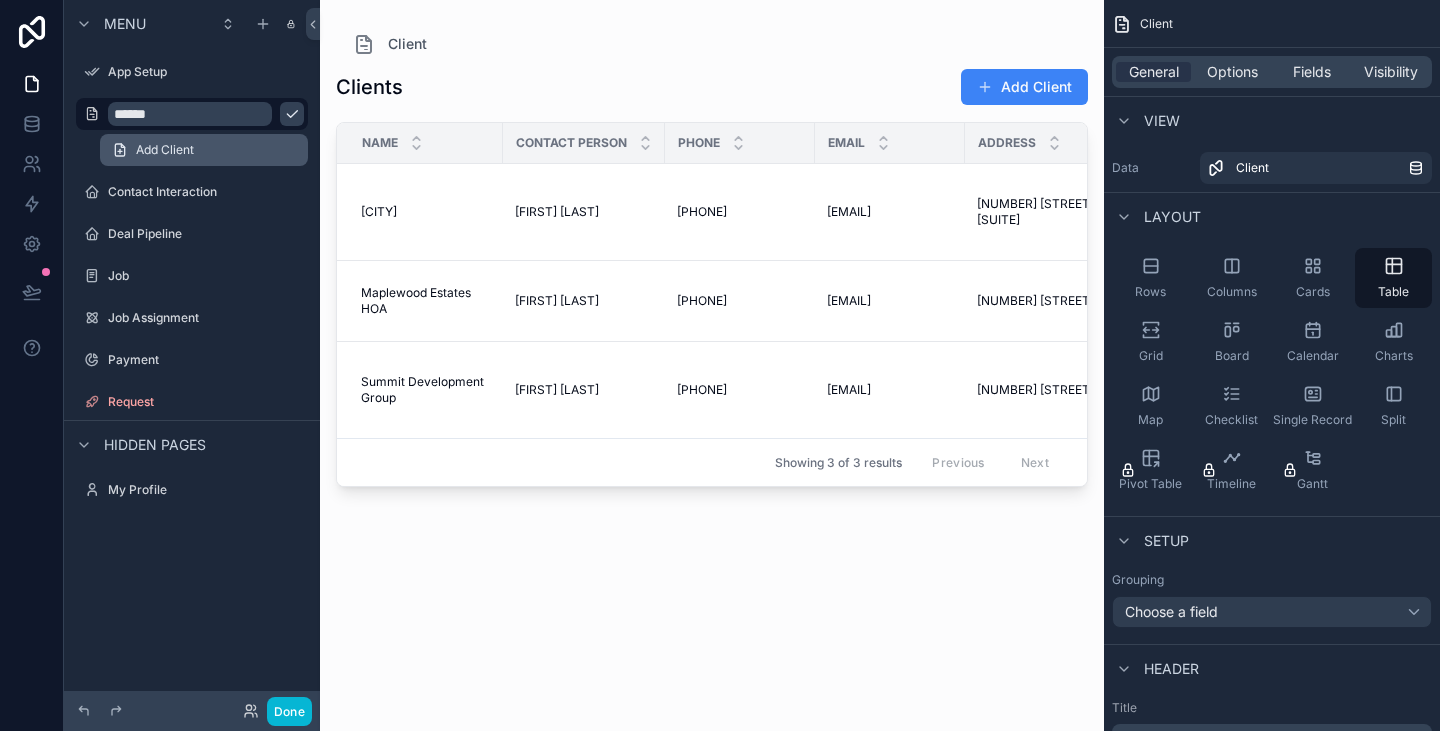 click on "Add Client" at bounding box center (204, 150) 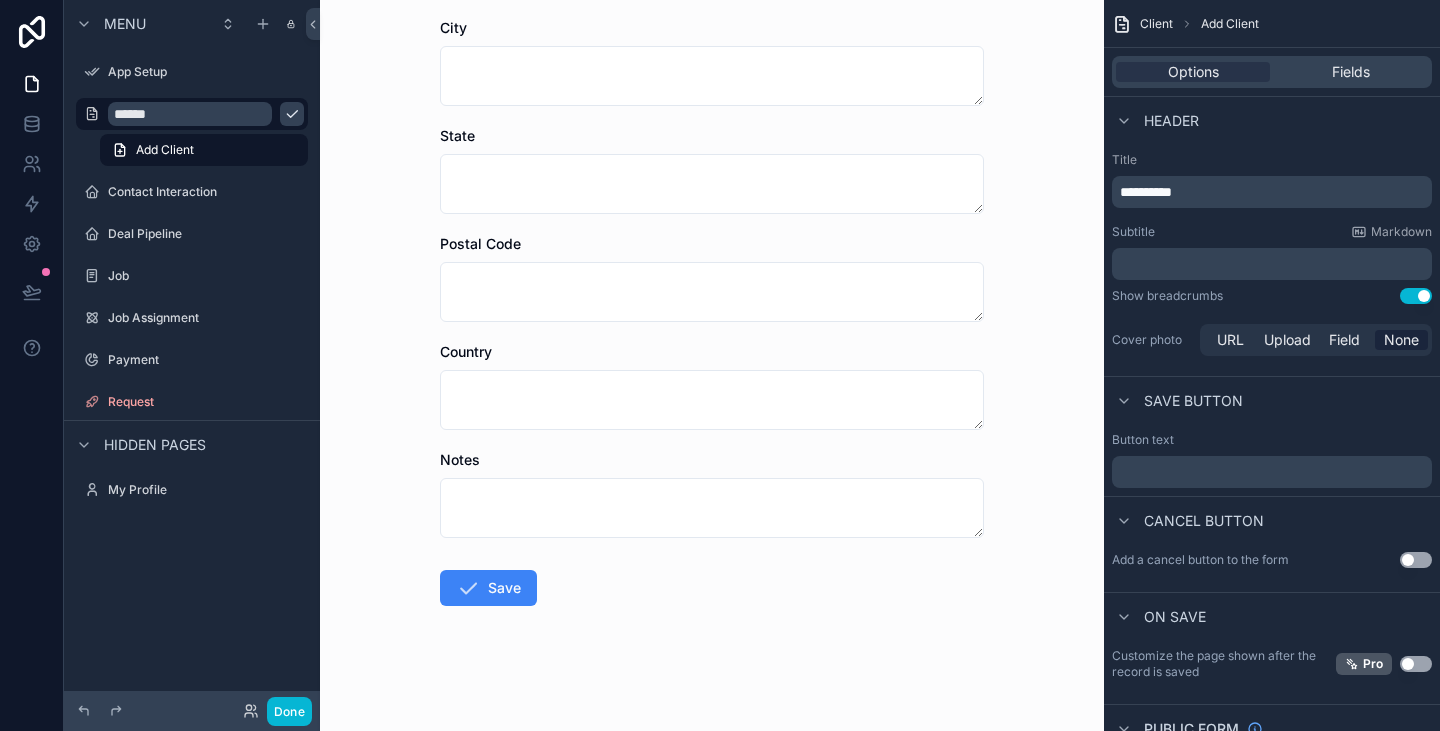 scroll, scrollTop: 649, scrollLeft: 0, axis: vertical 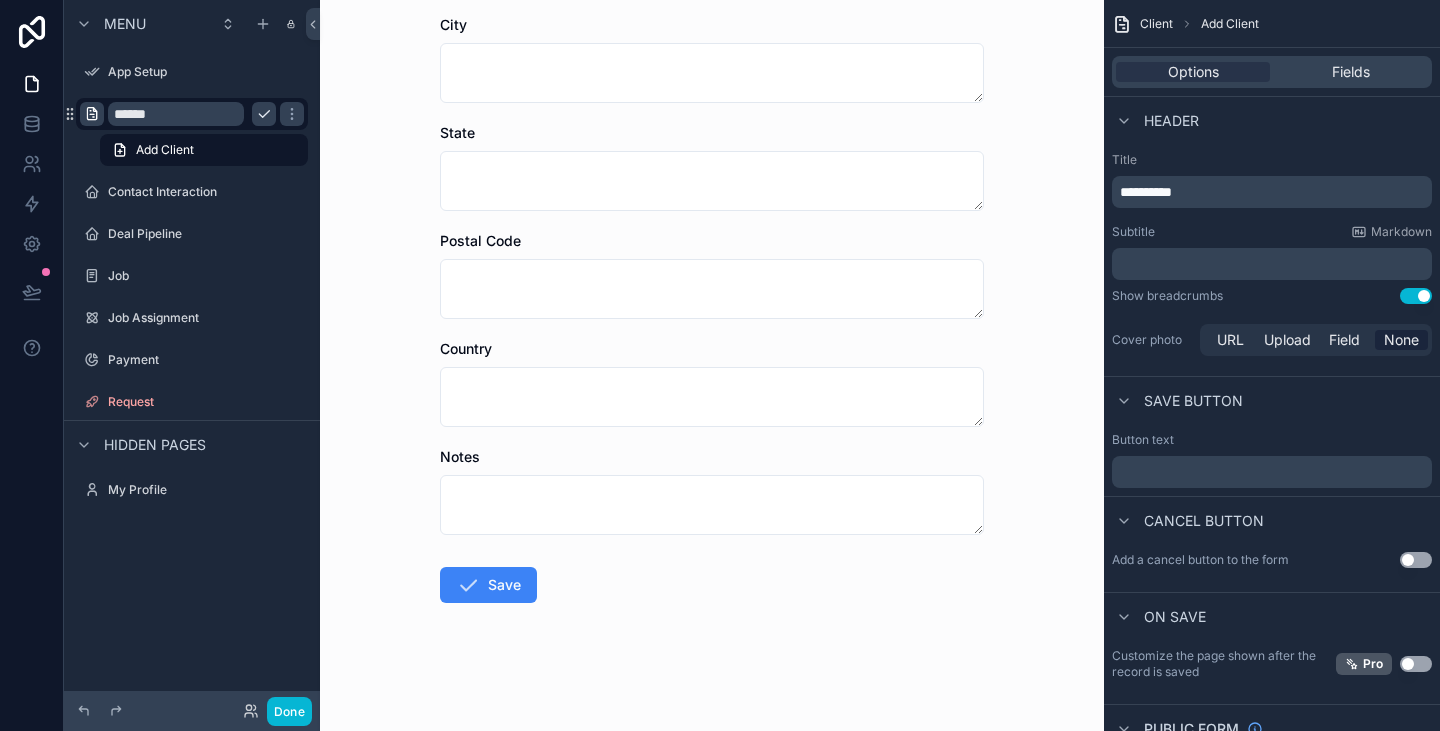click at bounding box center [92, 114] 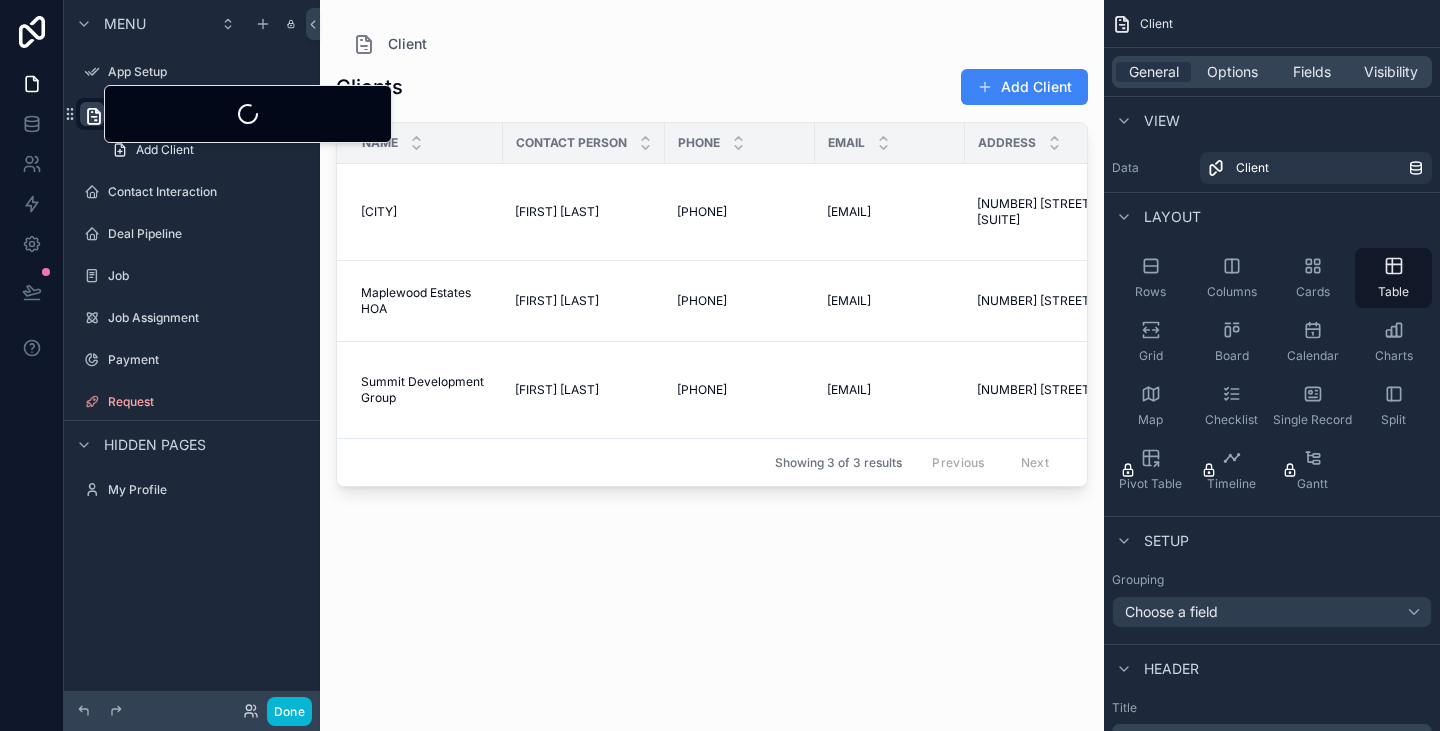 scroll, scrollTop: 0, scrollLeft: 0, axis: both 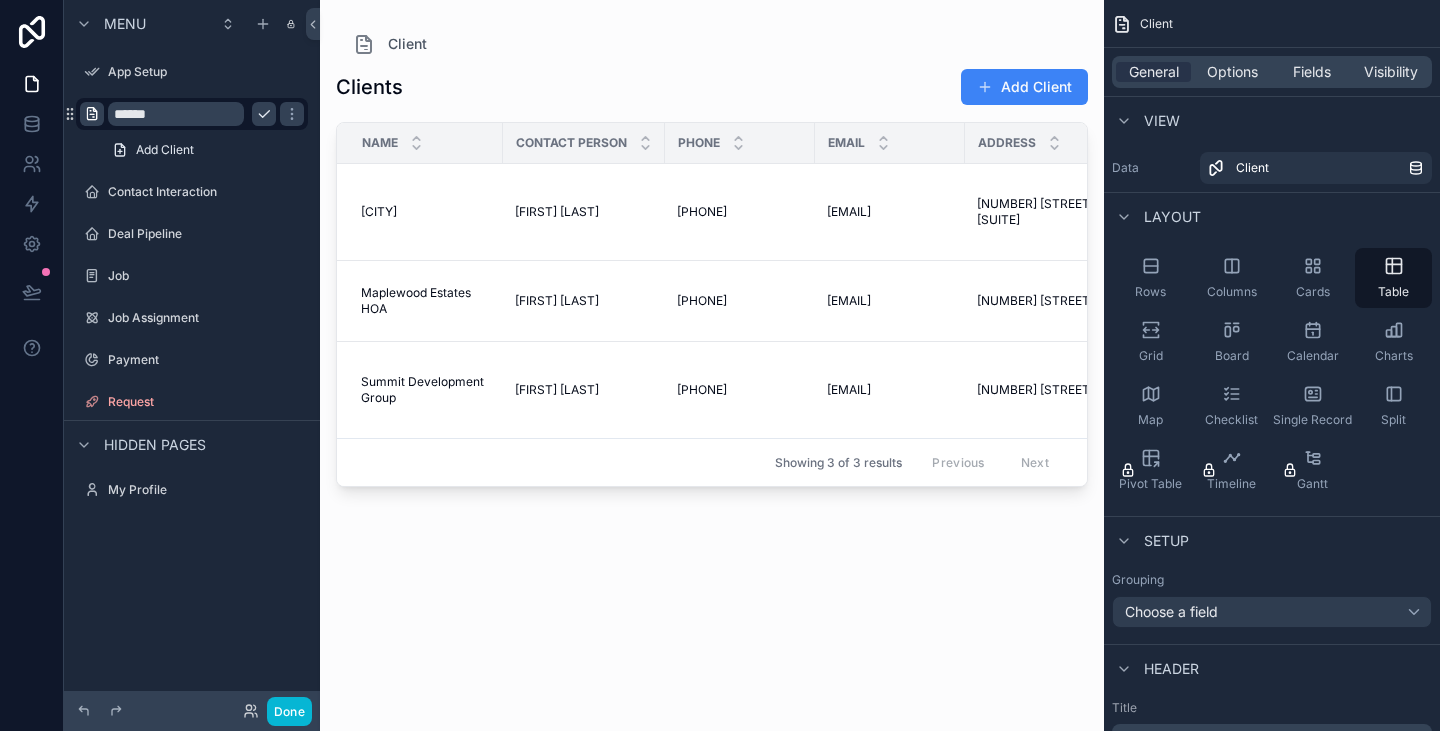 click on "Clients Add Client Name Contact Person Phone Email Address City State Postal Code Country Notes Riverside Office Park Riverside Office Park [FIRST] [LAST] ([PHONE]) ([PHONE]) [EMAIL] [EMAIL] [NUMBER] [STREET] [SUITE] [NUMBER] [STREET] [SUITE] [CITY] [CITY] [STATE] [STATE] [POSTAL_CODE] [POSTAL_CODE] USA USA Prospect from trade show in August 2025. Interested in floor-to-floor post-build cleaning packages. Prospect from trade show in August 2025. Interested in floor-to-floor post-build cleaning packages. Maplewood Estates HOA Maplewood Estates HOA [FIRST] [LAST] ([PHONE]) ([PHONE]) [EMAIL] [EMAIL] [NUMBER] [STREET] [CITY] [CITY] [STATE] [STATE] [POSTAL_CODE] [POSTAL_CODE] USA USA Needs recurring monthly maintenance. Responsive to reminders and requests. Needs recurring monthly maintenance. Responsive to reminders and requests. Summit Development Group Portland [STATE]" at bounding box center (712, 381) 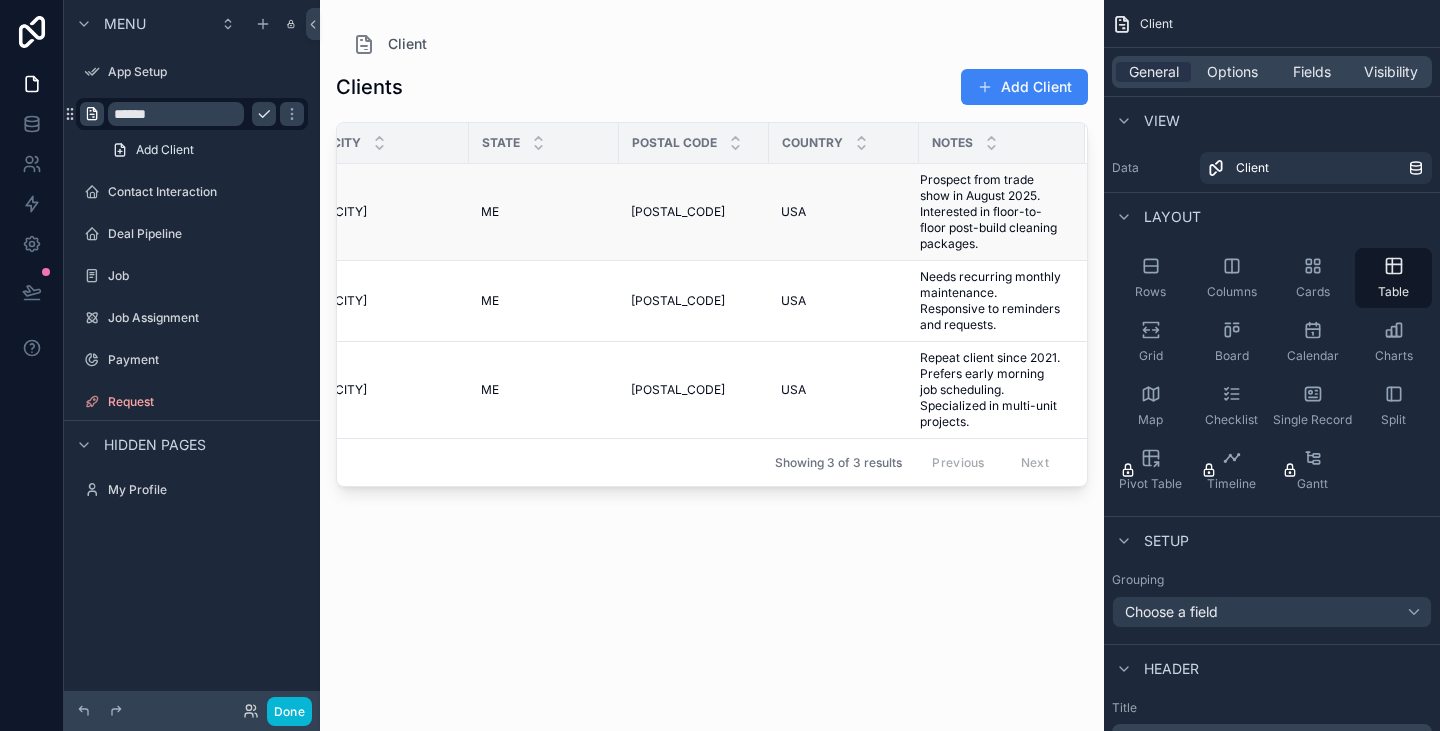 scroll, scrollTop: 0, scrollLeft: 828, axis: horizontal 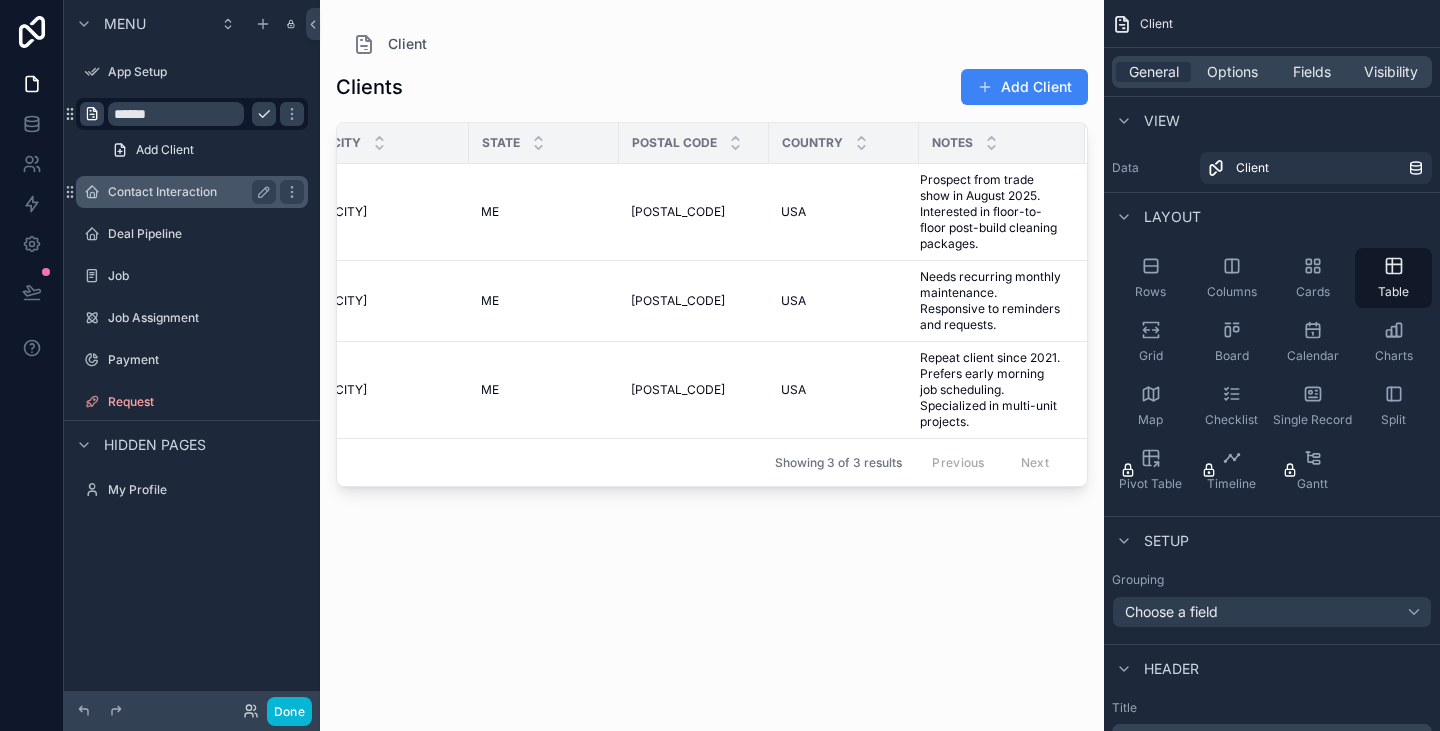 click on "Contact Interaction" at bounding box center (188, 192) 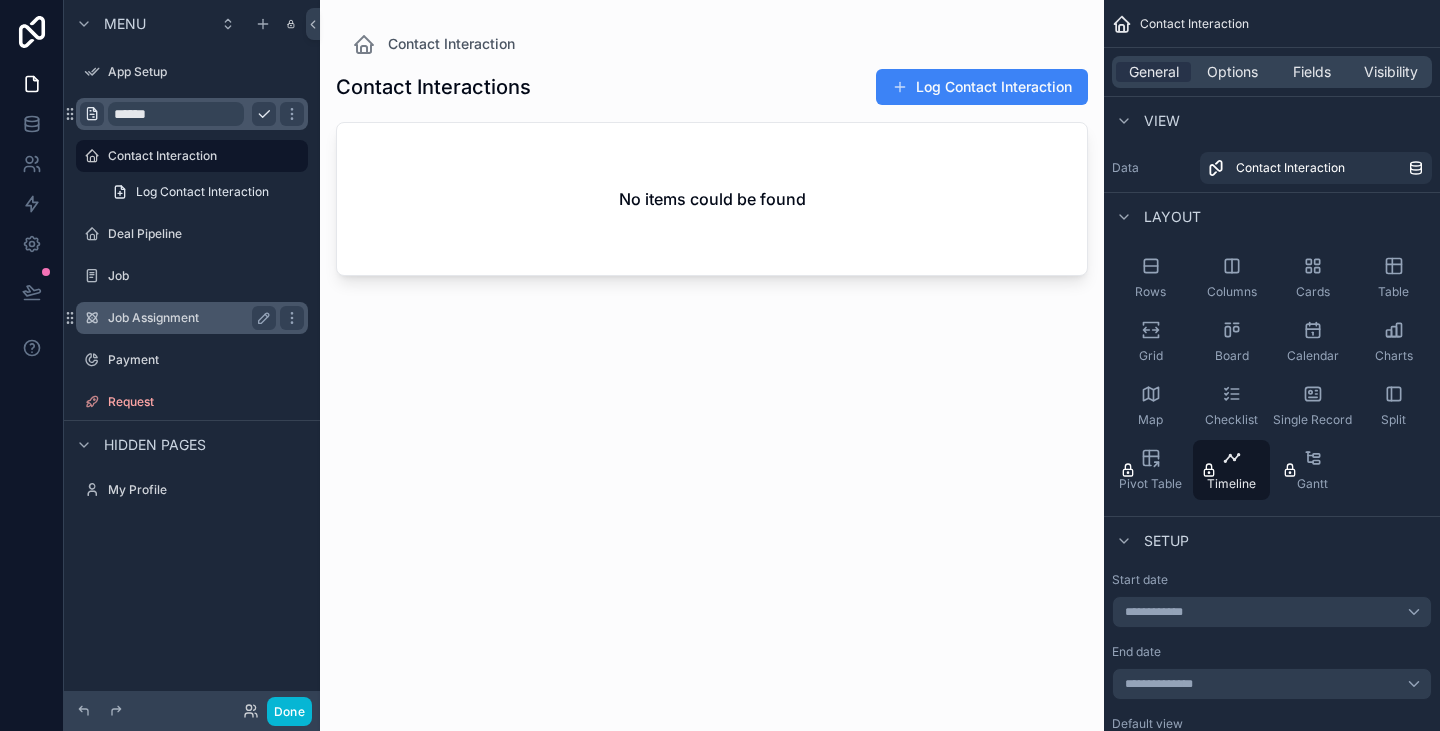 click on "Job Assignment" at bounding box center (188, 318) 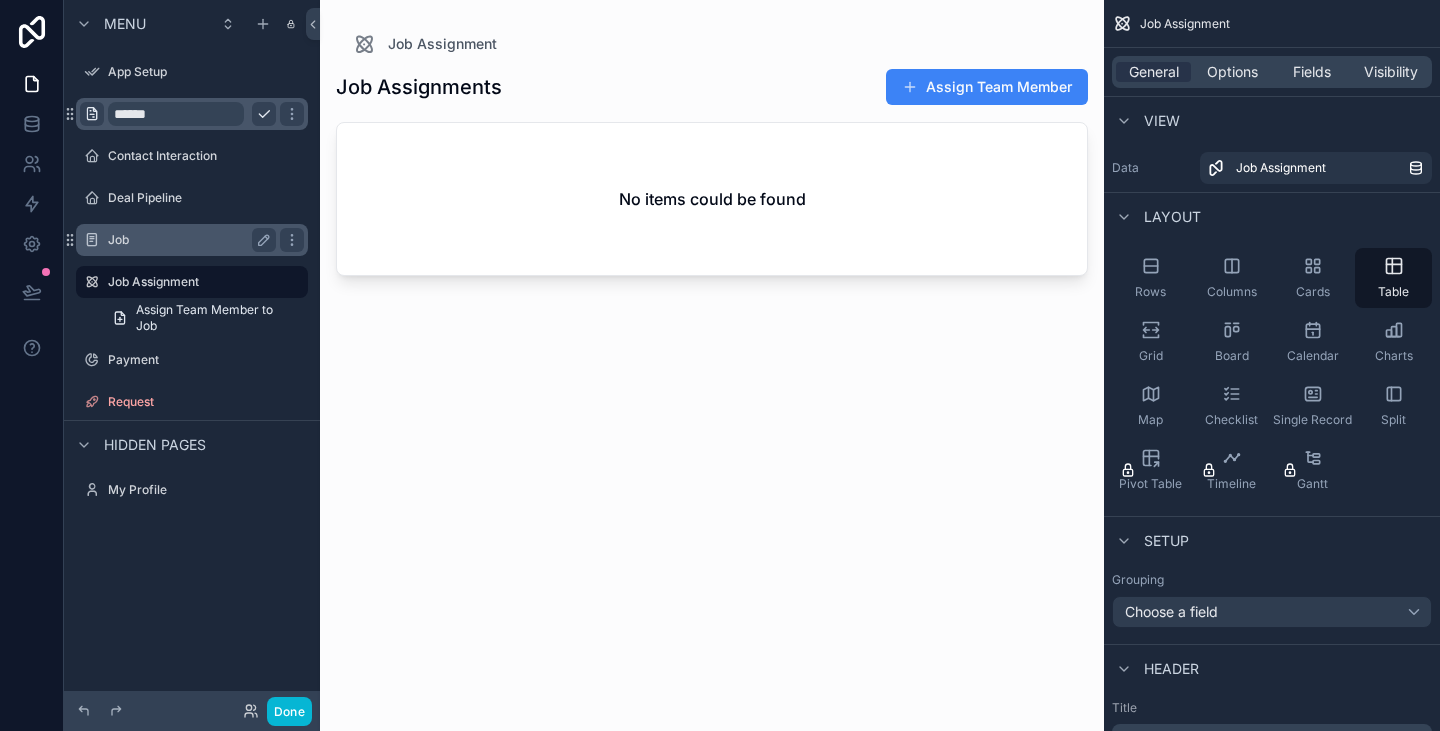click on "Job" at bounding box center (188, 240) 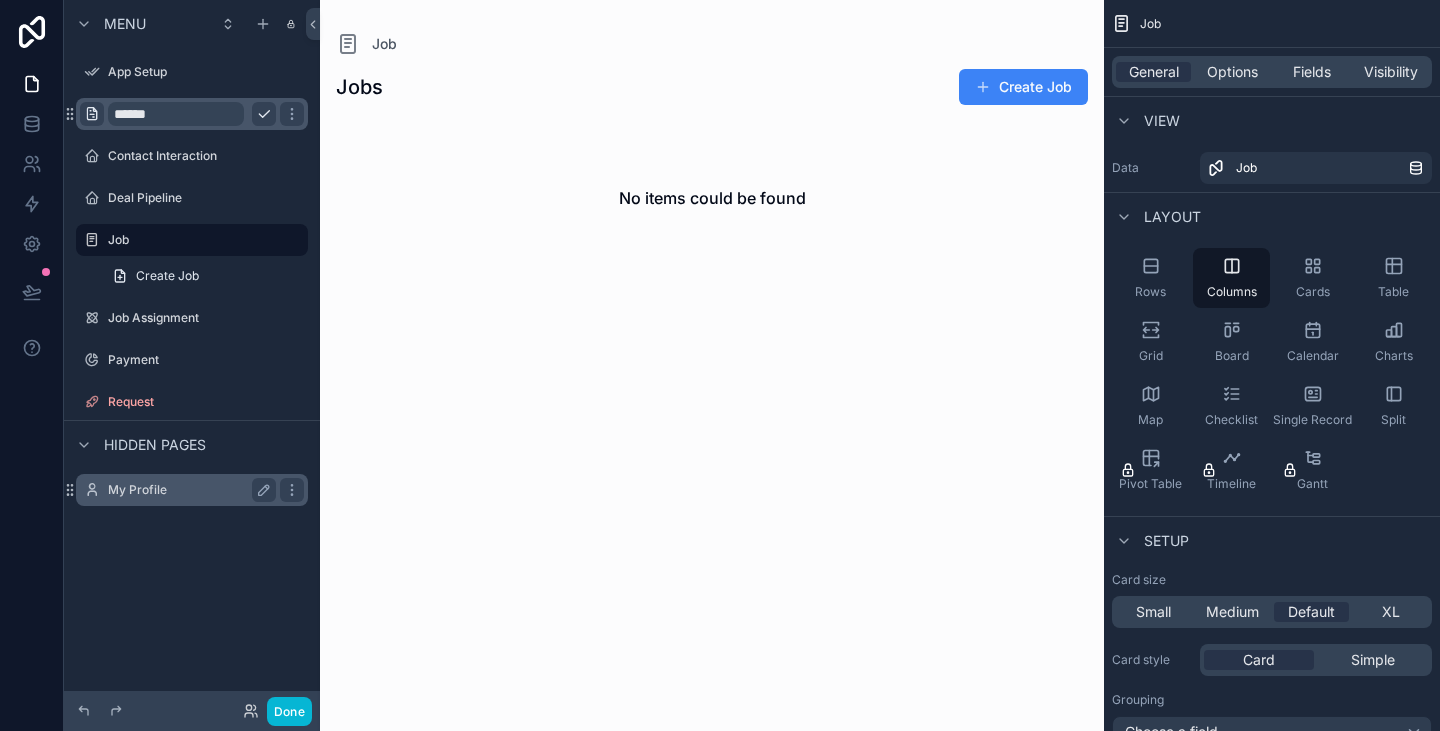 click on "My Profile" at bounding box center [188, 490] 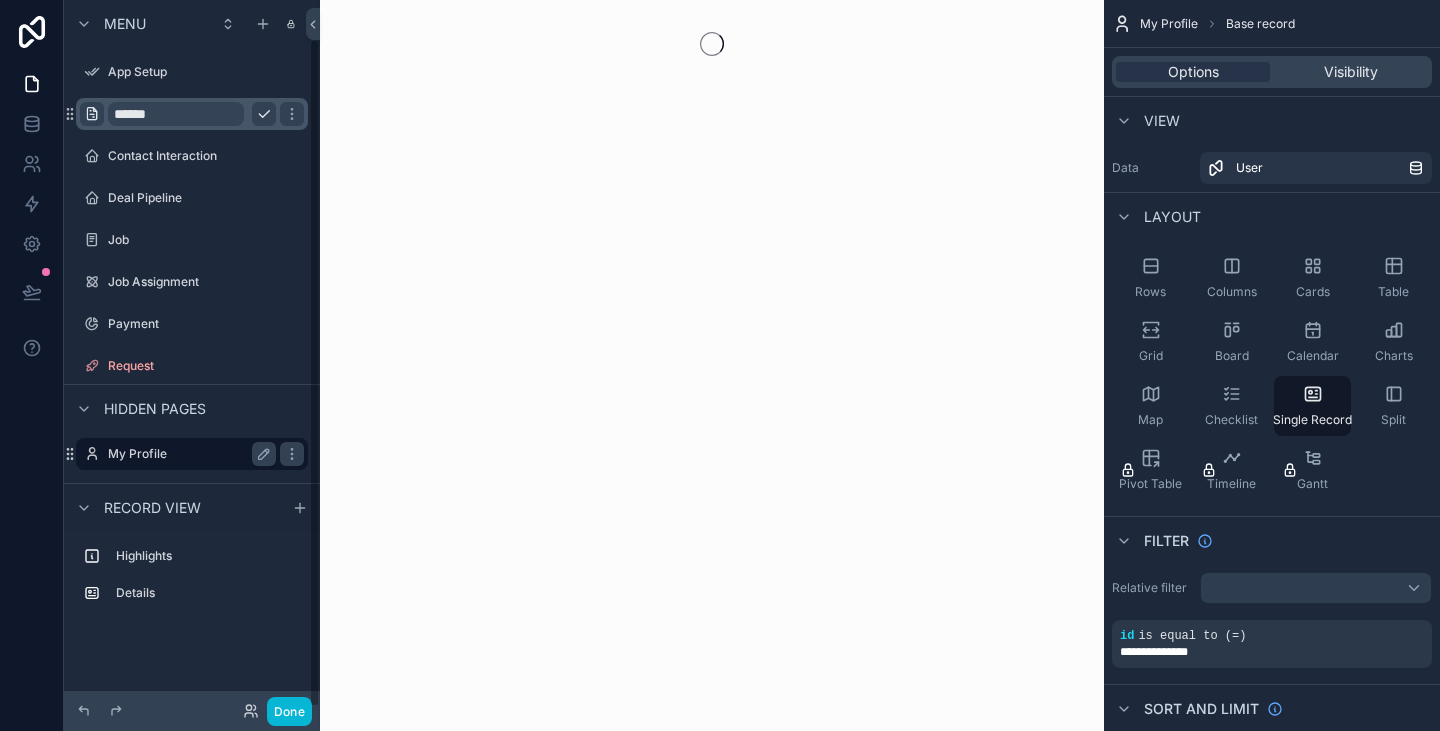 scroll, scrollTop: 41, scrollLeft: 0, axis: vertical 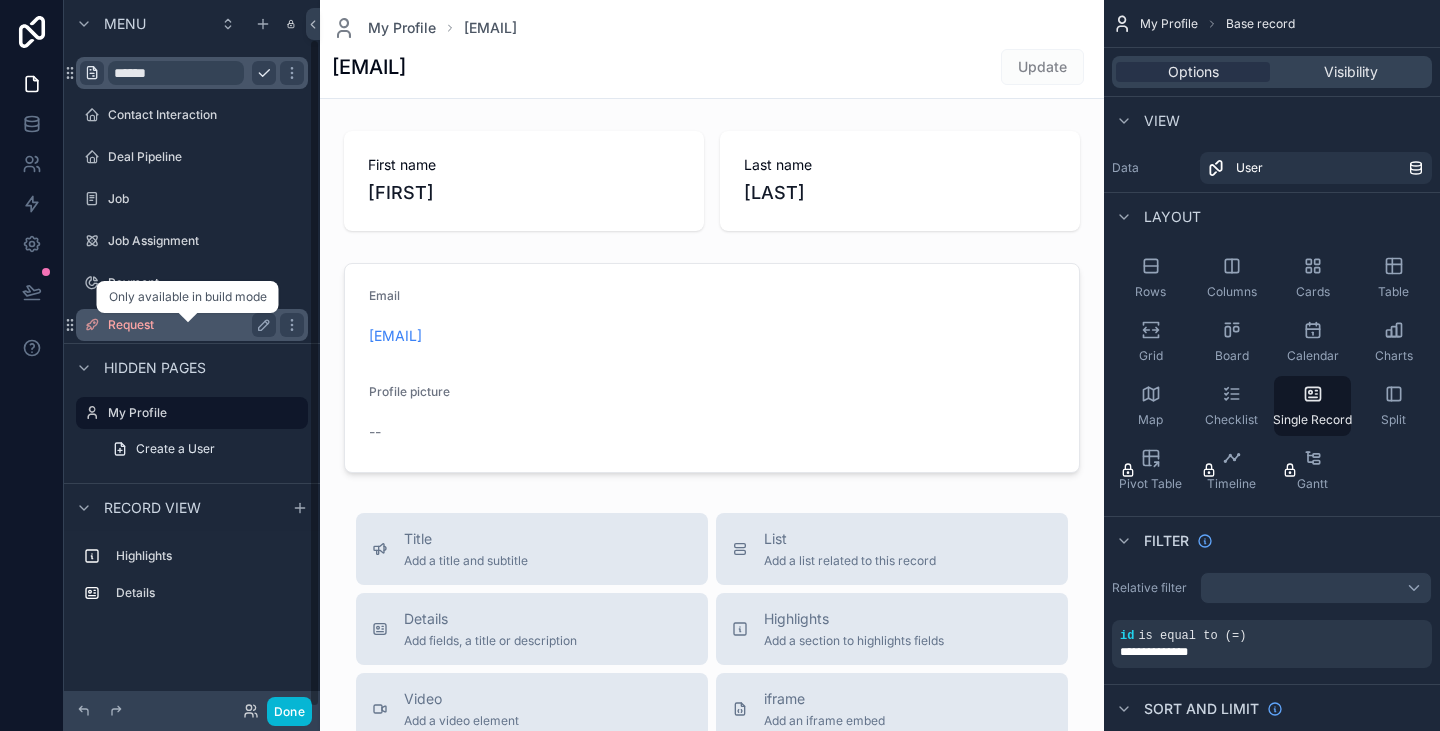 click on "Request" at bounding box center [188, 325] 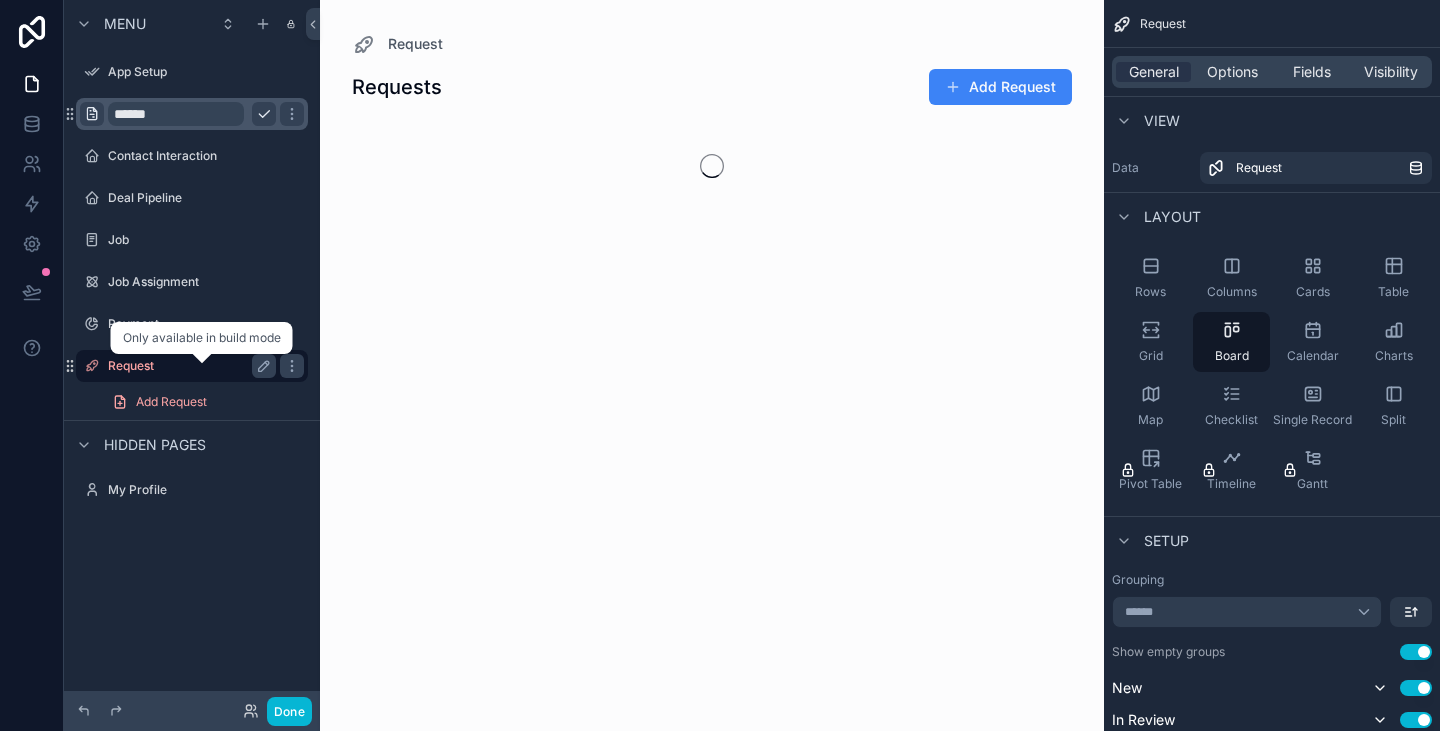 scroll, scrollTop: 0, scrollLeft: 0, axis: both 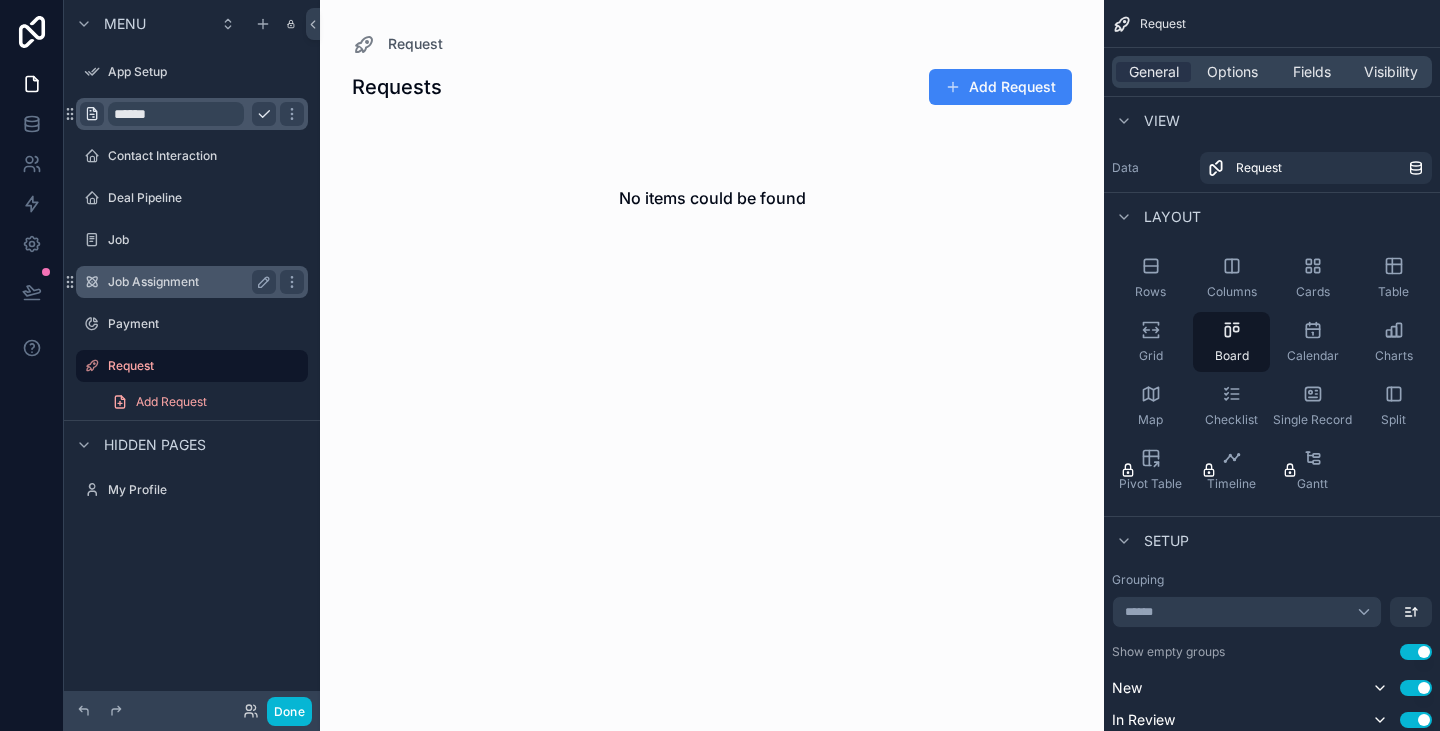 click on "Job Assignment" at bounding box center (188, 282) 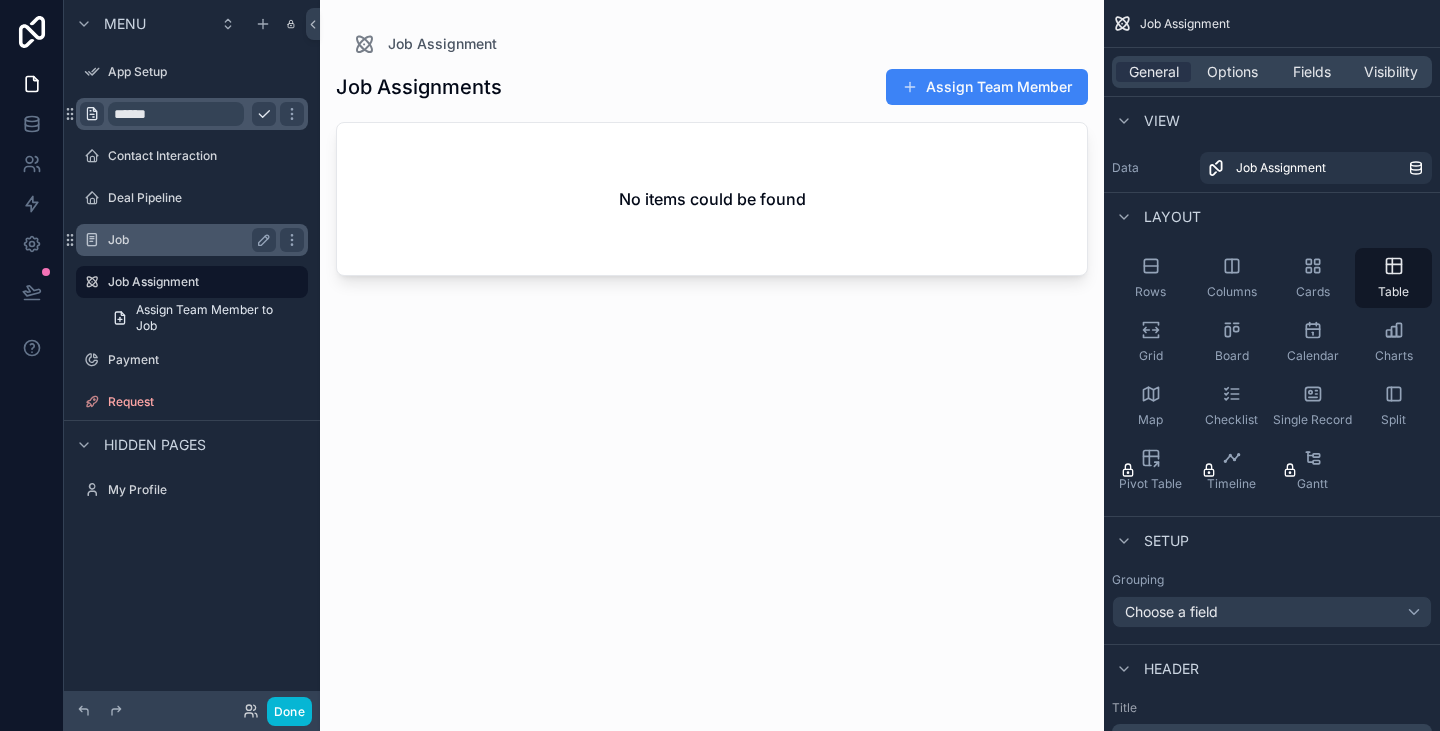 click on "Job" at bounding box center [188, 240] 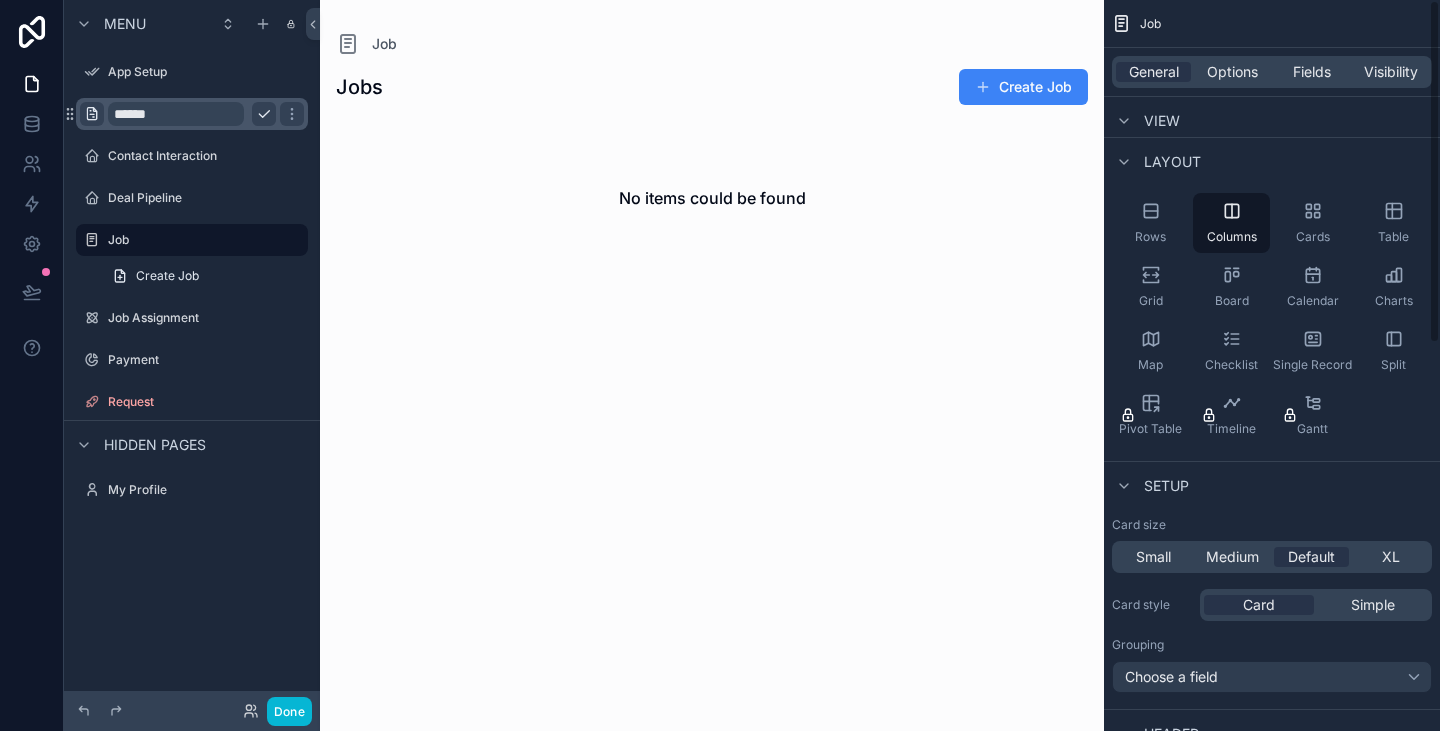 scroll, scrollTop: 0, scrollLeft: 0, axis: both 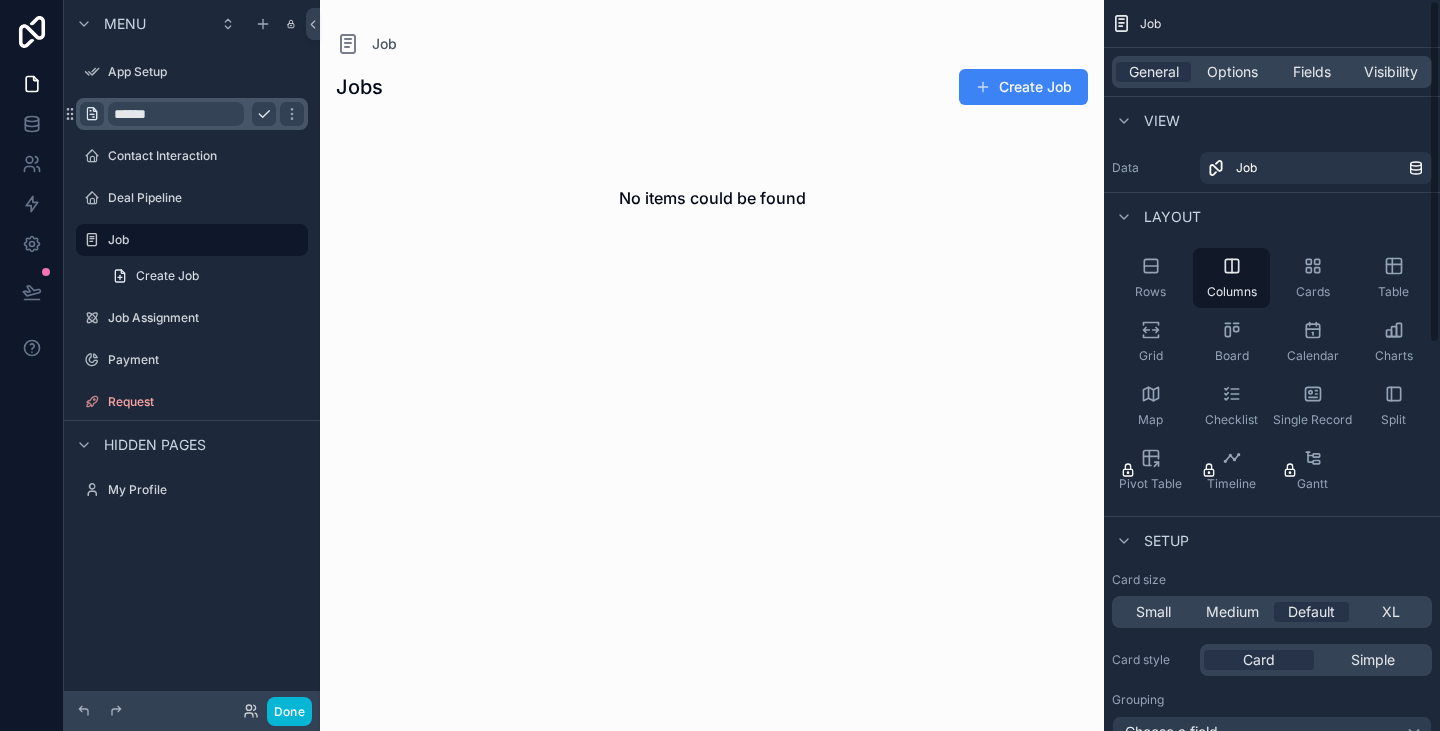click on "Rows Columns Cards Table Grid Board Calendar Charts Map Checklist Single Record Split Pivot Table Timeline Gantt" at bounding box center [1272, 374] 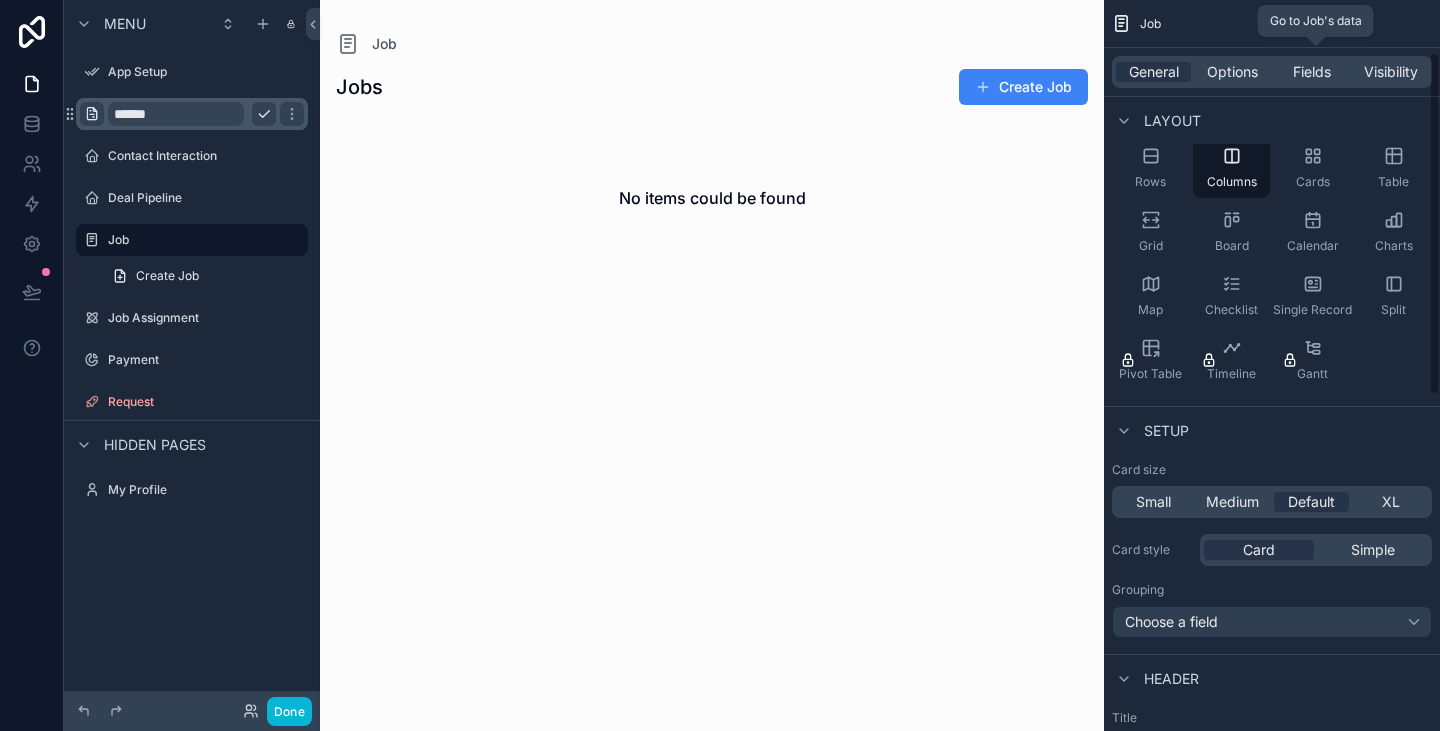 scroll, scrollTop: 111, scrollLeft: 0, axis: vertical 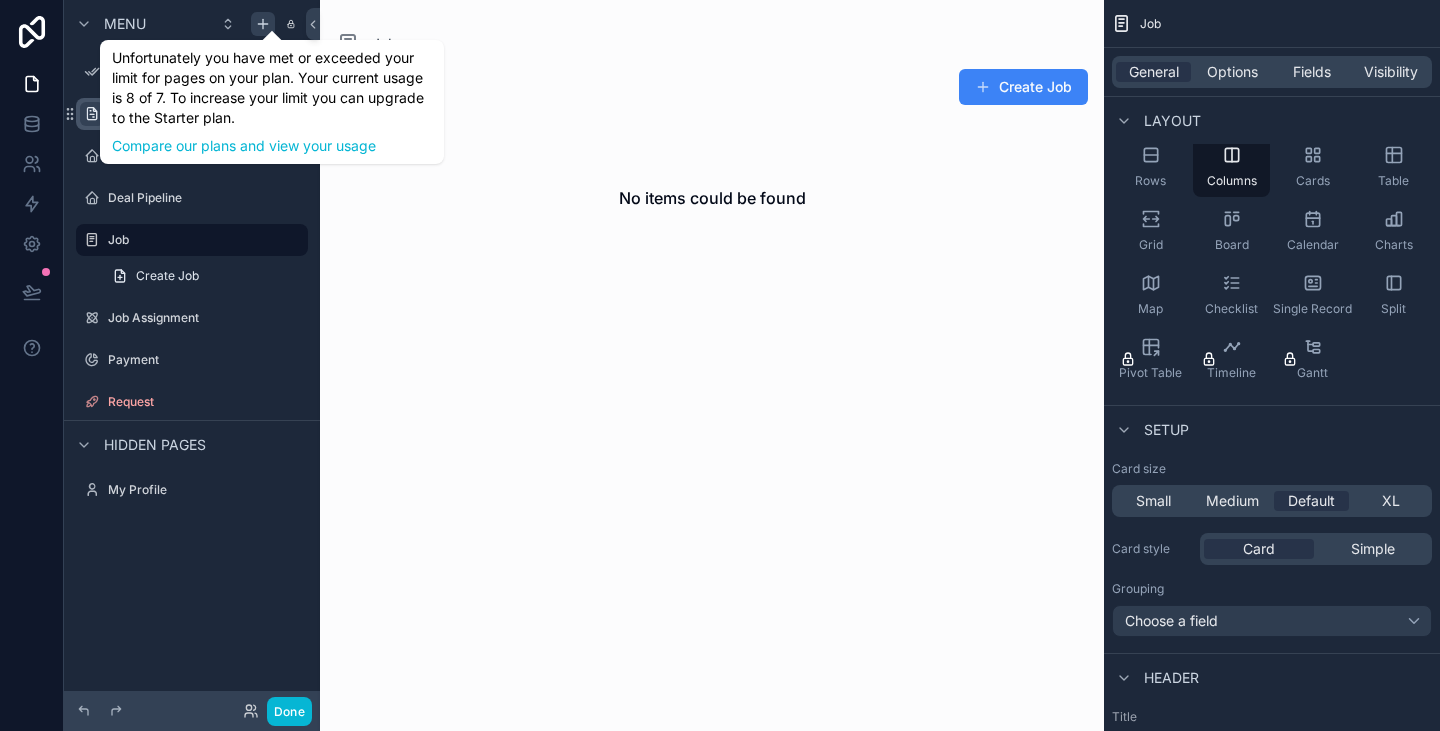 click 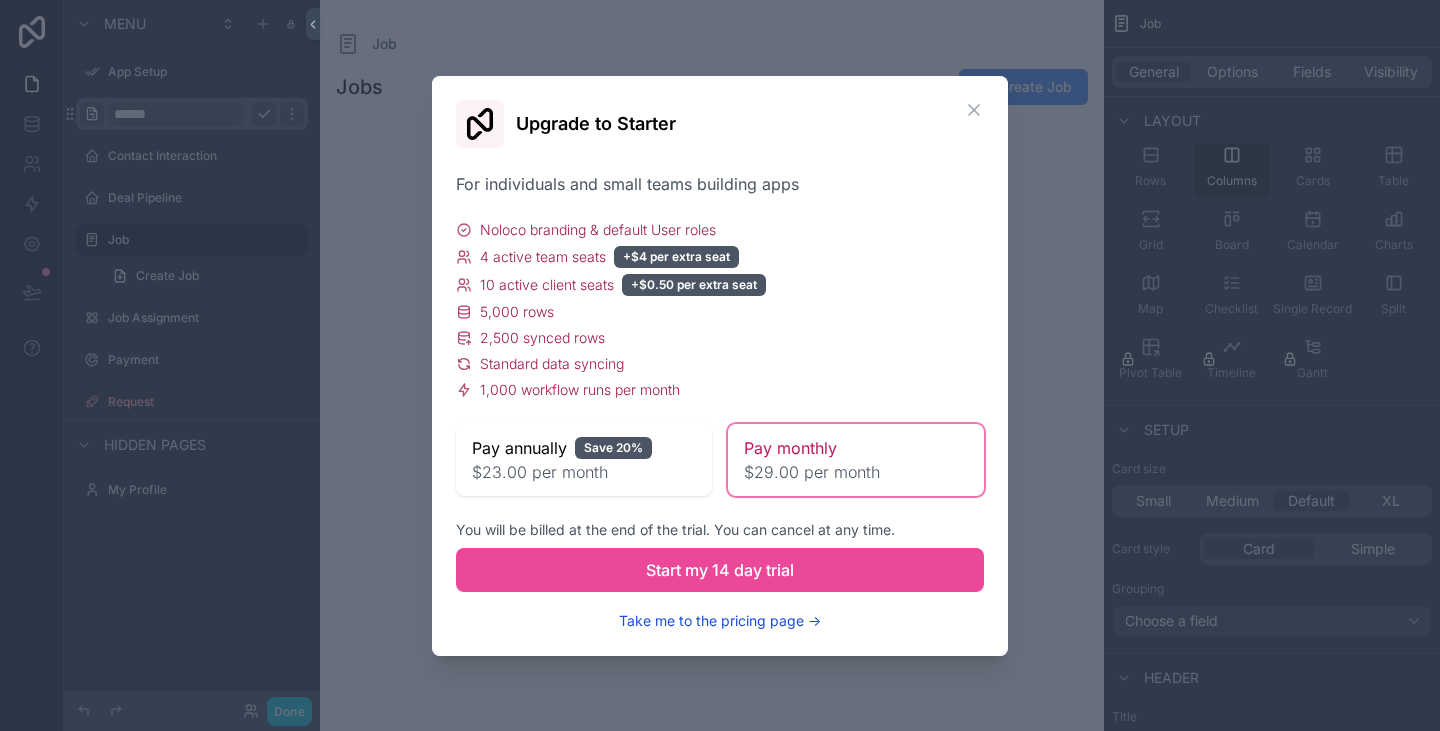 click on "Take me to the pricing page →" at bounding box center [720, 621] 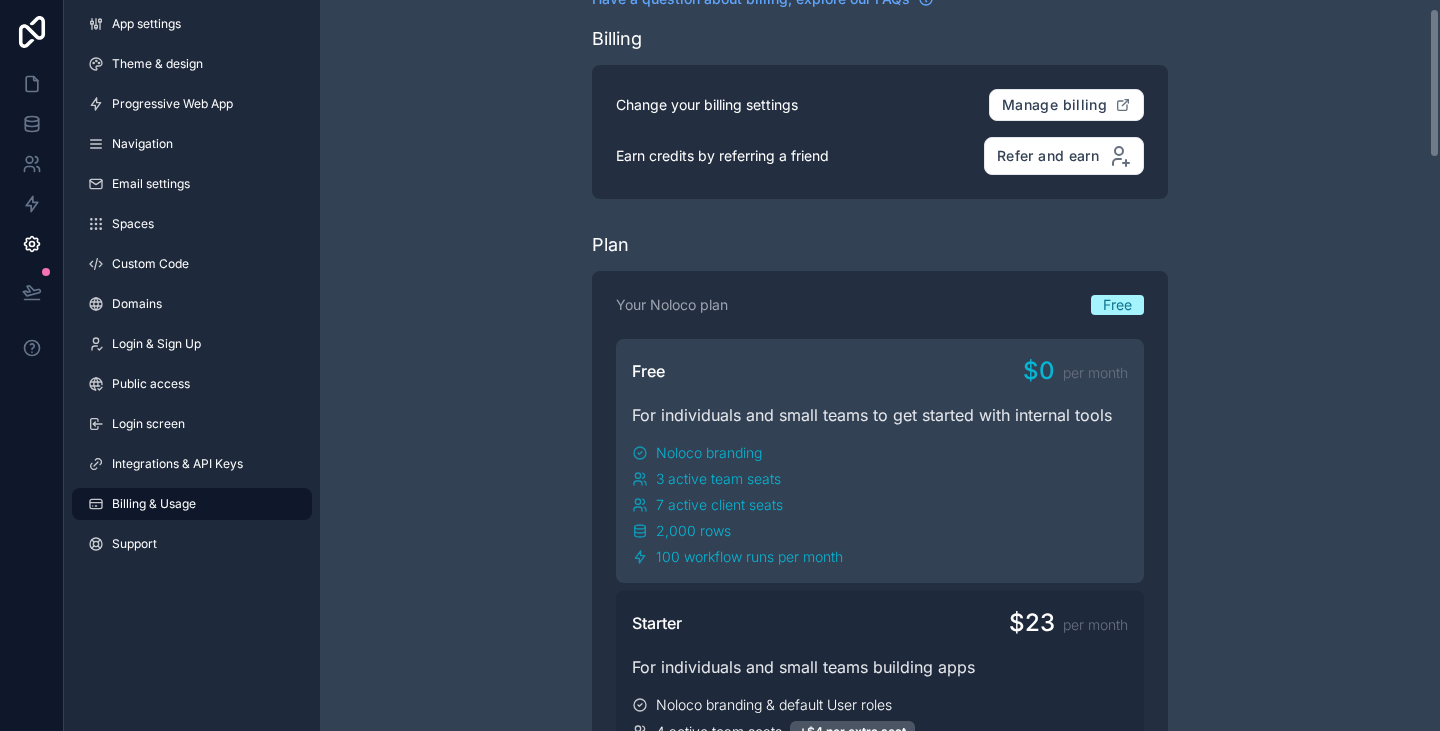 scroll, scrollTop: 45, scrollLeft: 0, axis: vertical 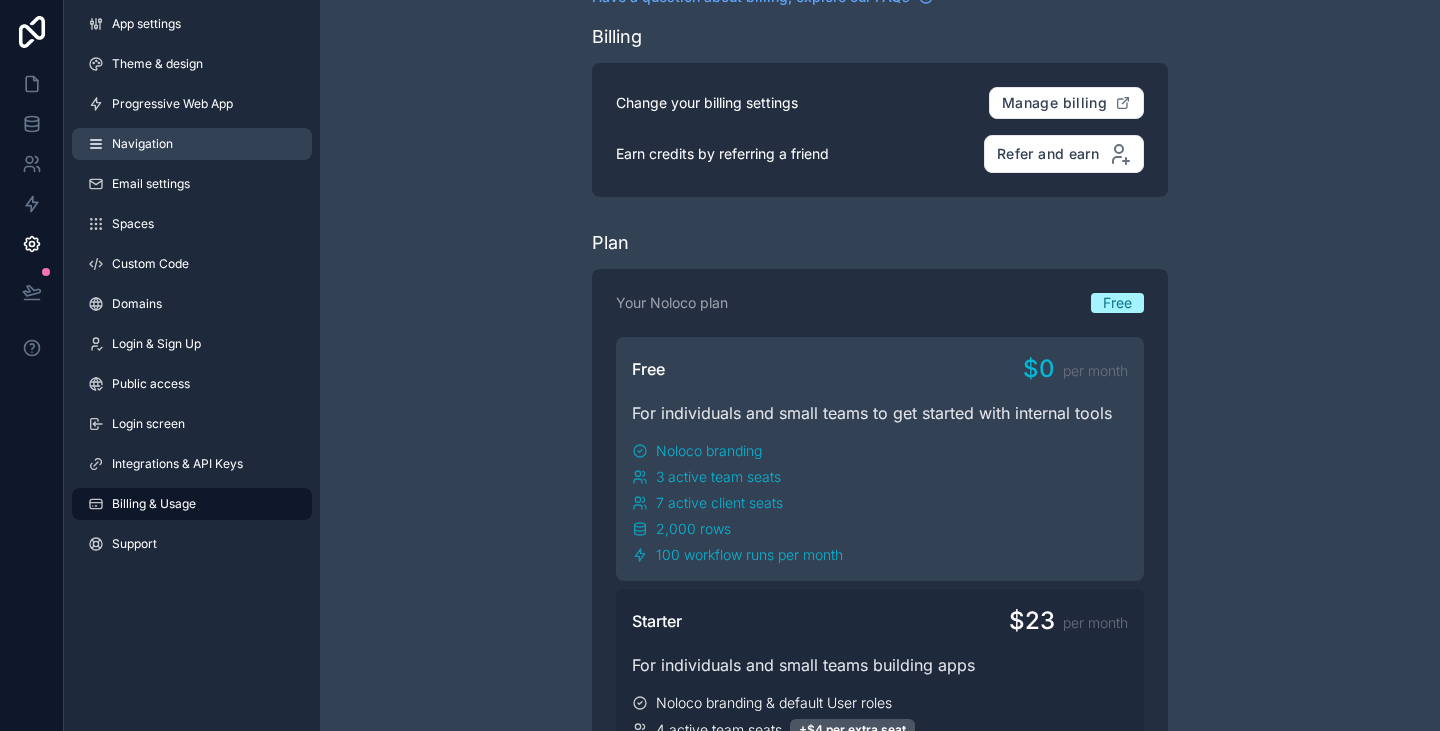 click on "Navigation" at bounding box center [192, 144] 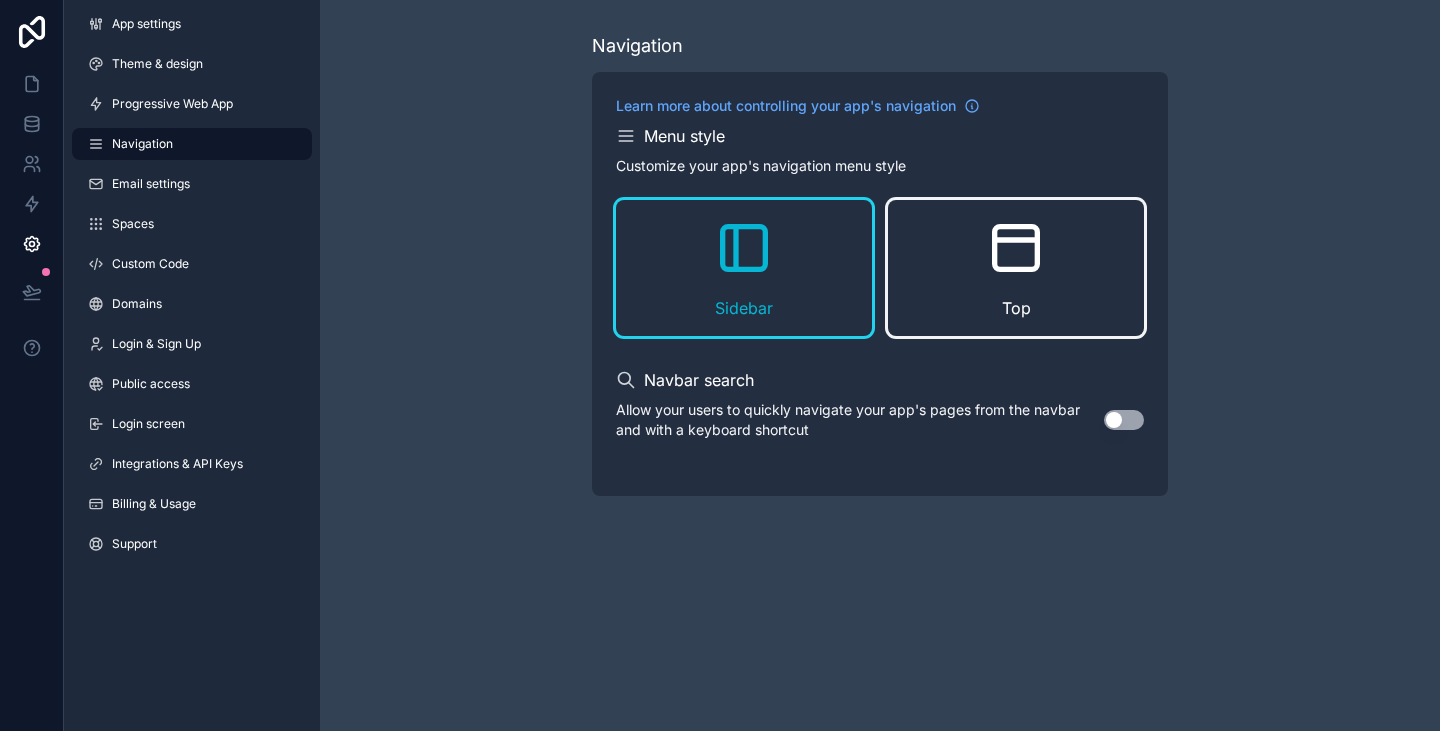 click 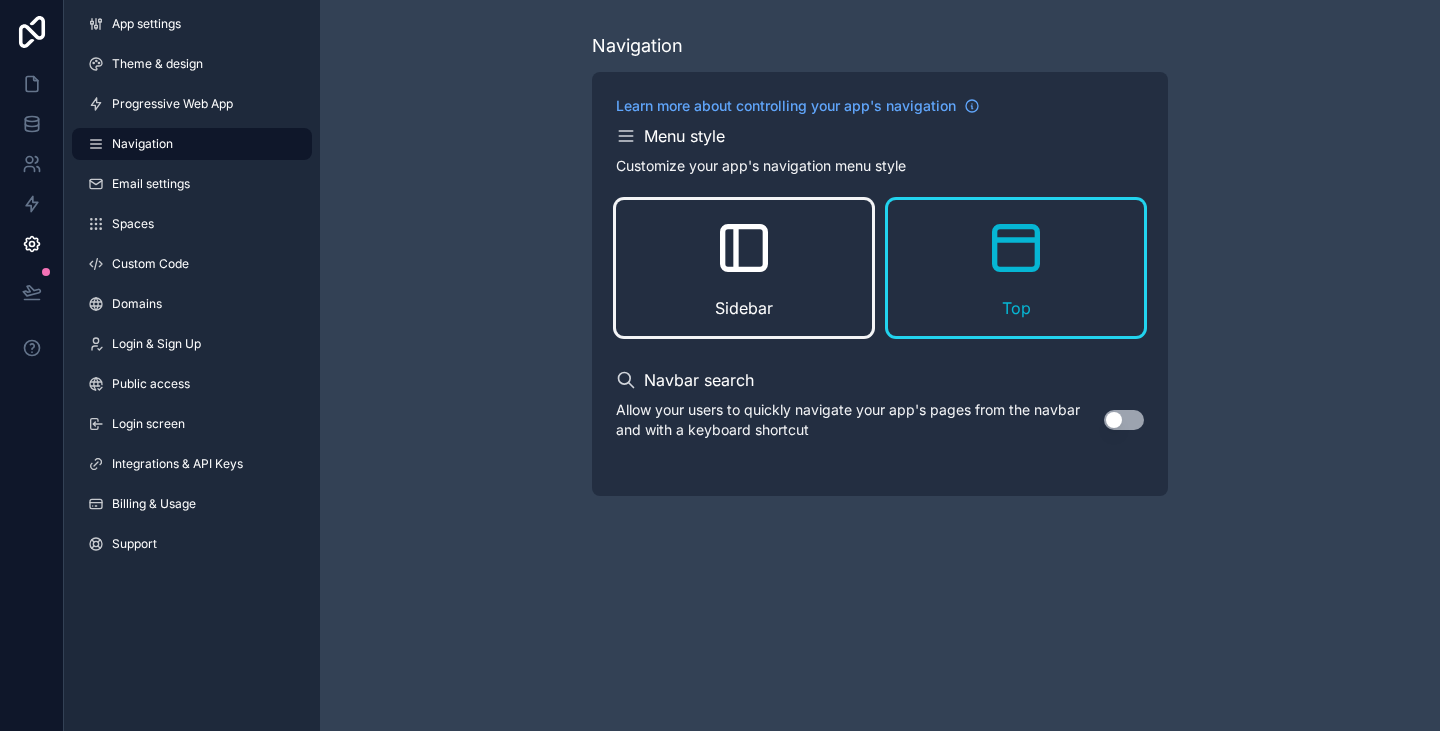 click on "Sidebar" at bounding box center [744, 268] 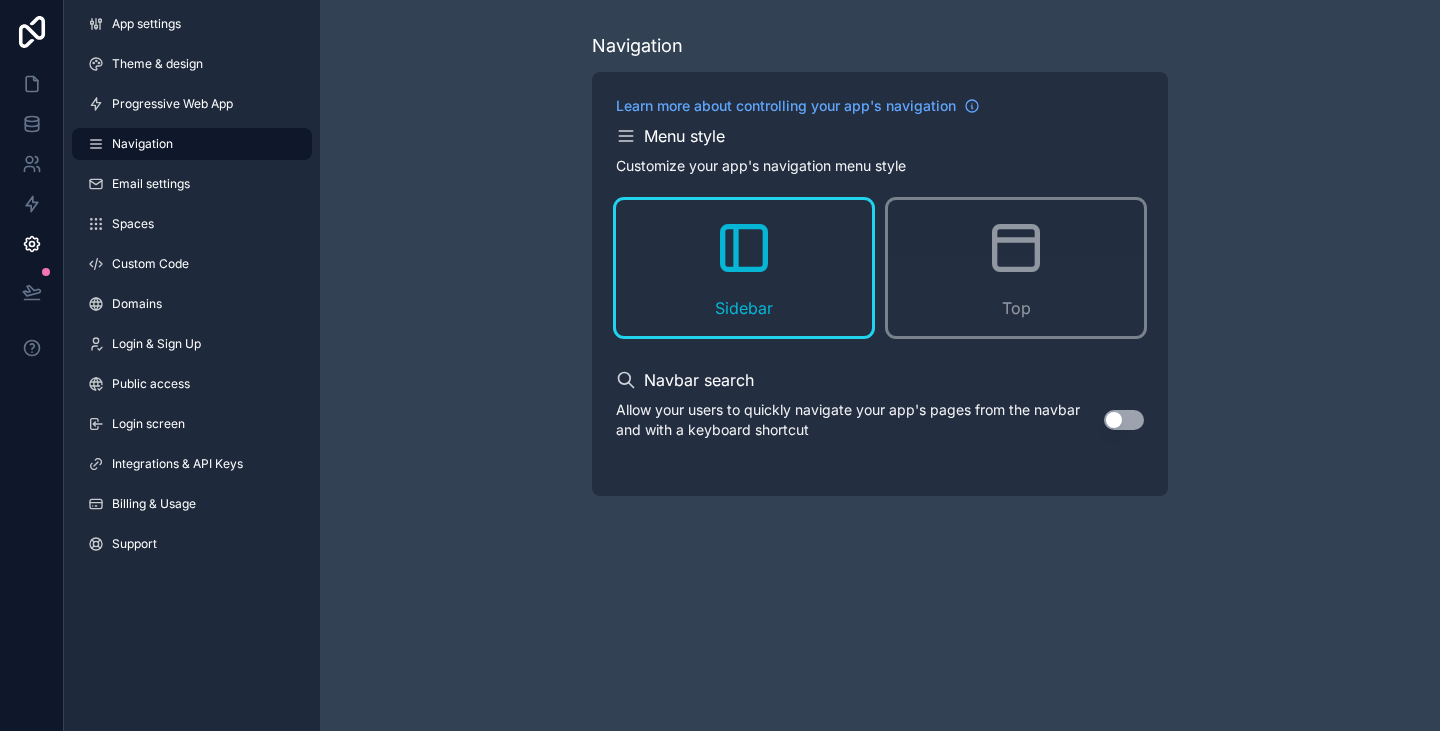 click on "Use setting" at bounding box center (1124, 420) 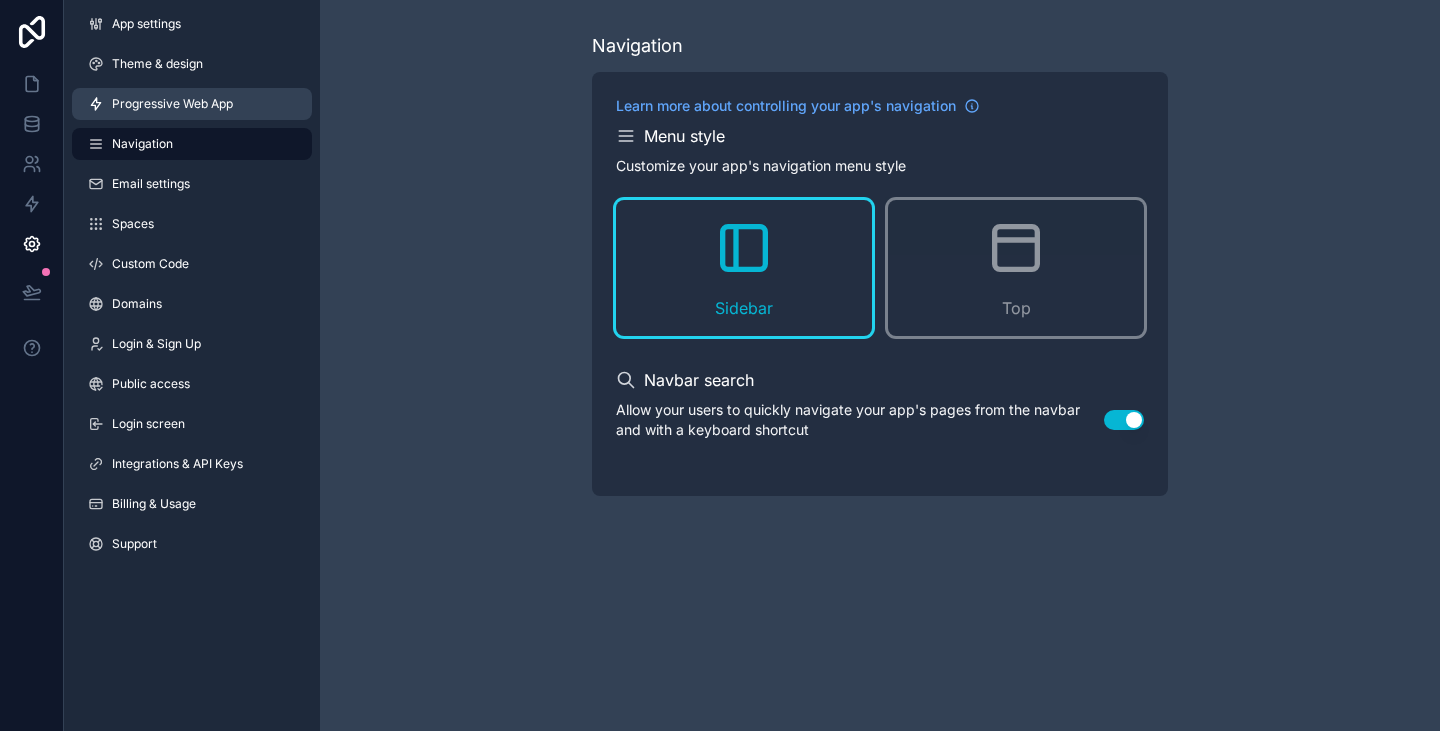 click on "Progressive Web App" at bounding box center (172, 104) 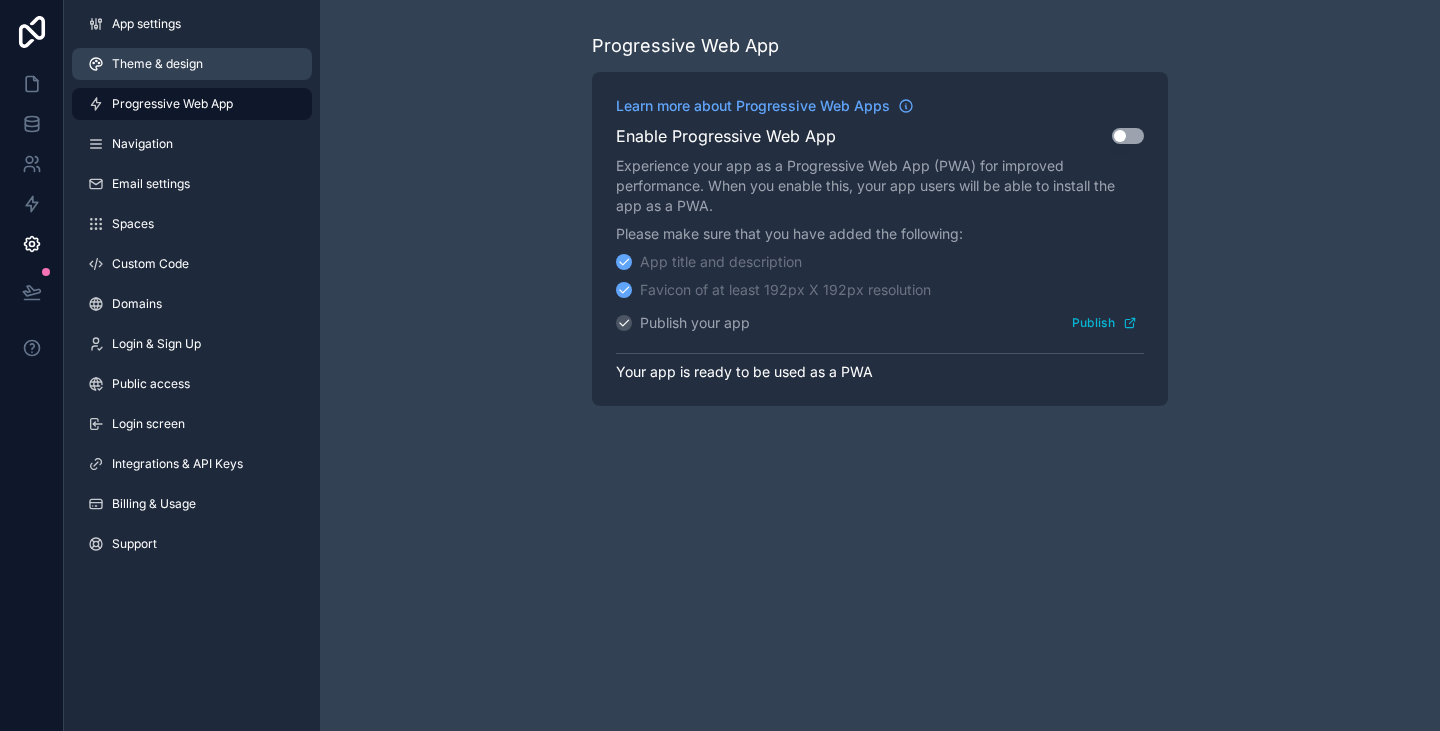click on "Theme & design" at bounding box center [192, 64] 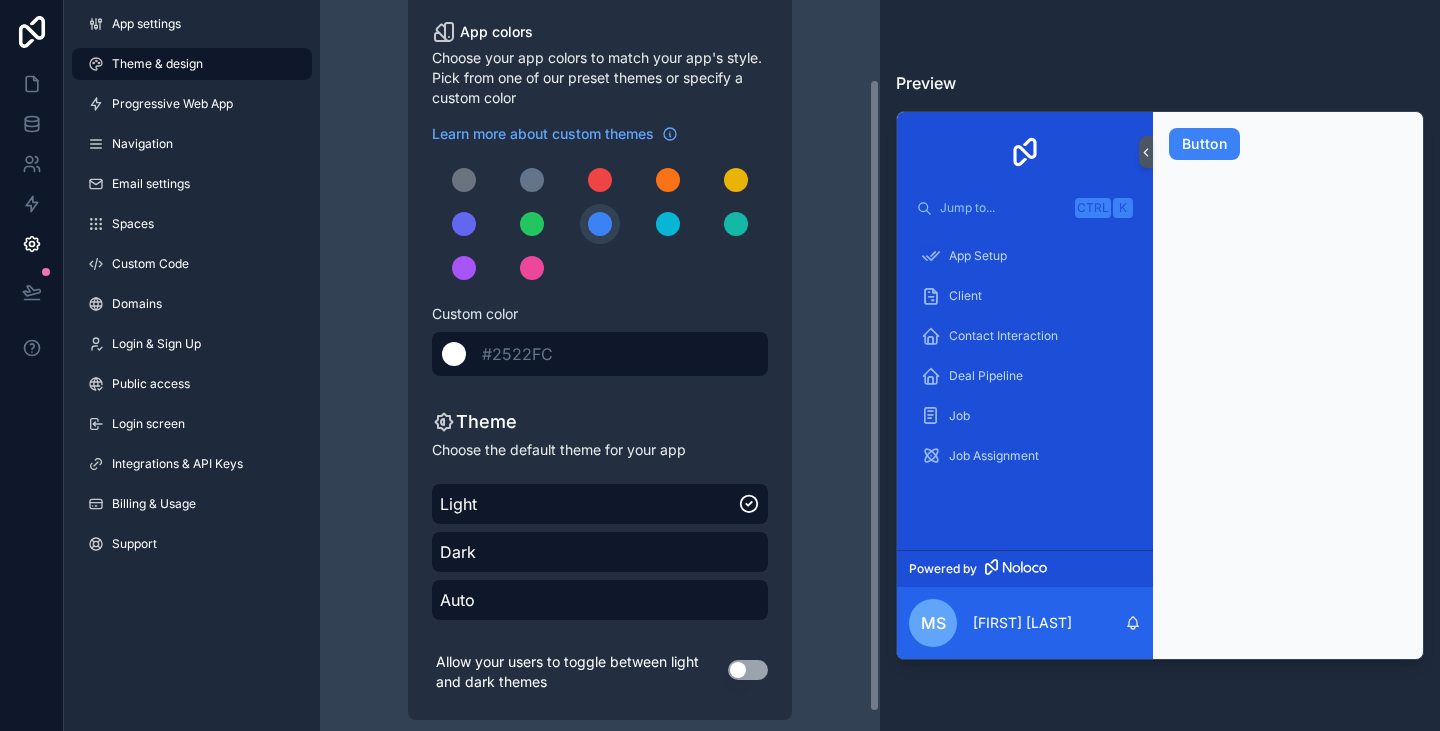 scroll, scrollTop: 113, scrollLeft: 0, axis: vertical 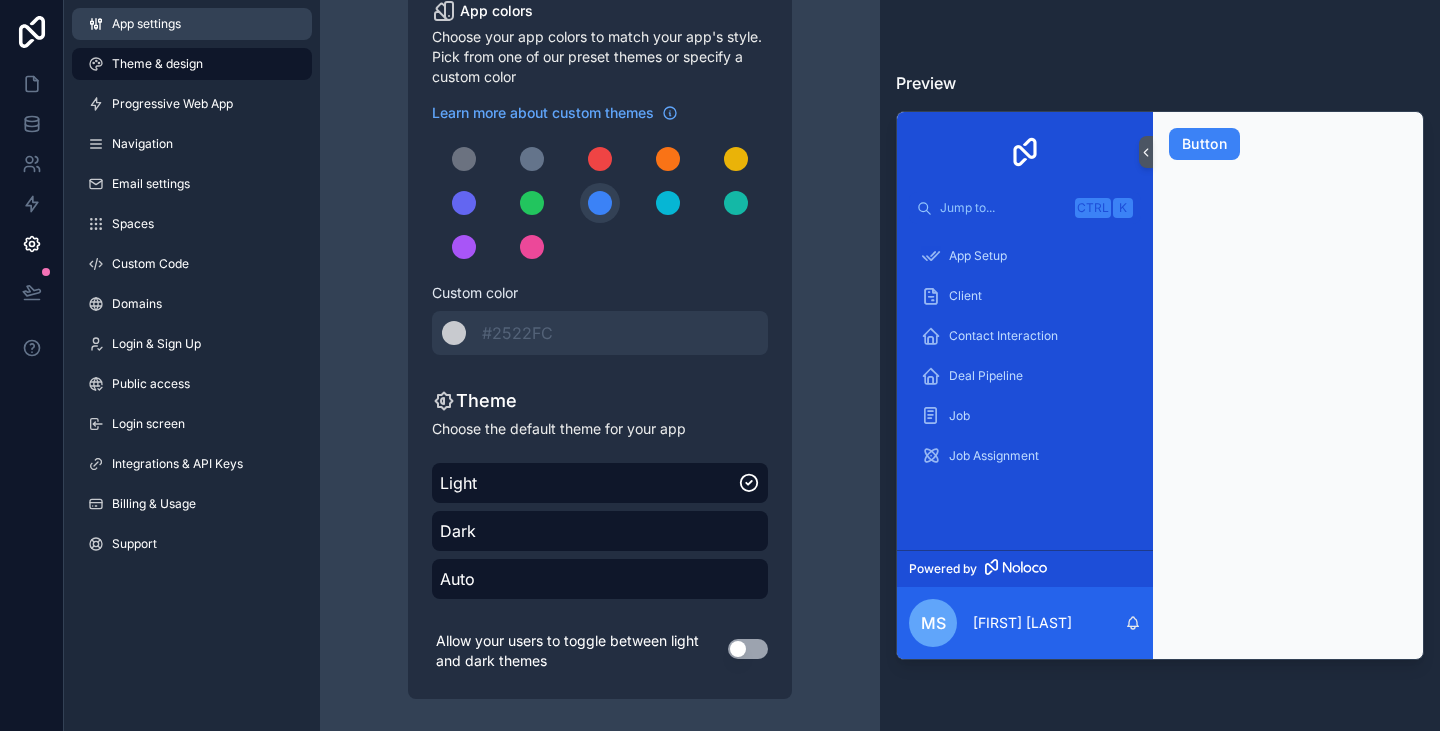 click on "App settings" at bounding box center (192, 24) 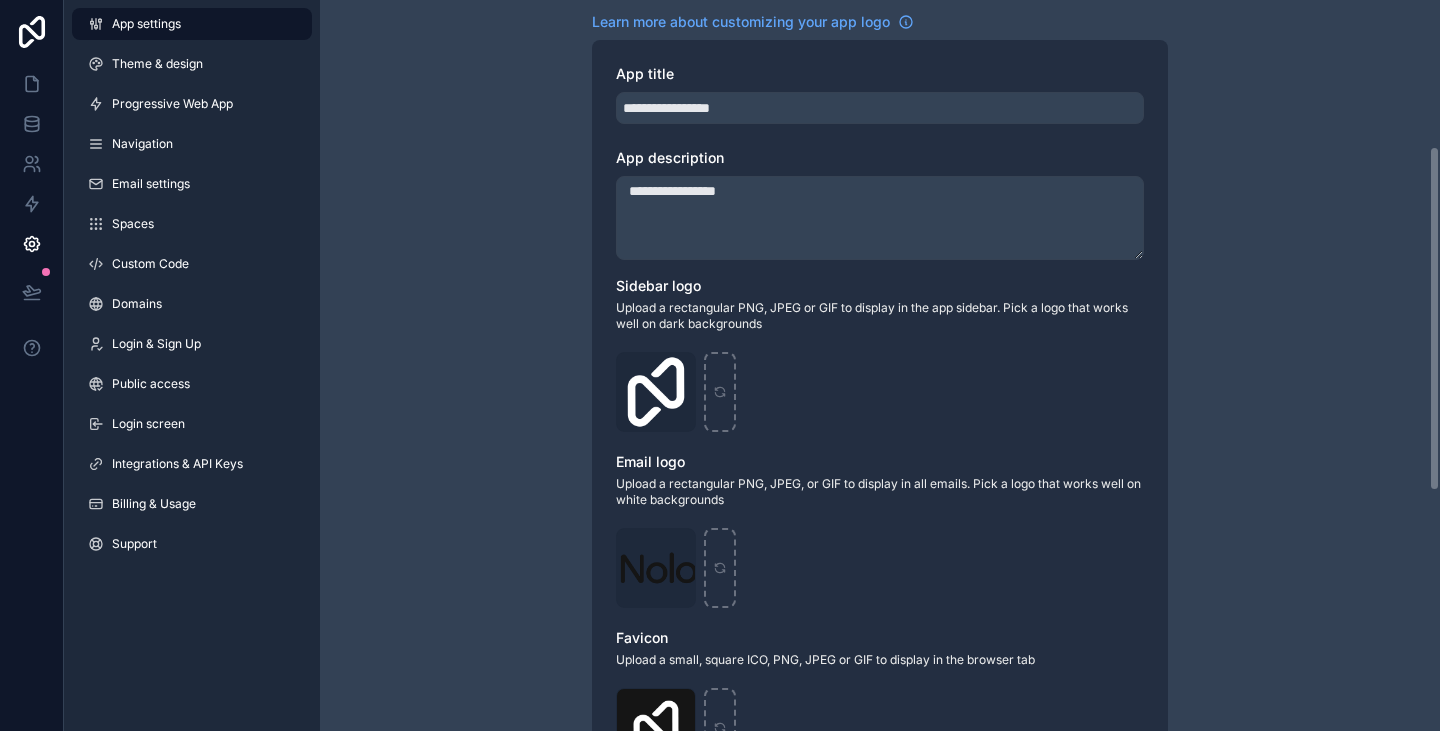 scroll, scrollTop: 322, scrollLeft: 0, axis: vertical 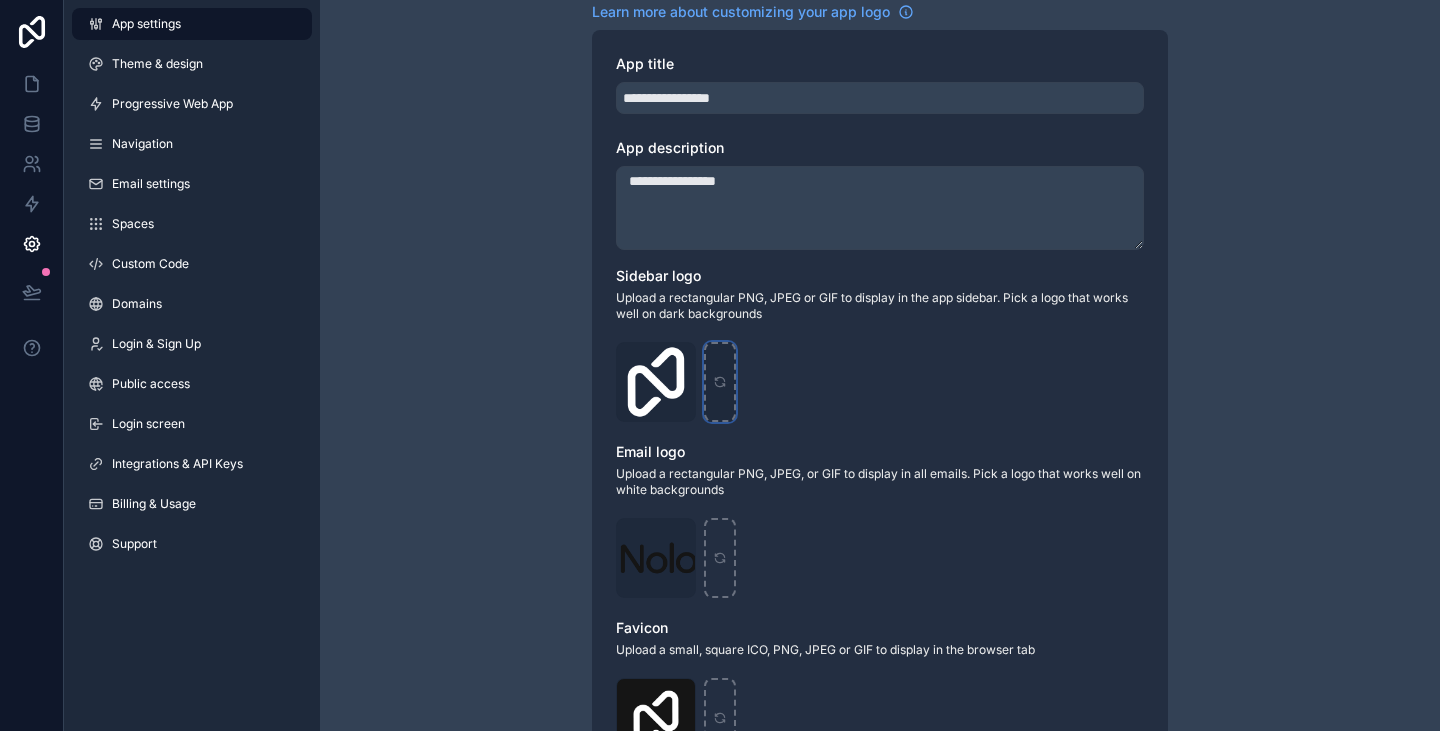 click 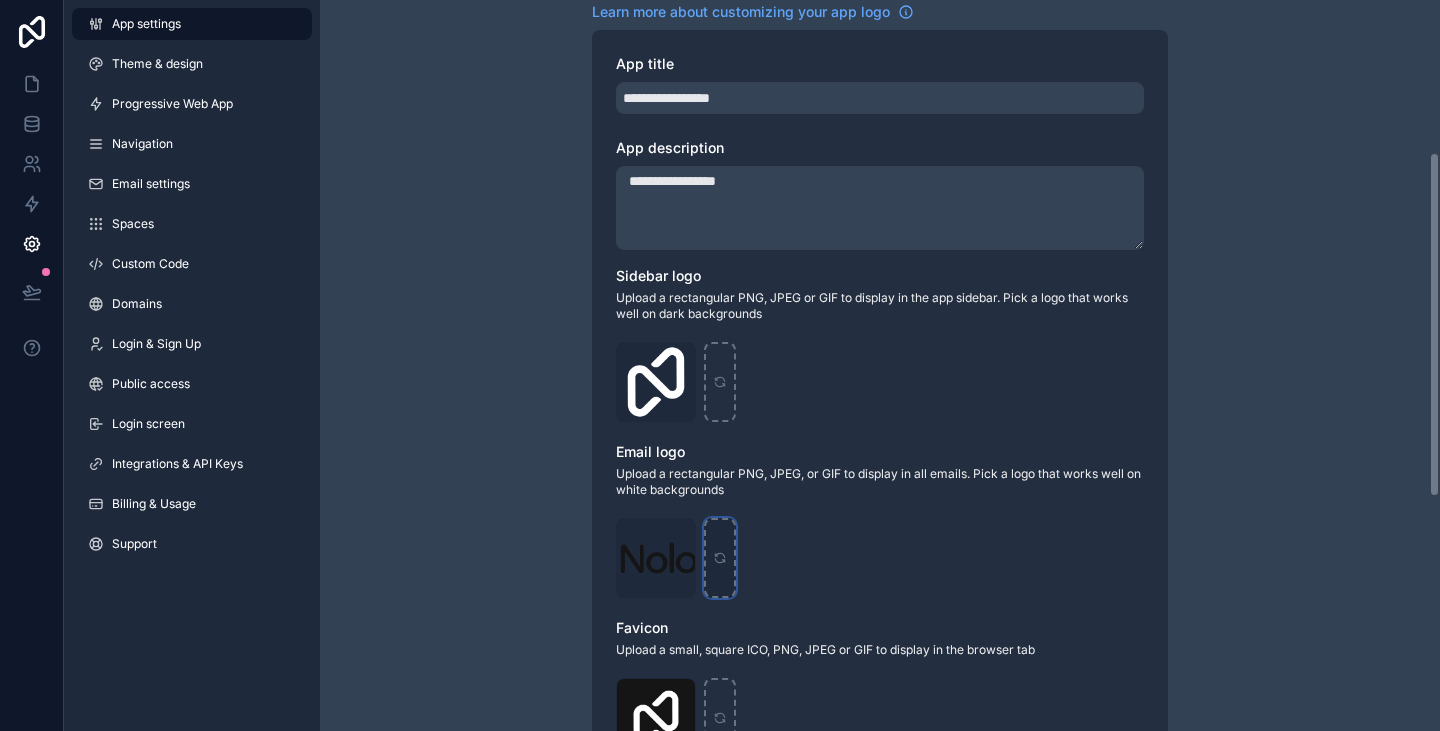 click 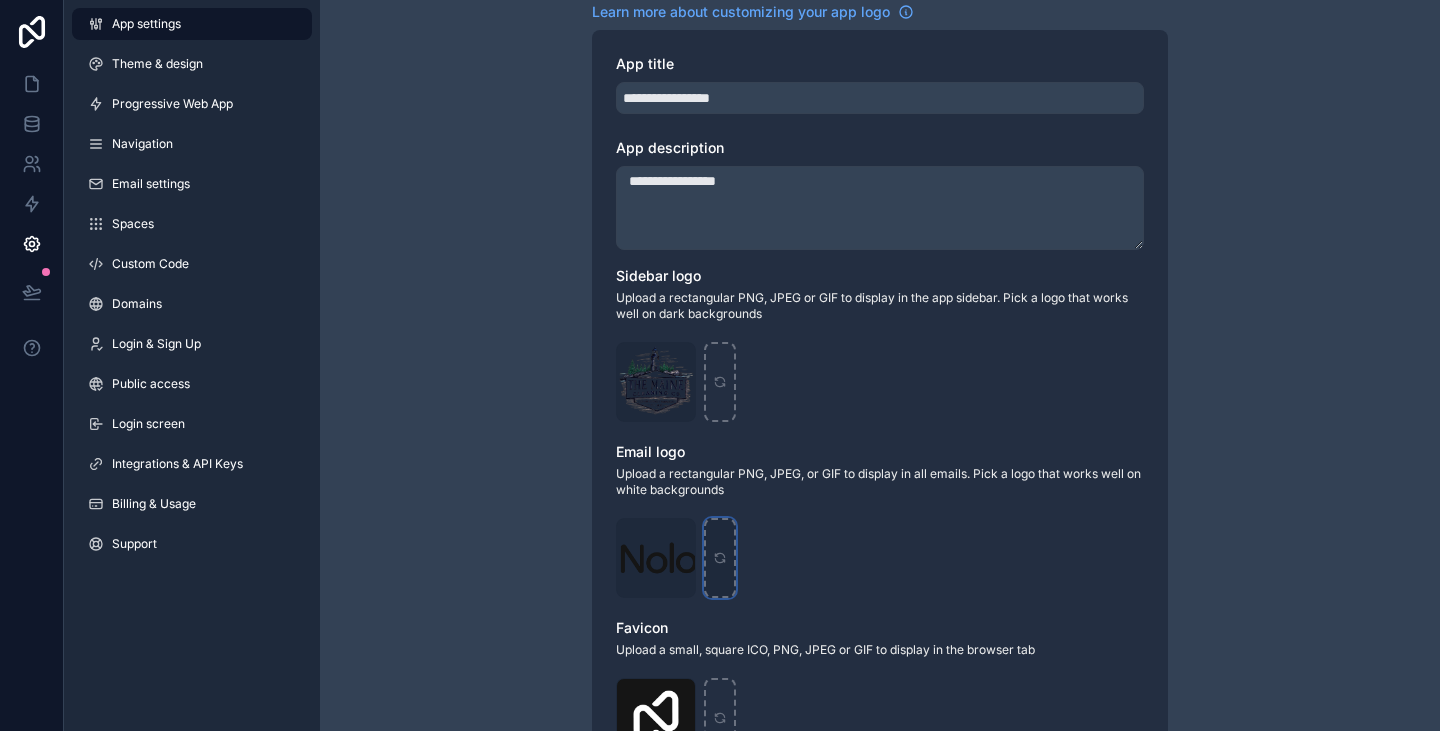 type on "**********" 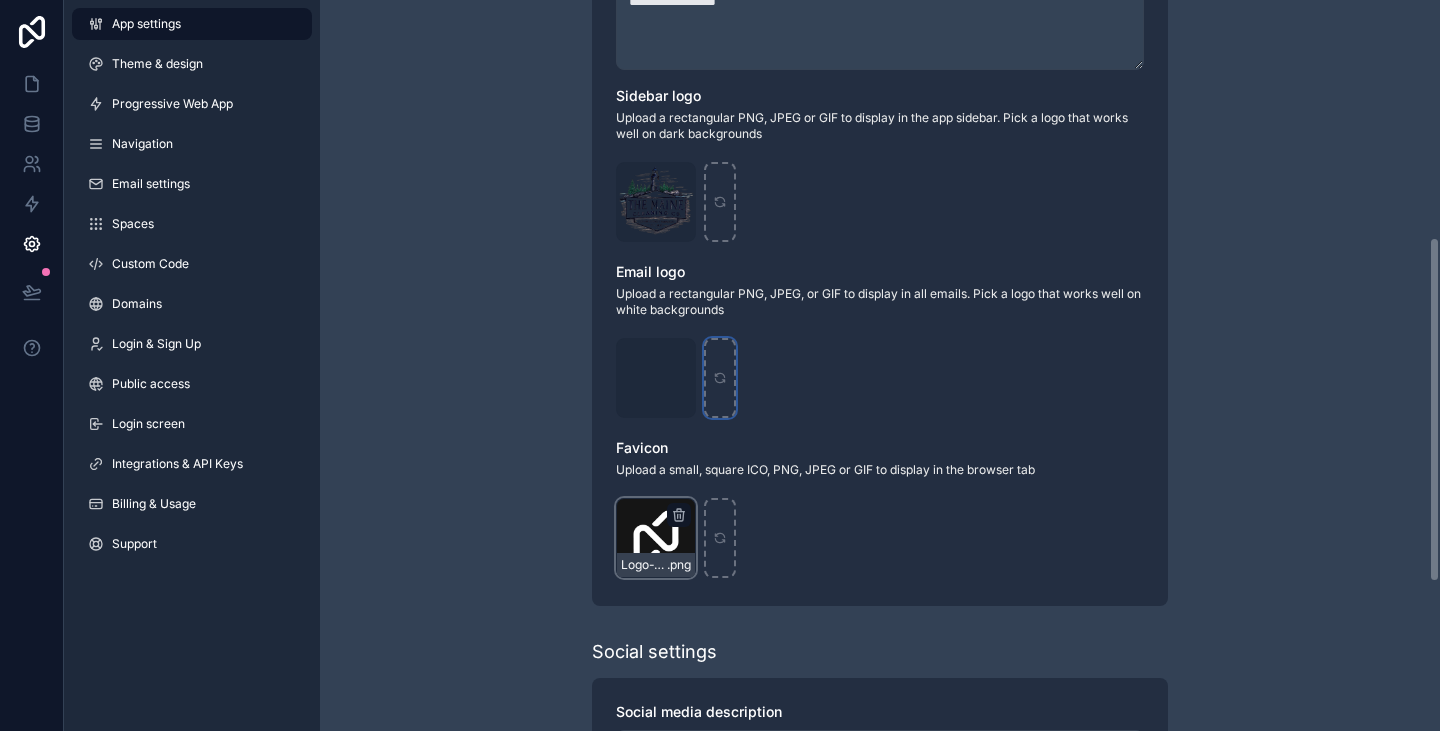 scroll, scrollTop: 817, scrollLeft: 0, axis: vertical 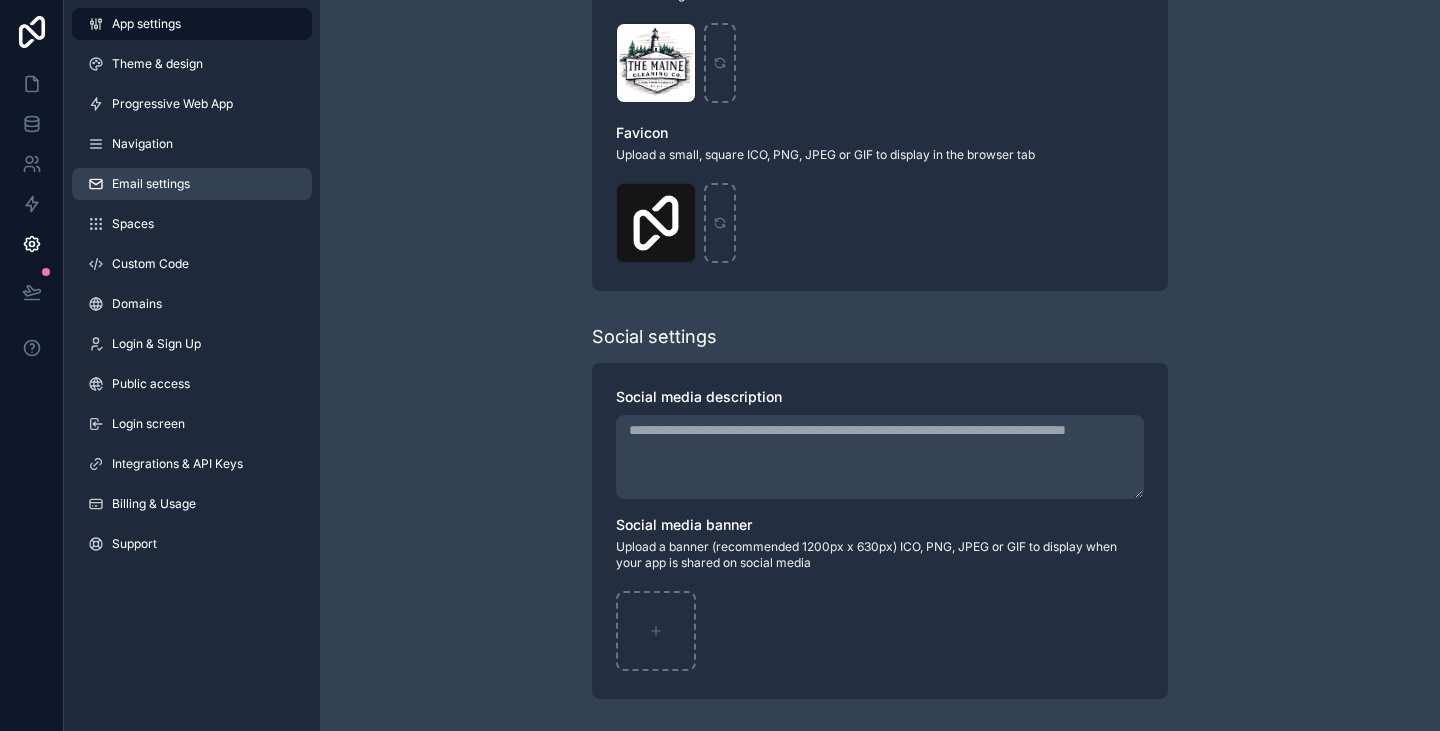 click on "Email settings" at bounding box center (151, 184) 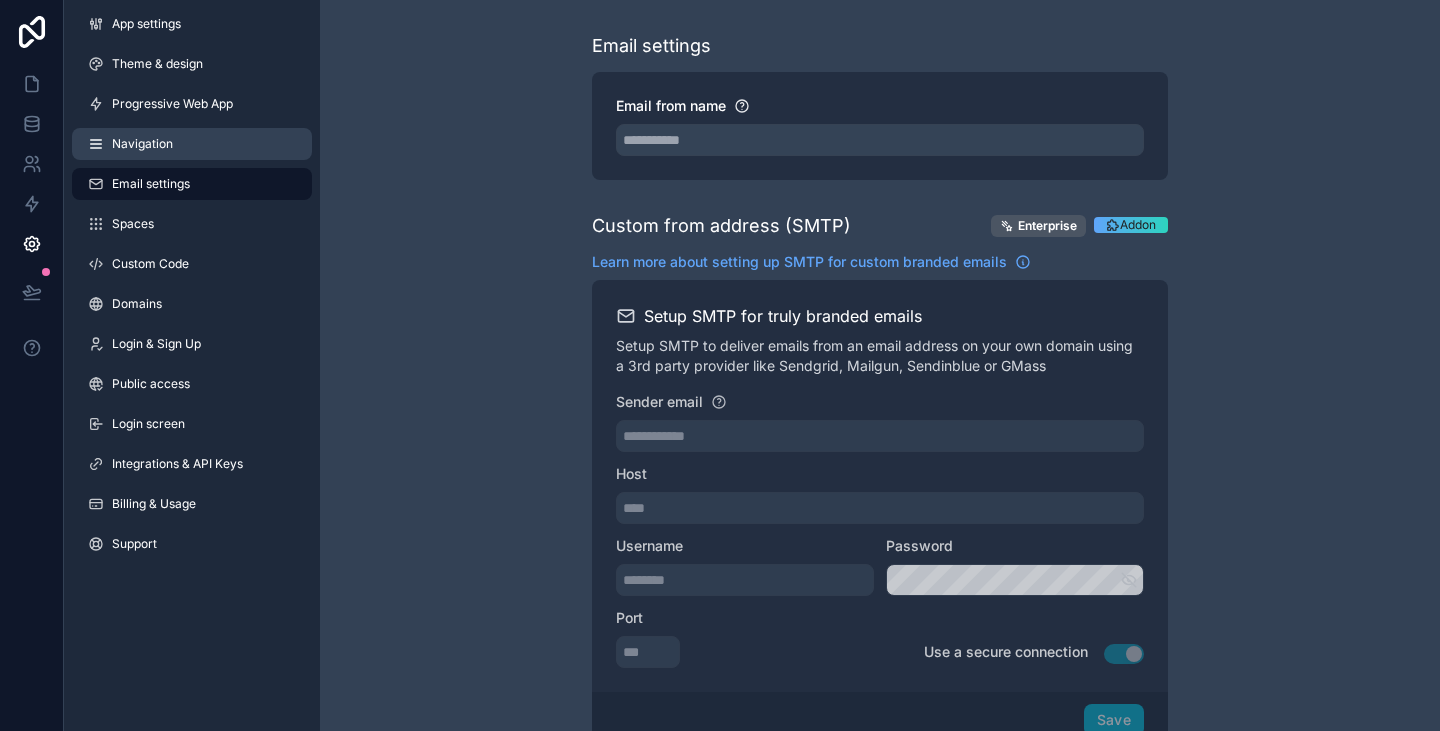 click on "Navigation" at bounding box center [192, 144] 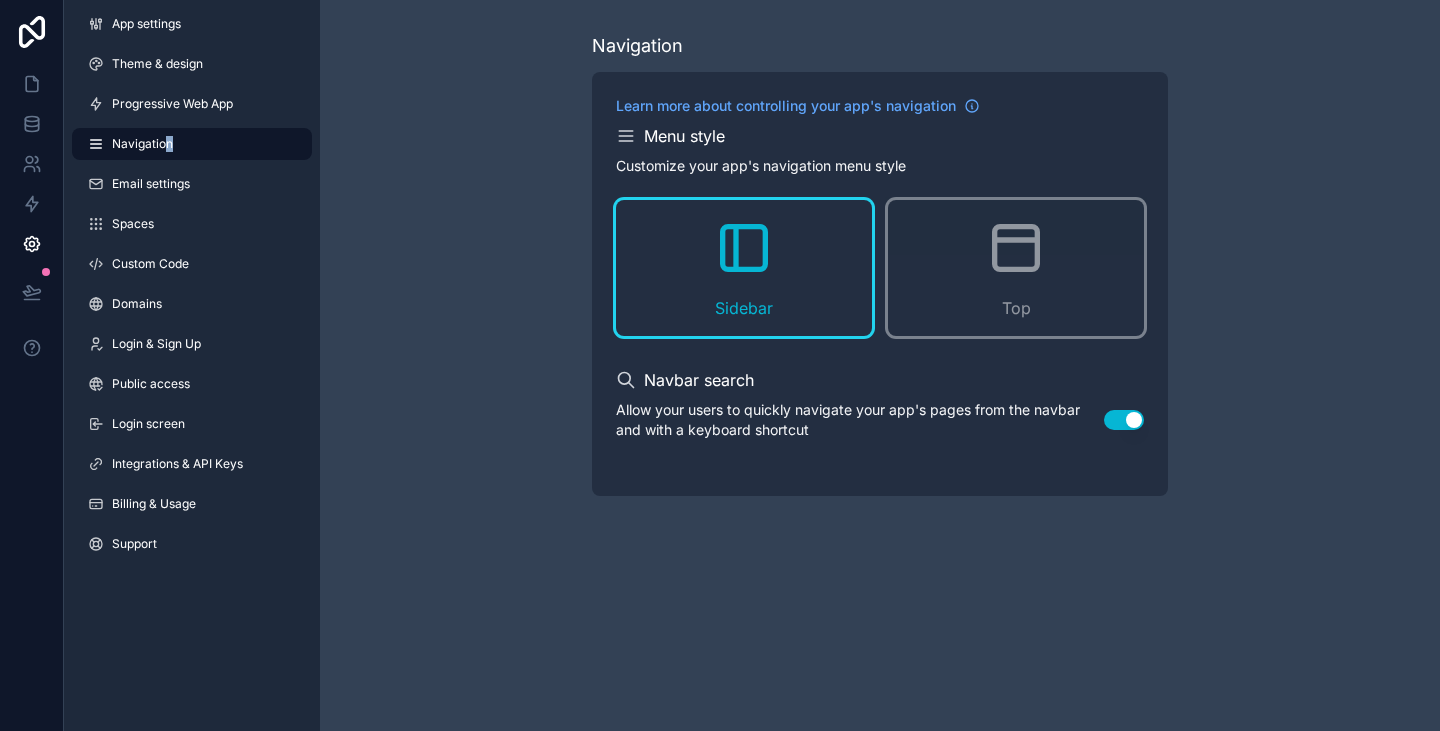 drag, startPoint x: 169, startPoint y: 124, endPoint x: 164, endPoint y: 142, distance: 18.681541 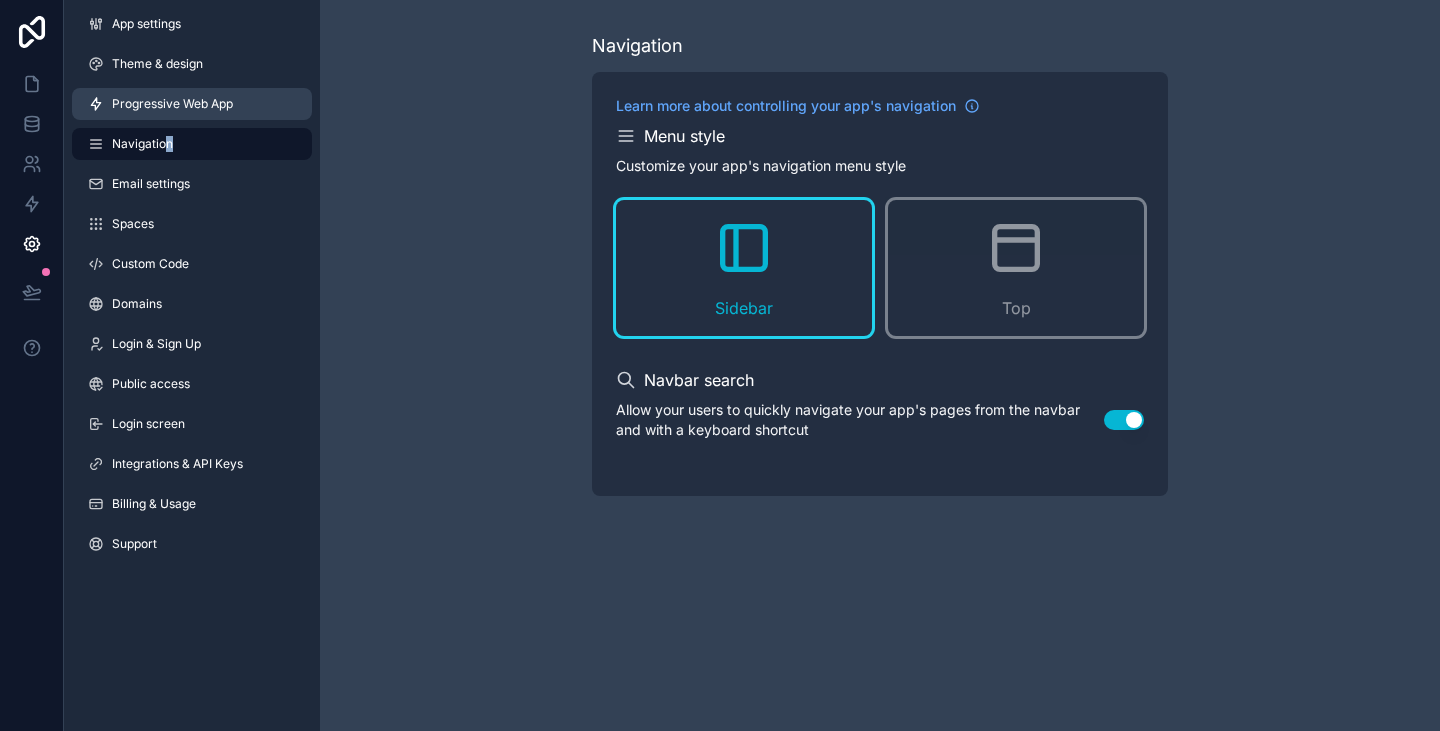 click on "Progressive Web App" at bounding box center [172, 104] 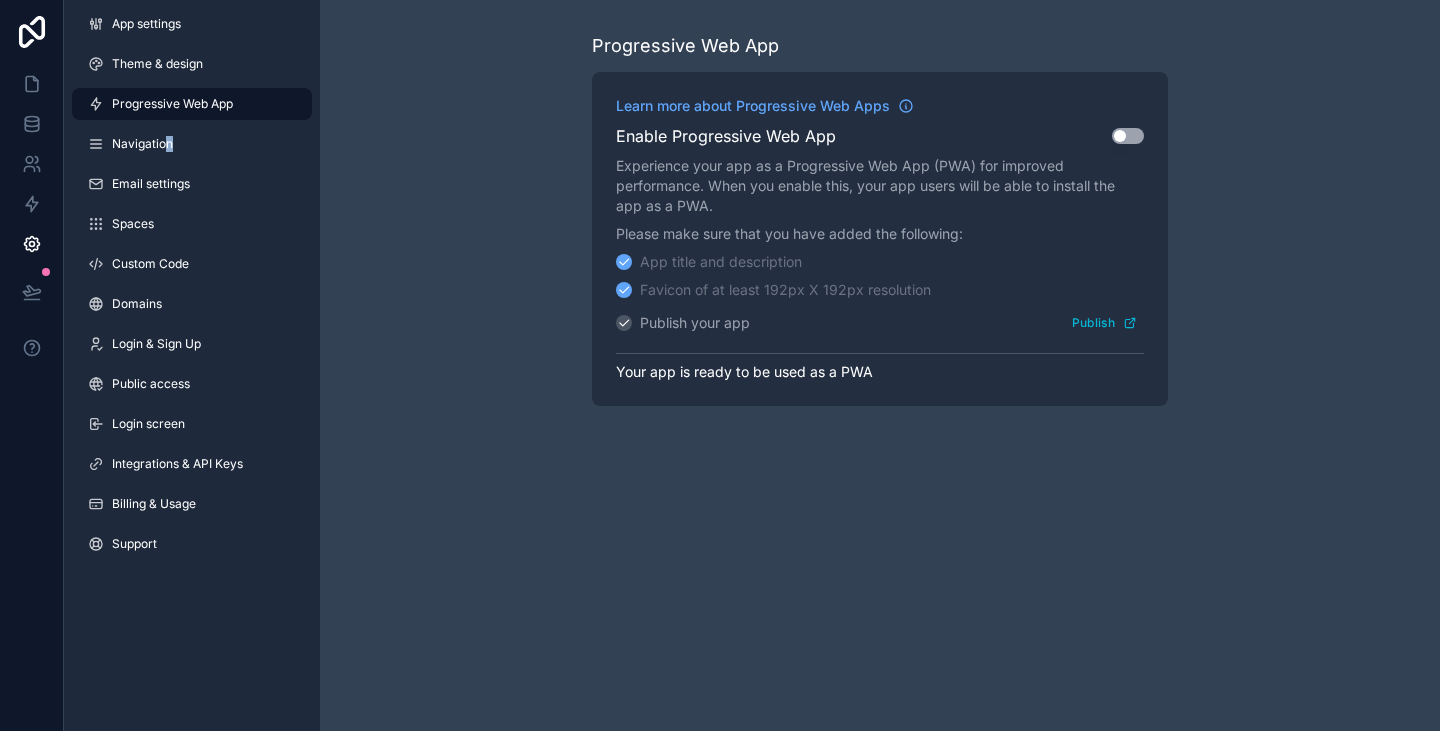 click on "Use setting" at bounding box center (1128, 136) 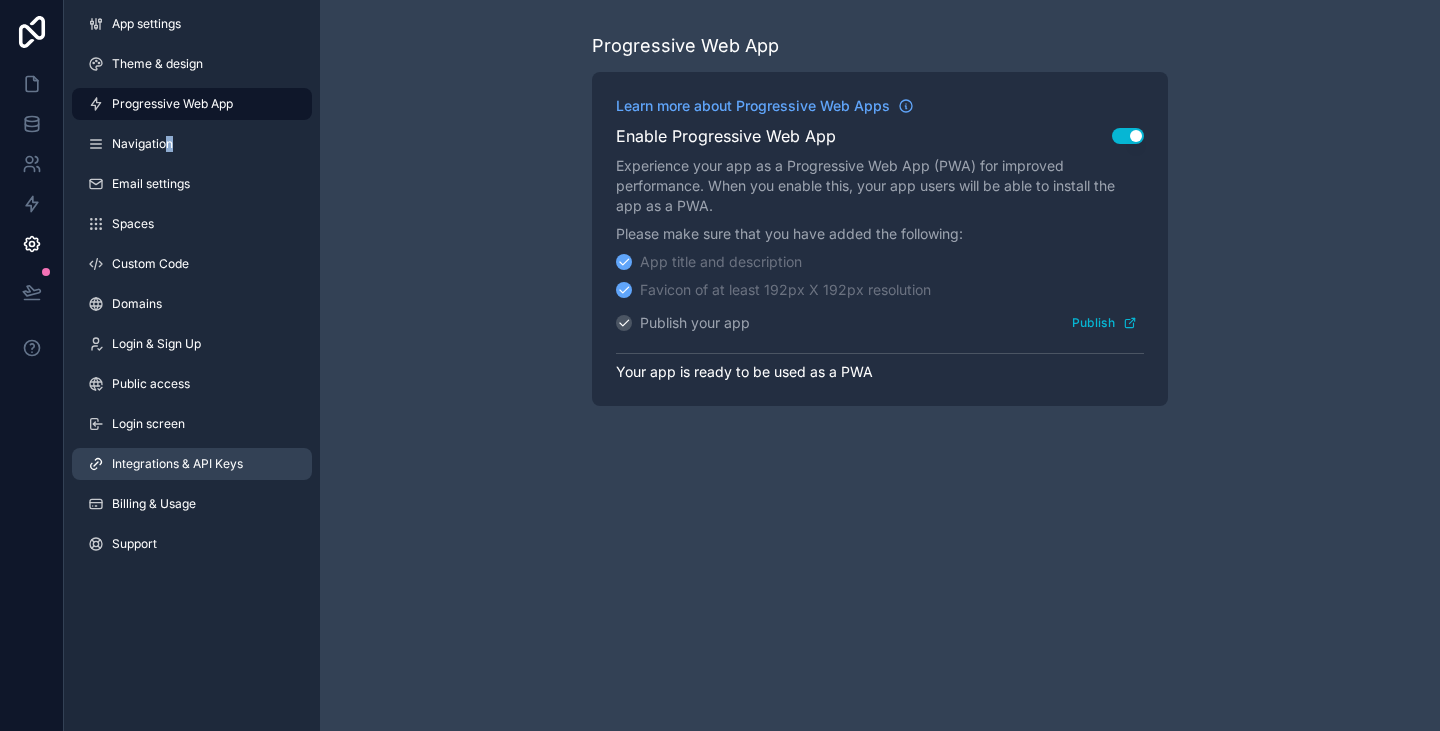click on "Integrations & API Keys" at bounding box center (192, 464) 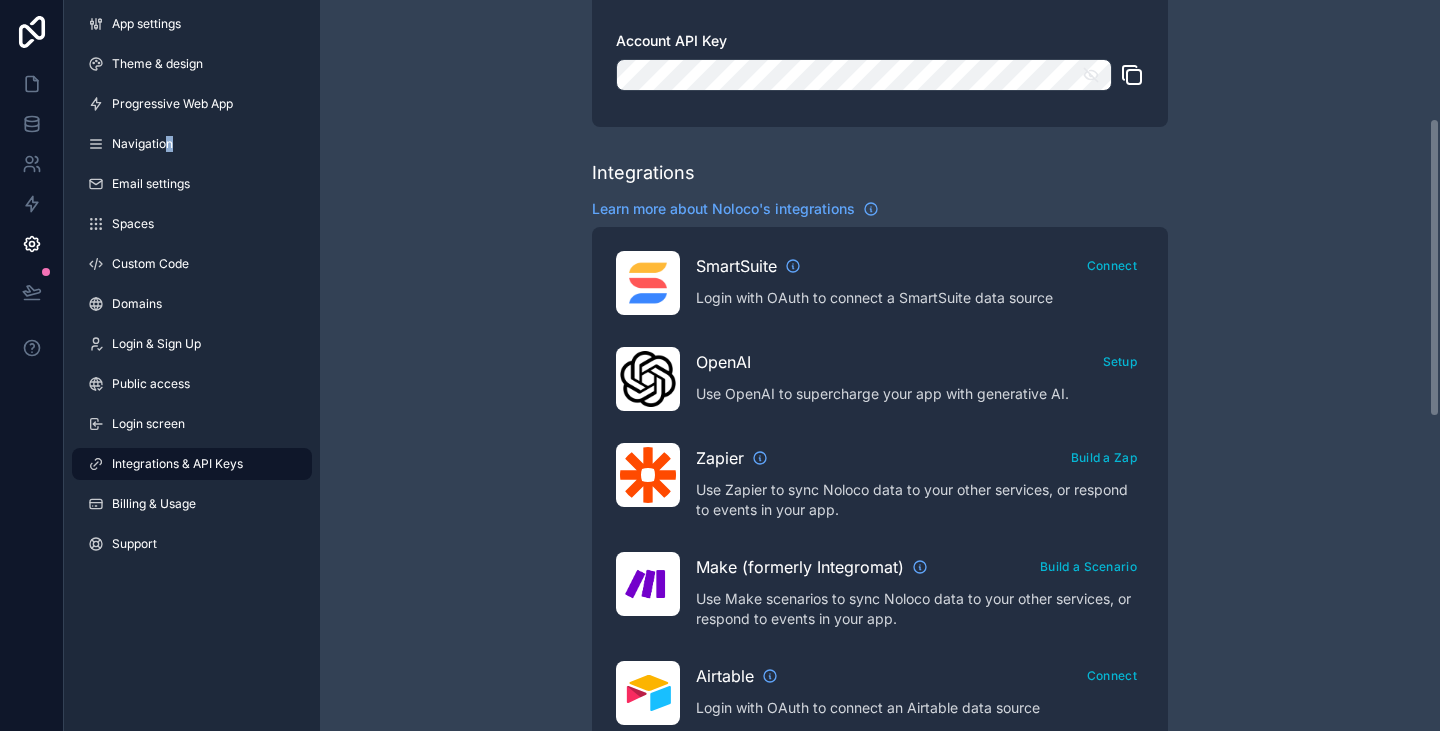 scroll, scrollTop: 289, scrollLeft: 0, axis: vertical 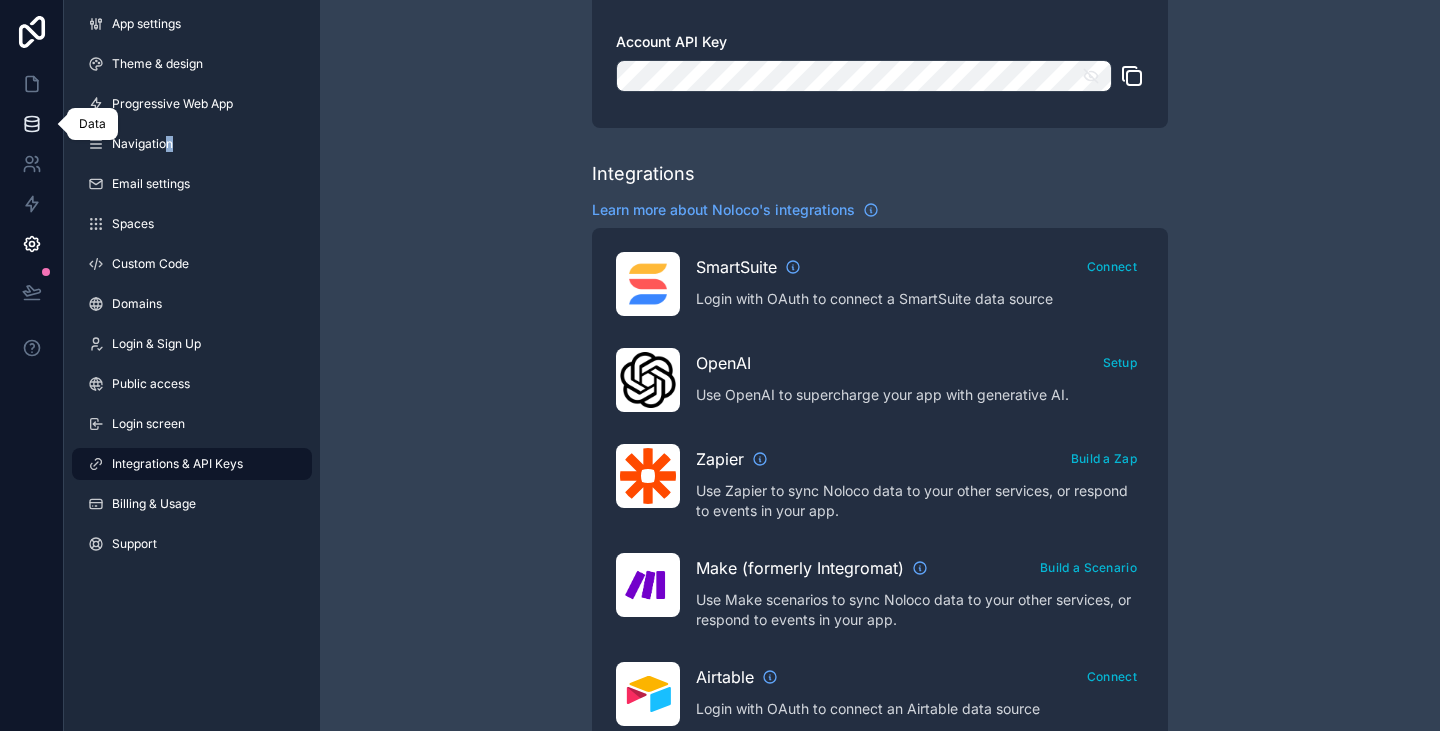 click 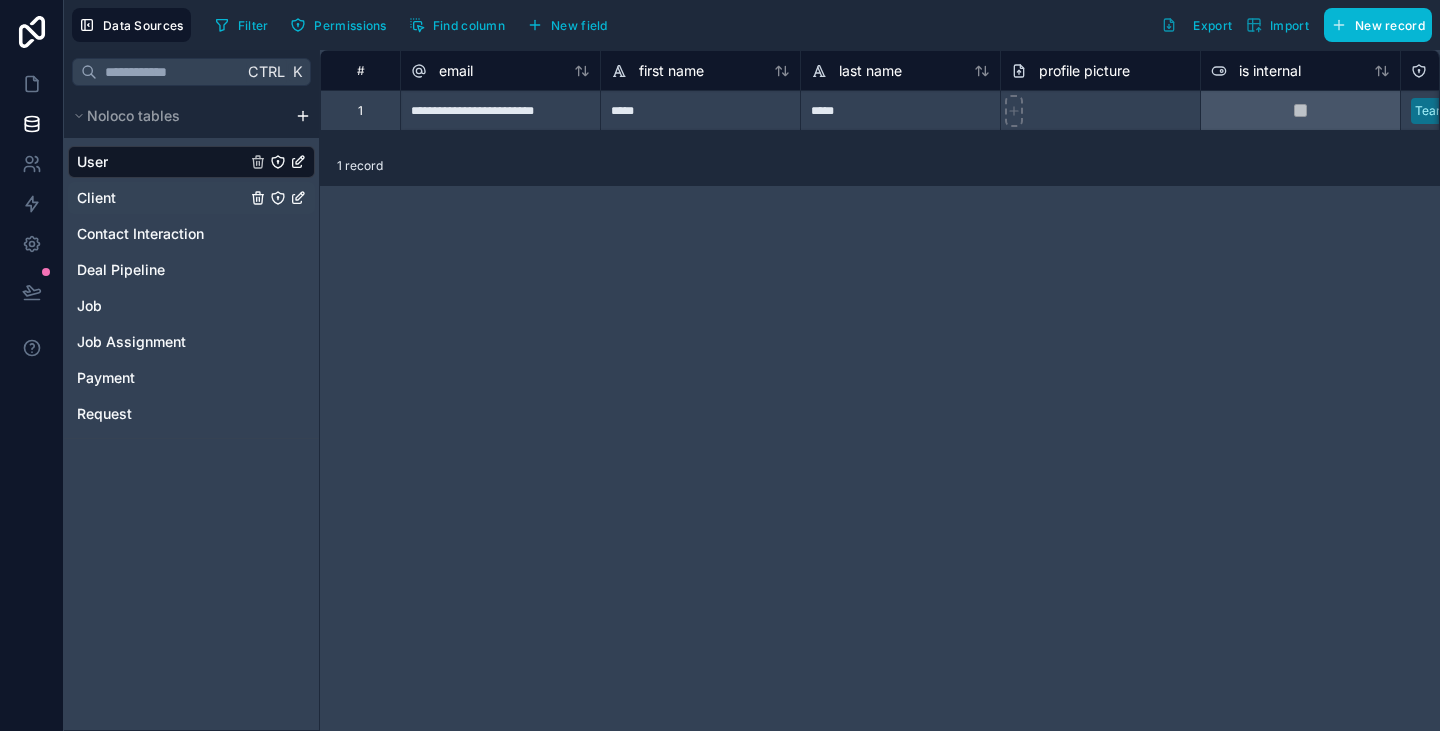 click on "Client" at bounding box center (191, 198) 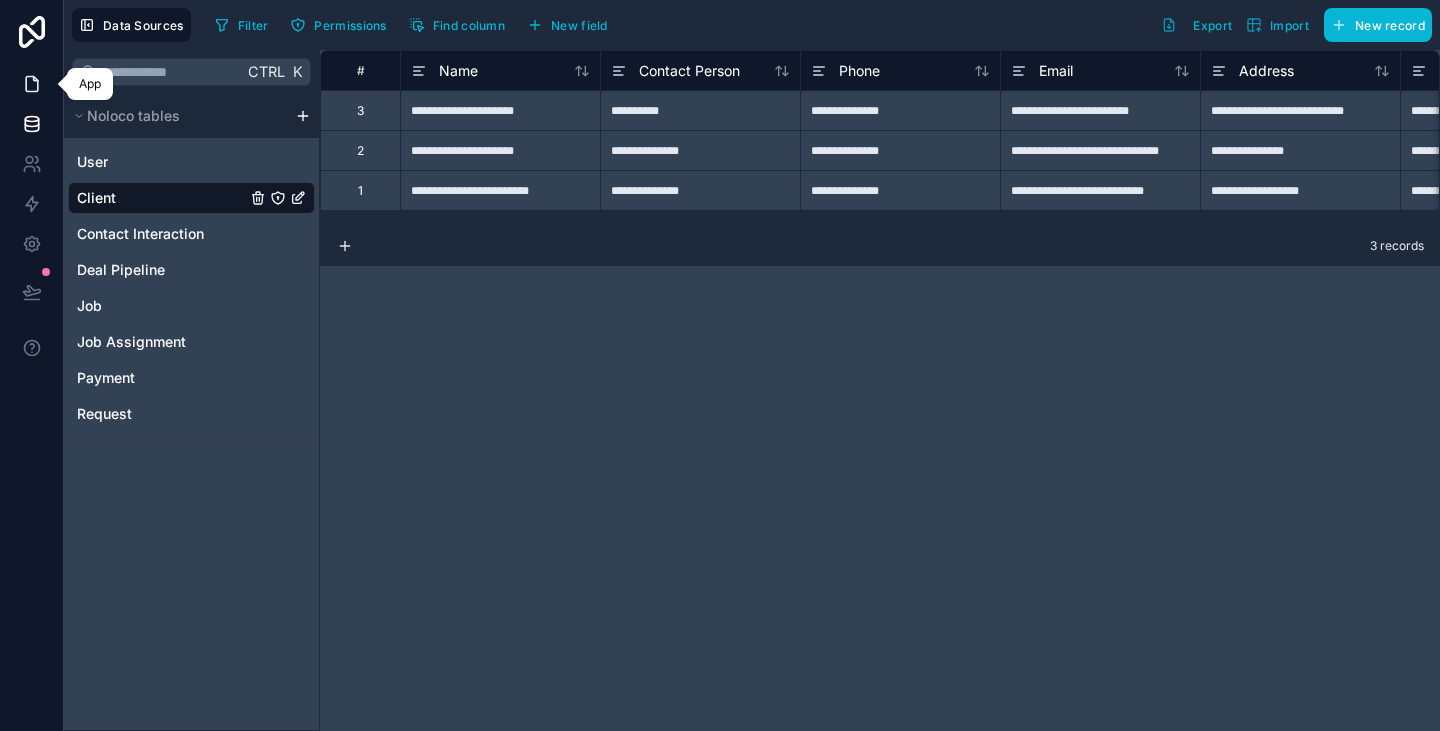 click 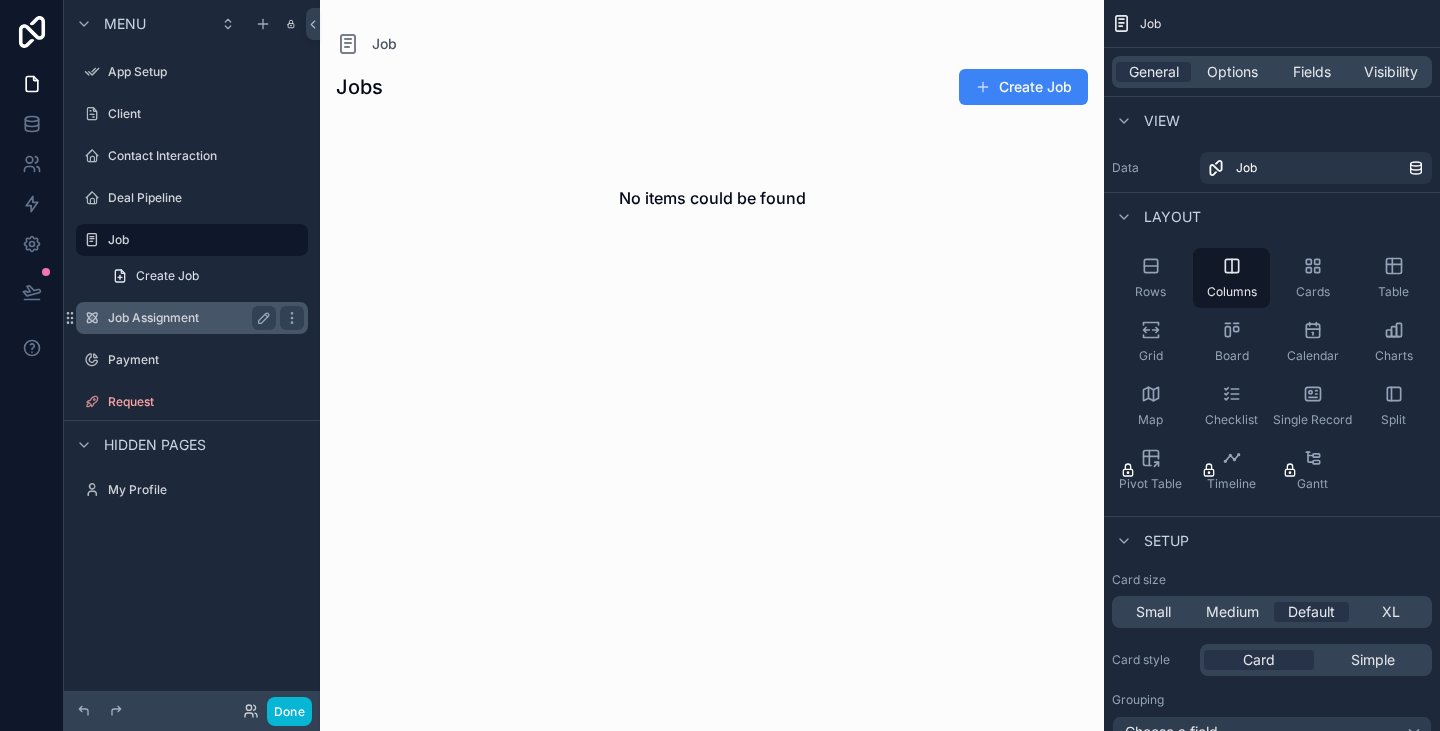 click on "Job Assignment" at bounding box center [192, 318] 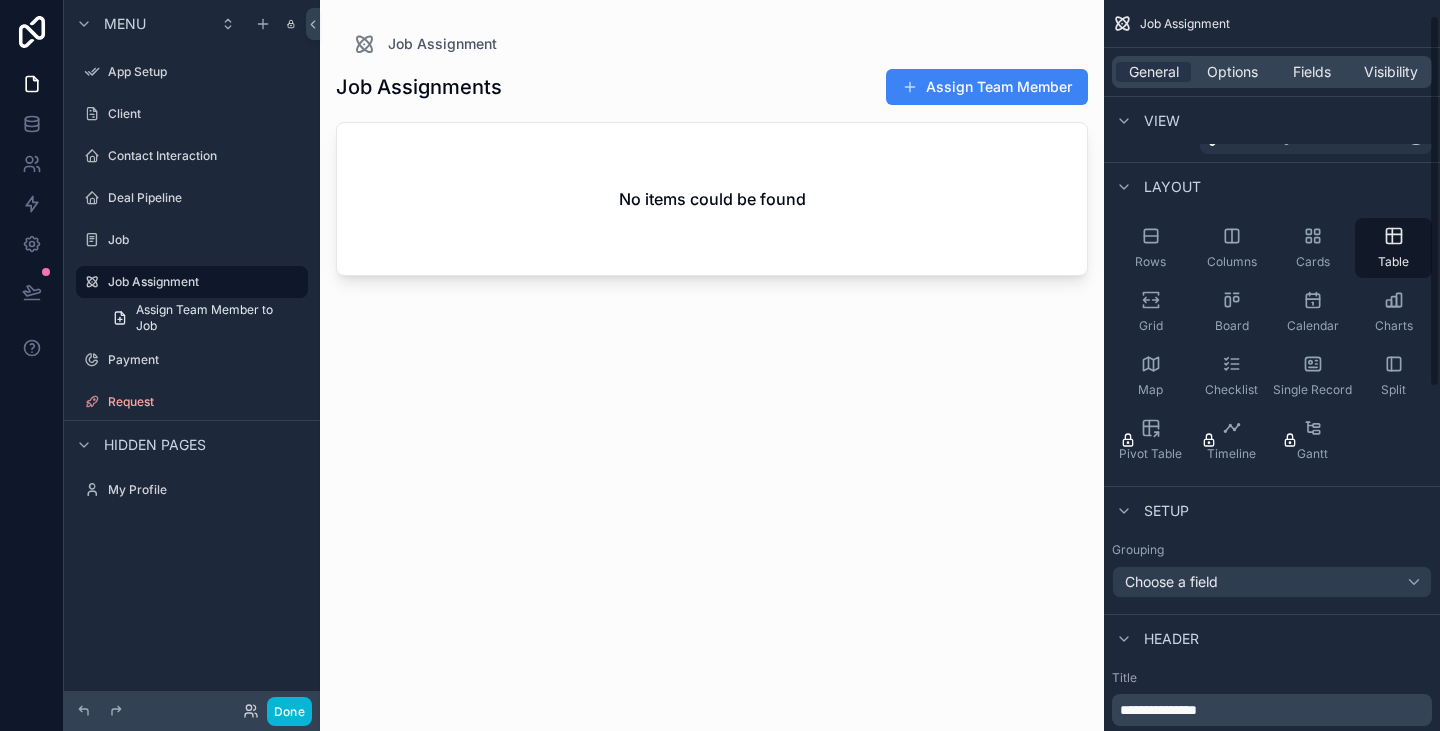 scroll, scrollTop: 31, scrollLeft: 0, axis: vertical 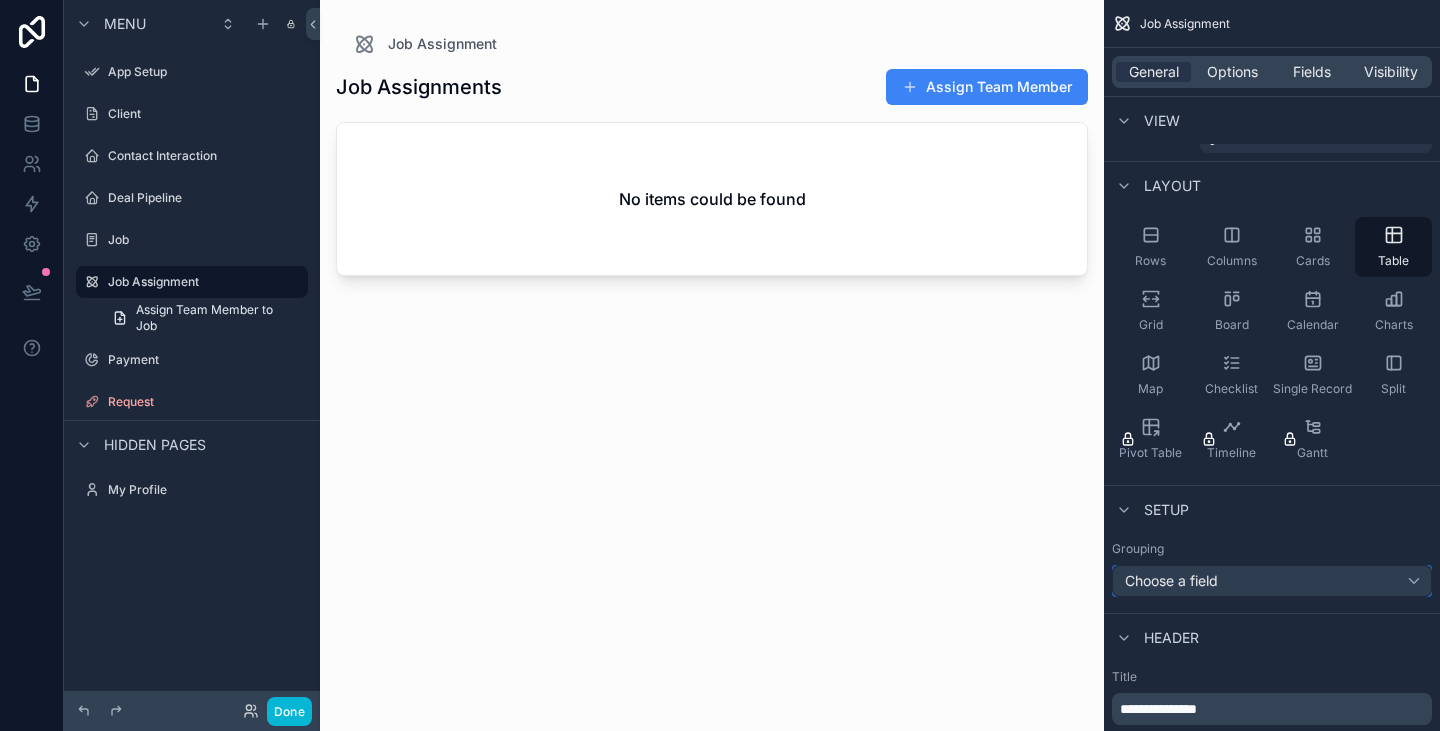 click on "Choose a field" at bounding box center [1171, 580] 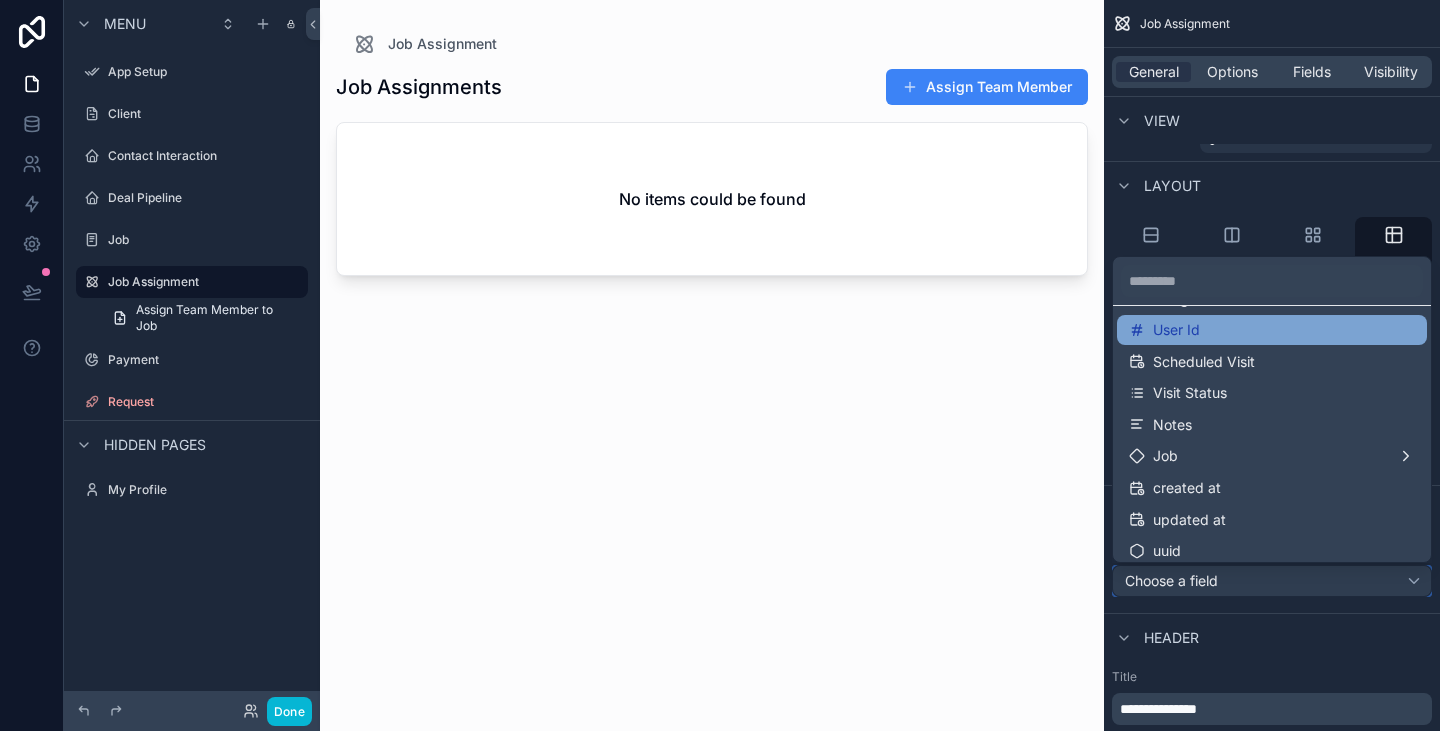 scroll, scrollTop: 140, scrollLeft: 0, axis: vertical 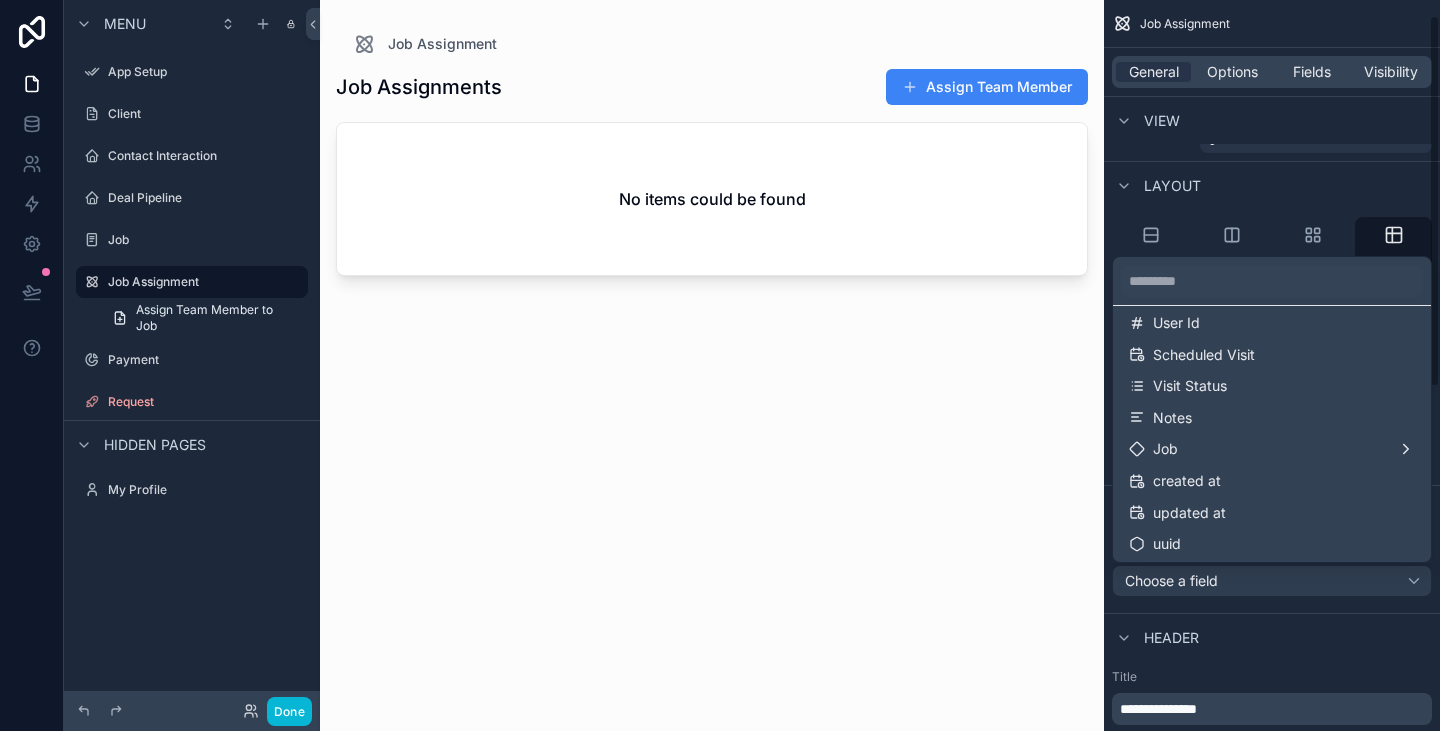click at bounding box center [720, 365] 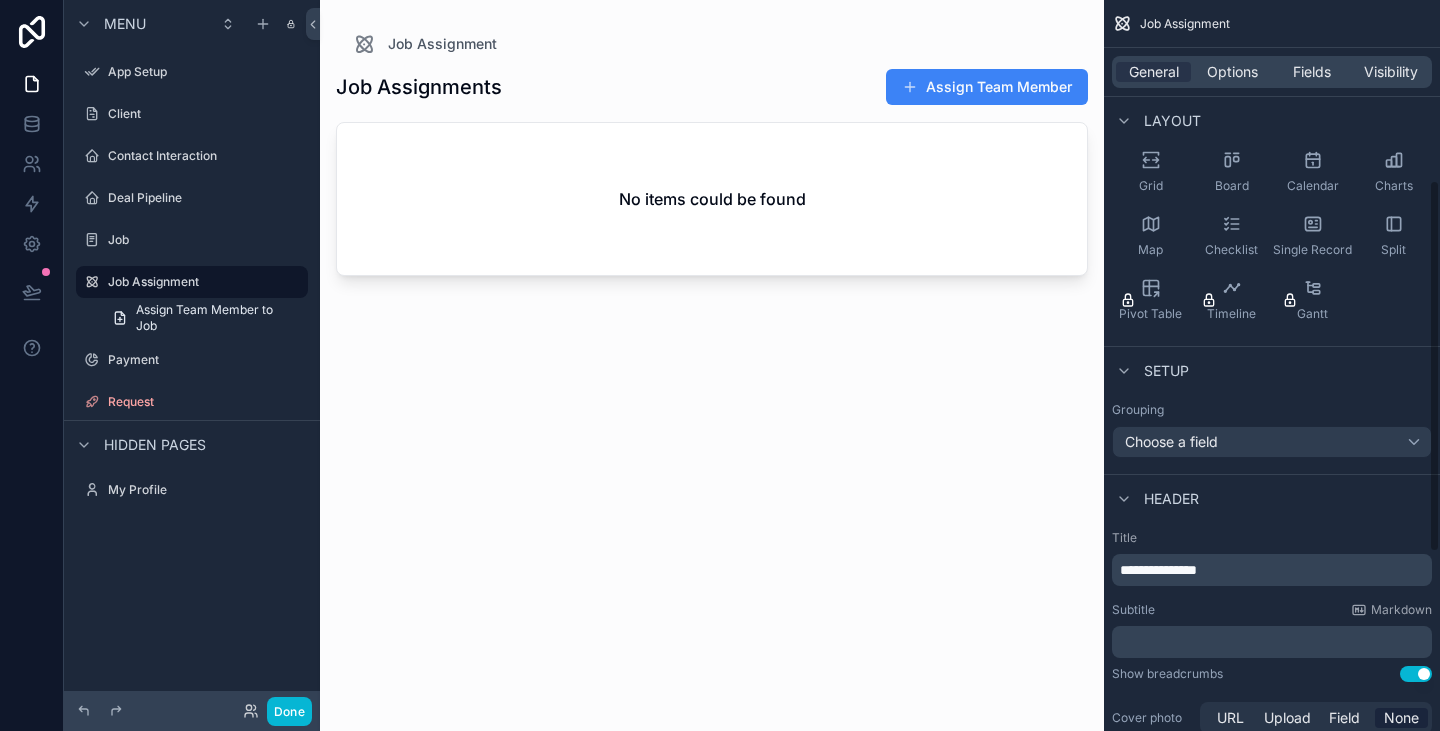 scroll, scrollTop: 0, scrollLeft: 0, axis: both 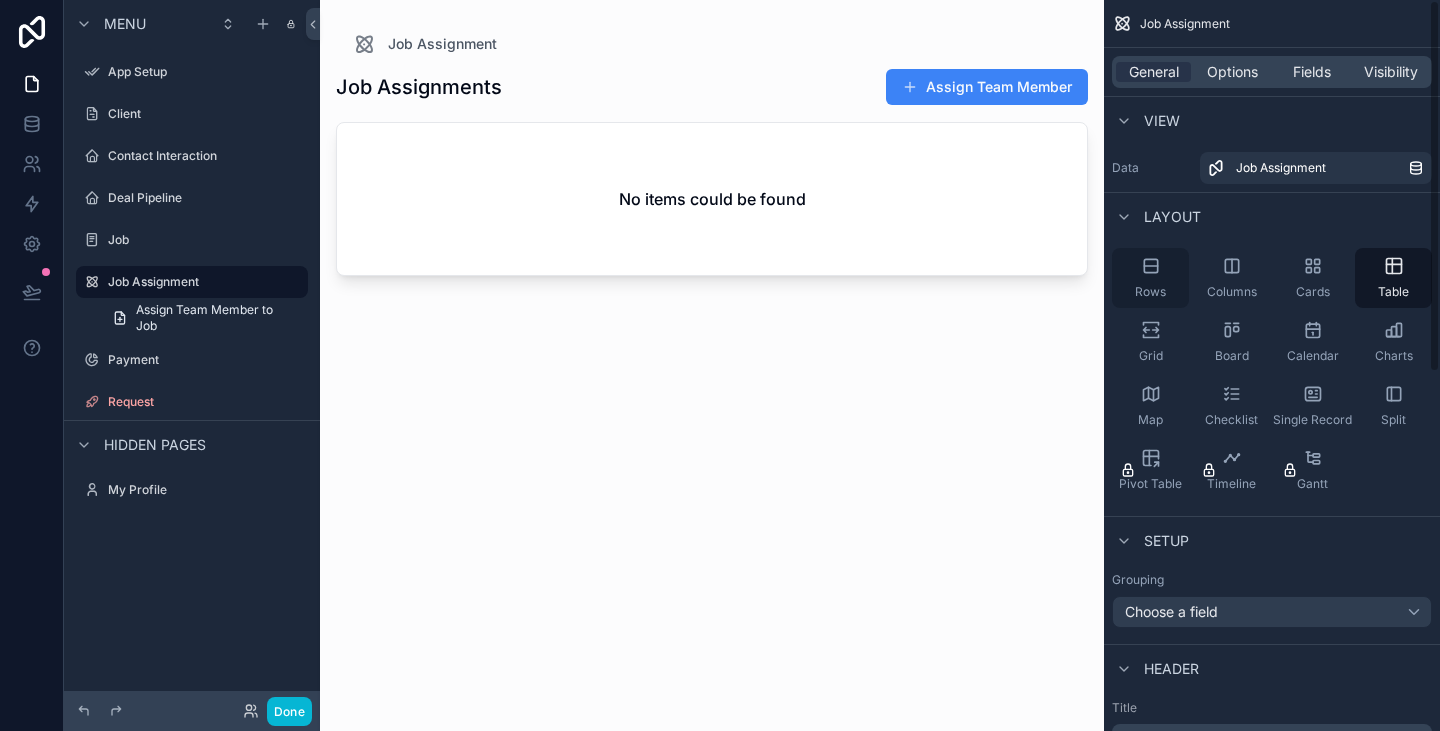 click 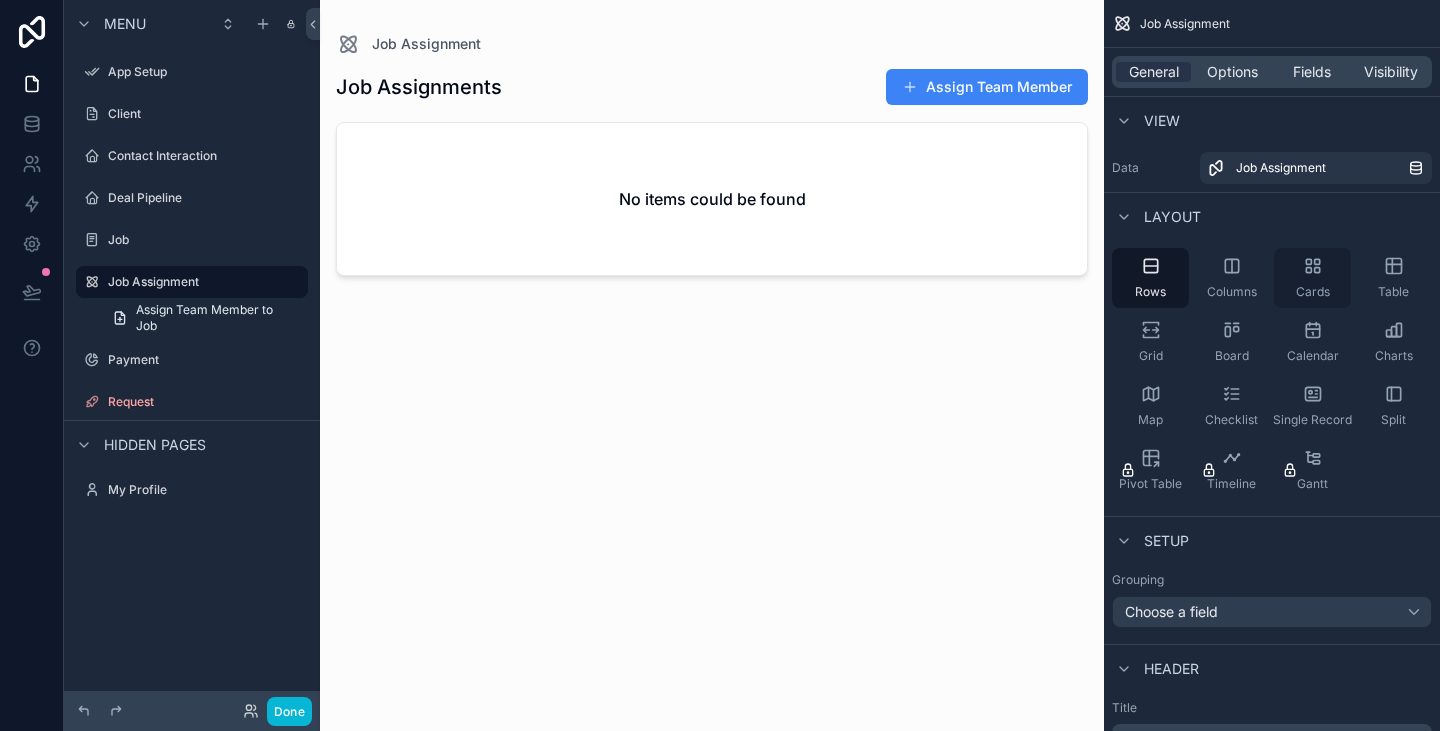 click on "Cards" at bounding box center (1312, 278) 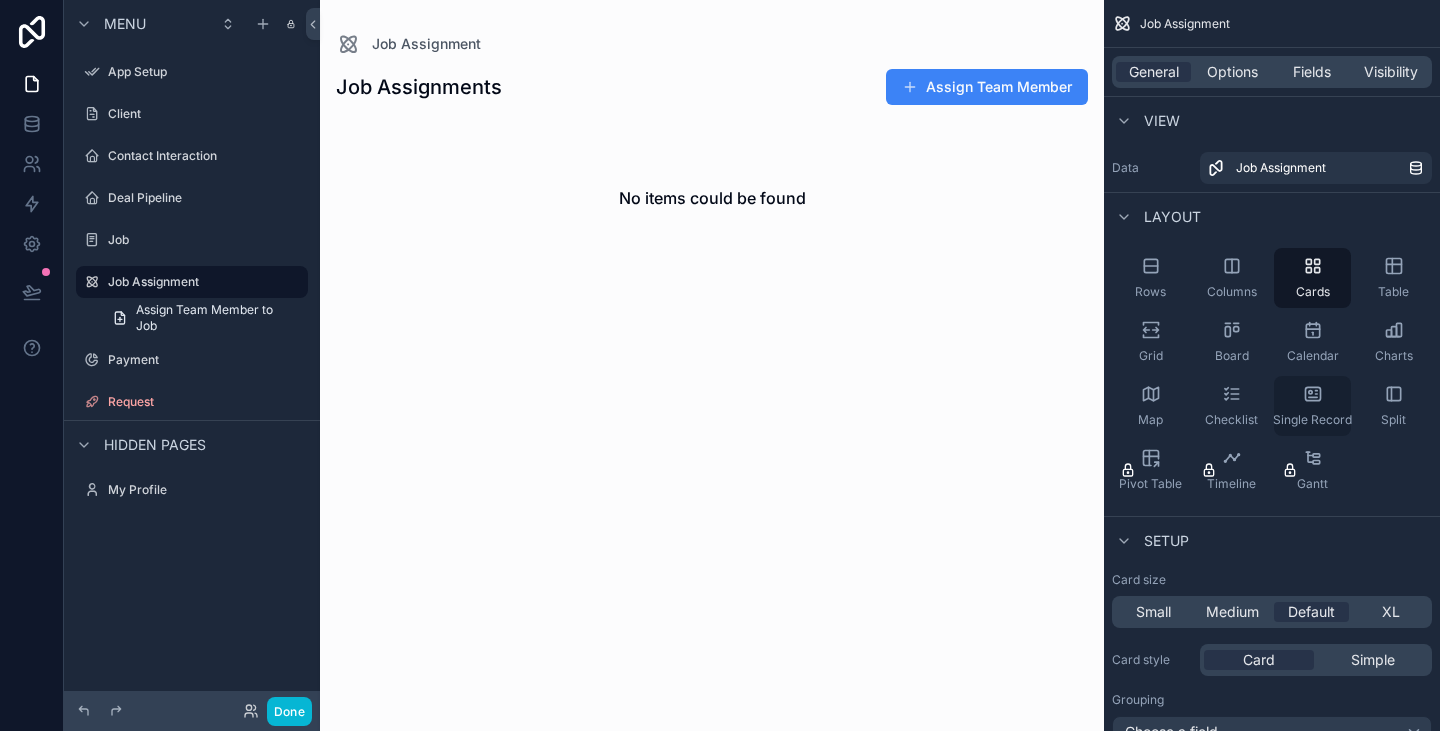 click 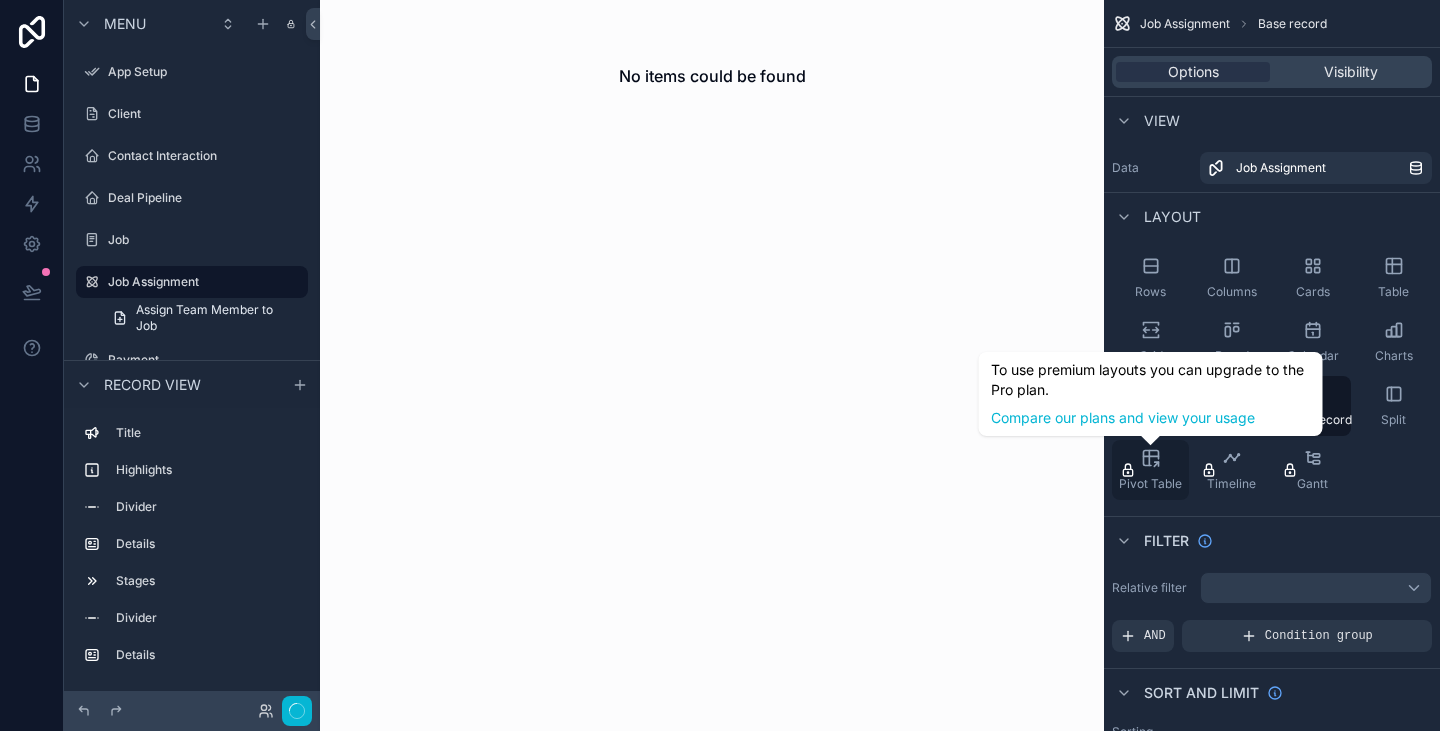 click on "Pivot Table" at bounding box center (1150, 470) 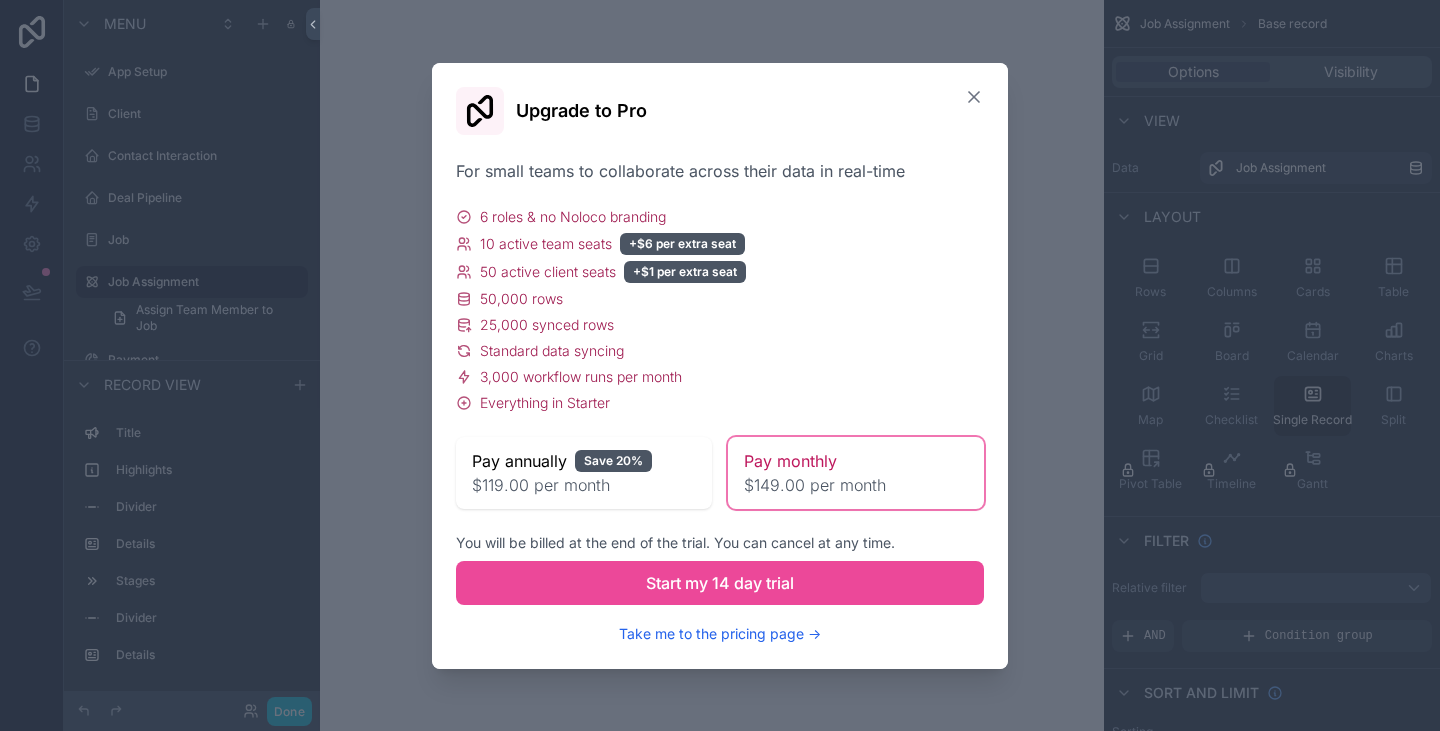 click 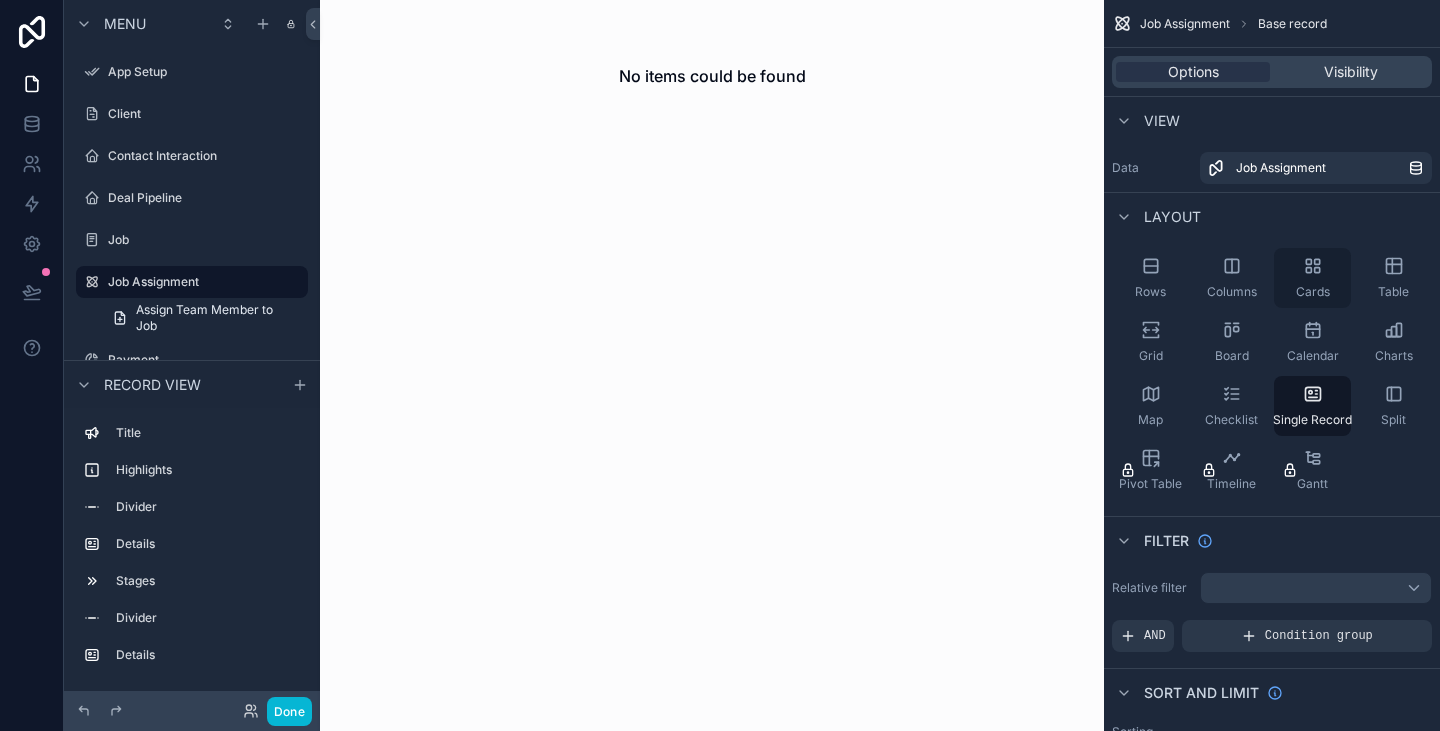click 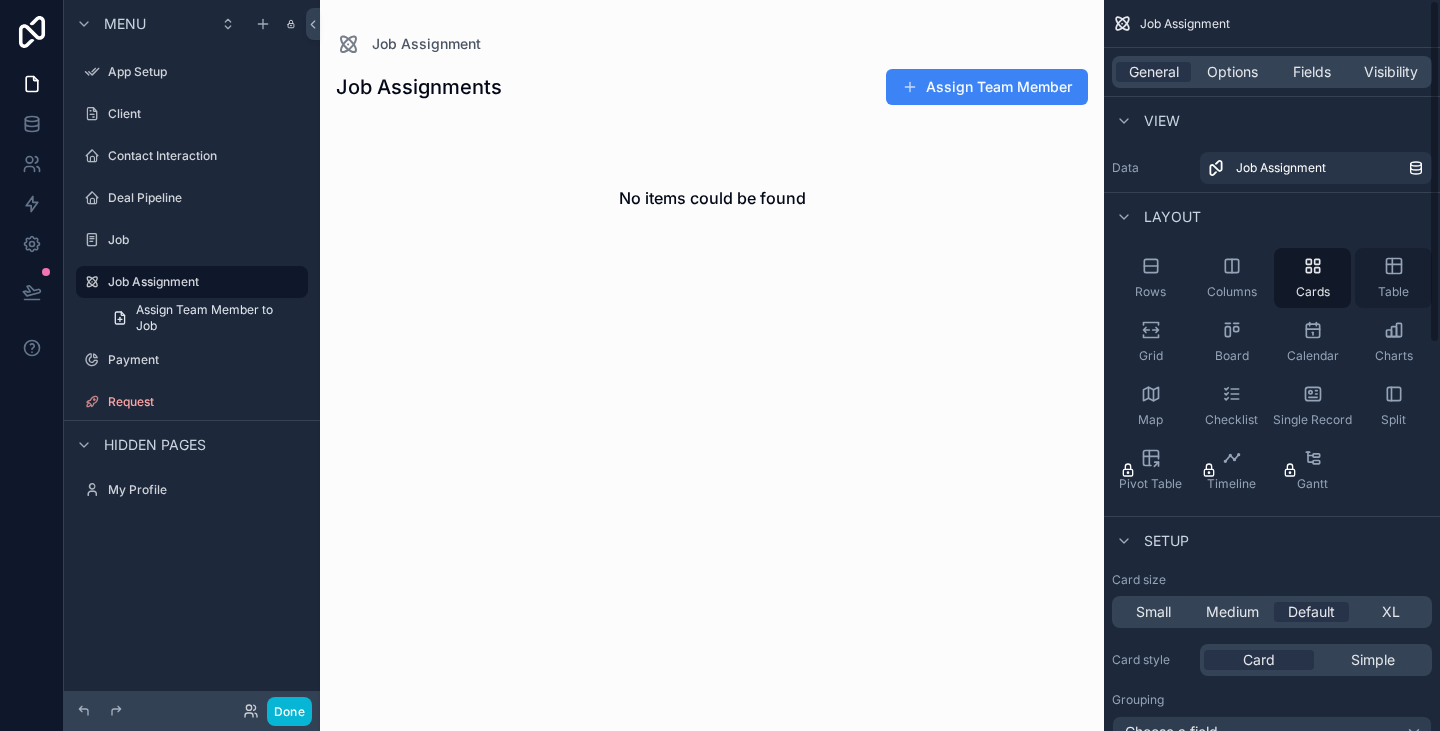 click on "Table" at bounding box center [1393, 278] 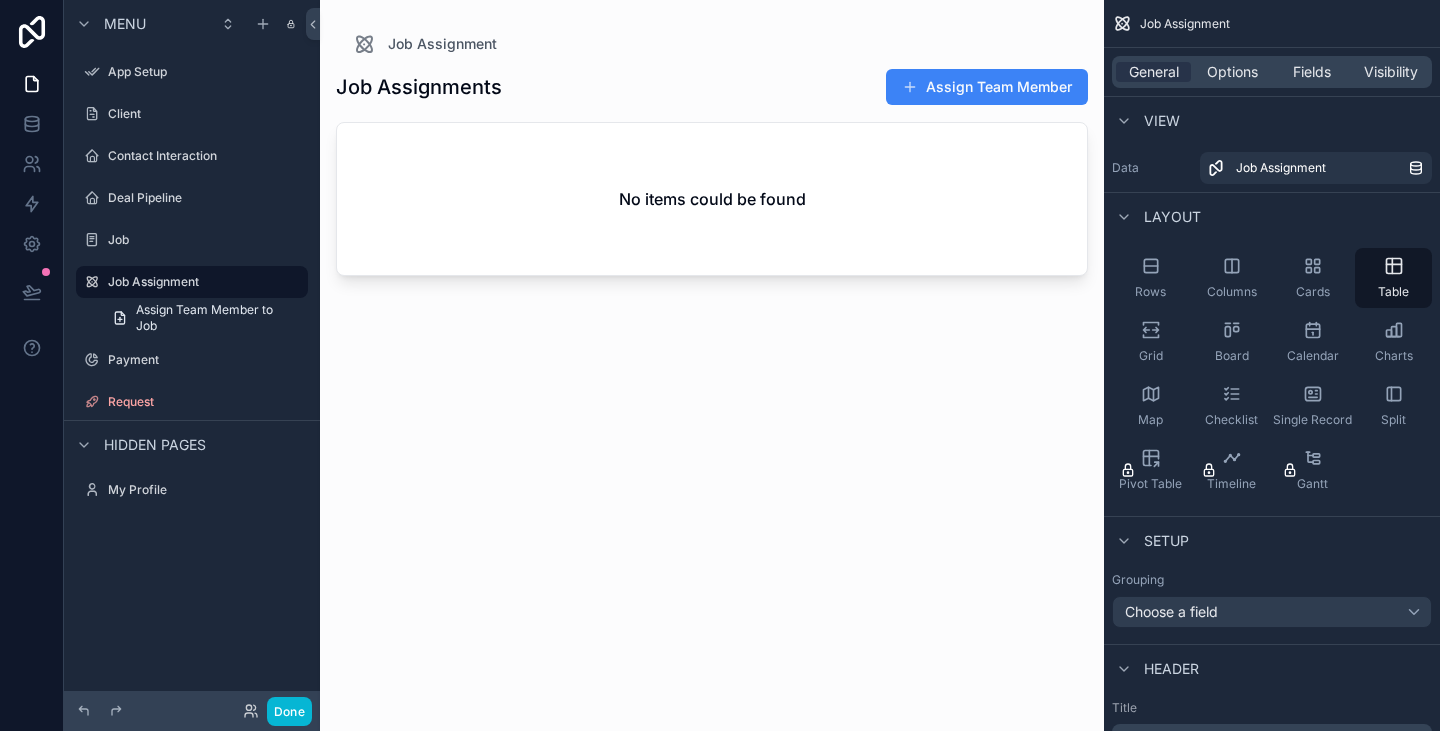 click on "Setup" at bounding box center [1166, 541] 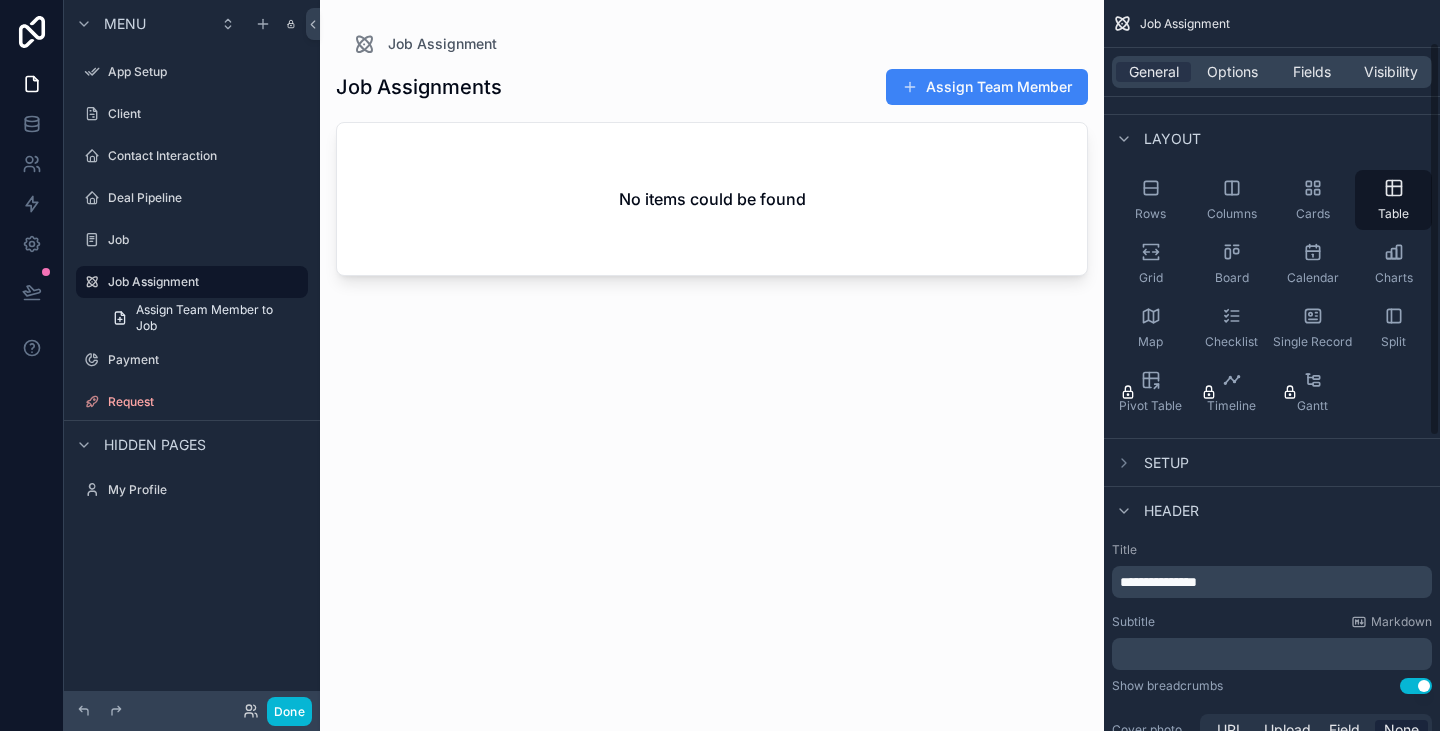 scroll, scrollTop: 79, scrollLeft: 0, axis: vertical 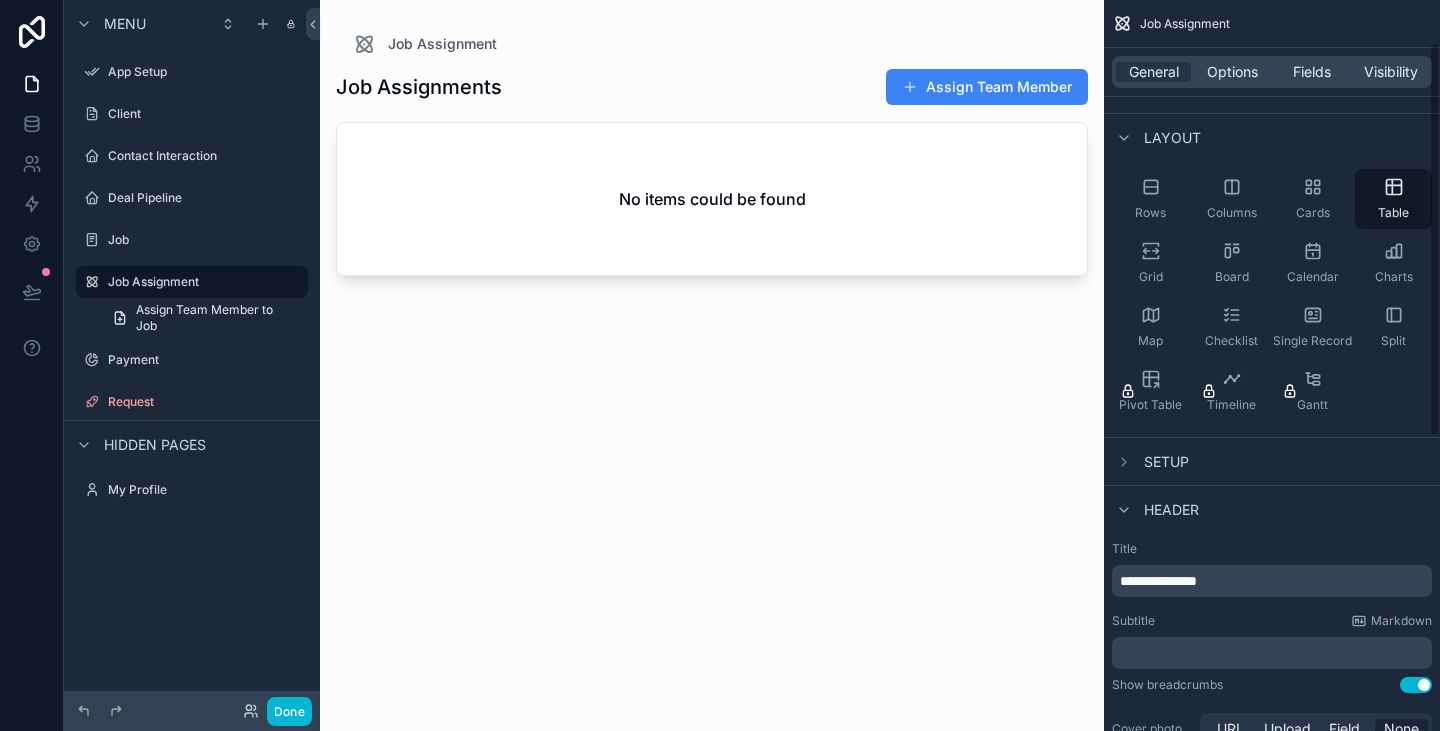 click on "Header" at bounding box center (1171, 510) 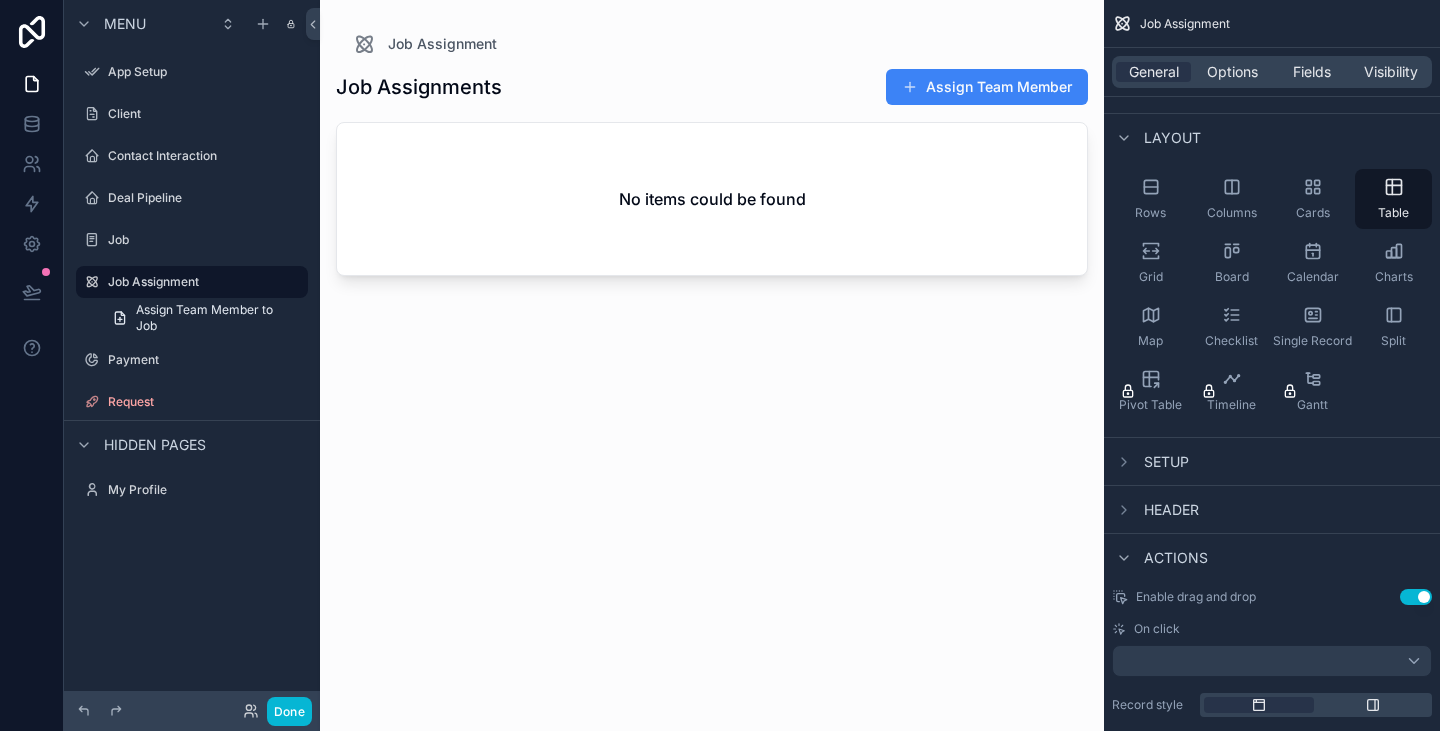 click on "Actions" at bounding box center [1176, 558] 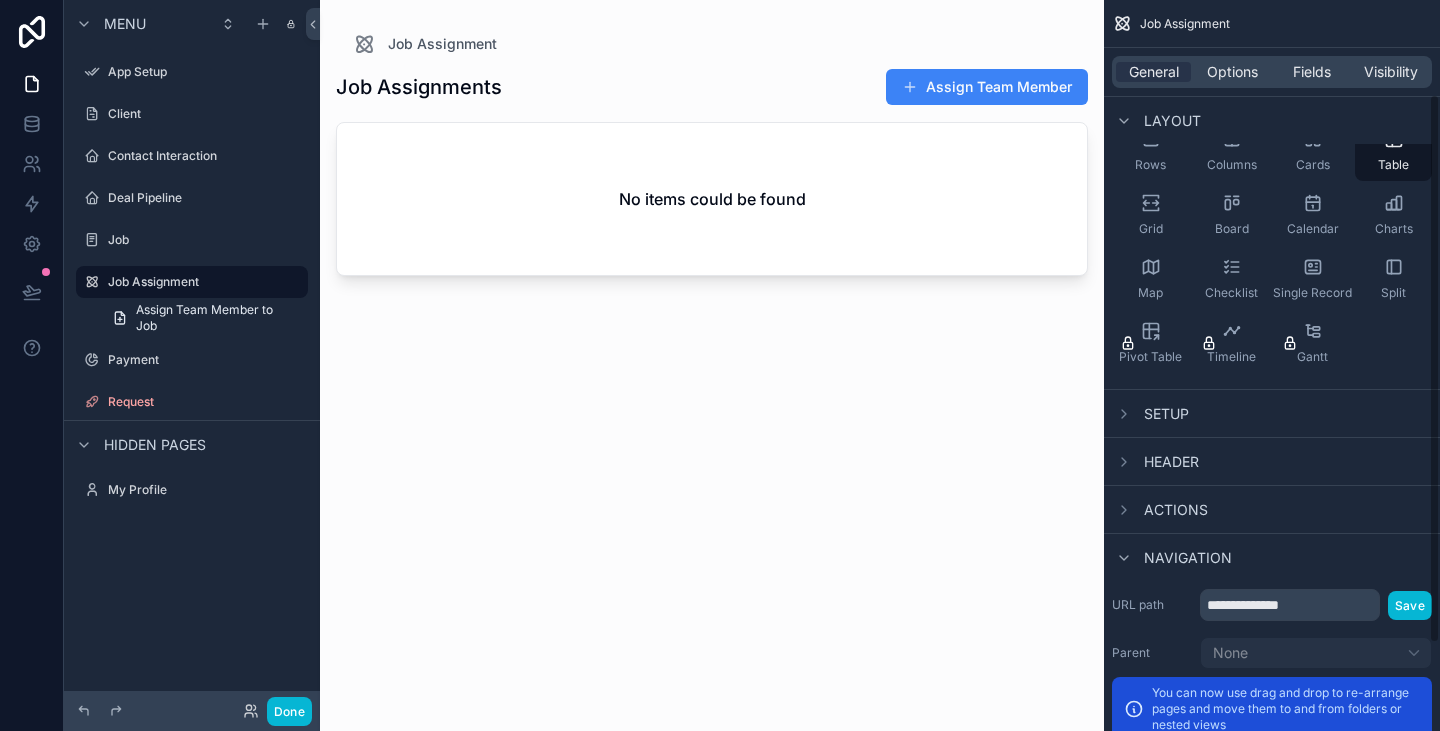 scroll, scrollTop: 125, scrollLeft: 0, axis: vertical 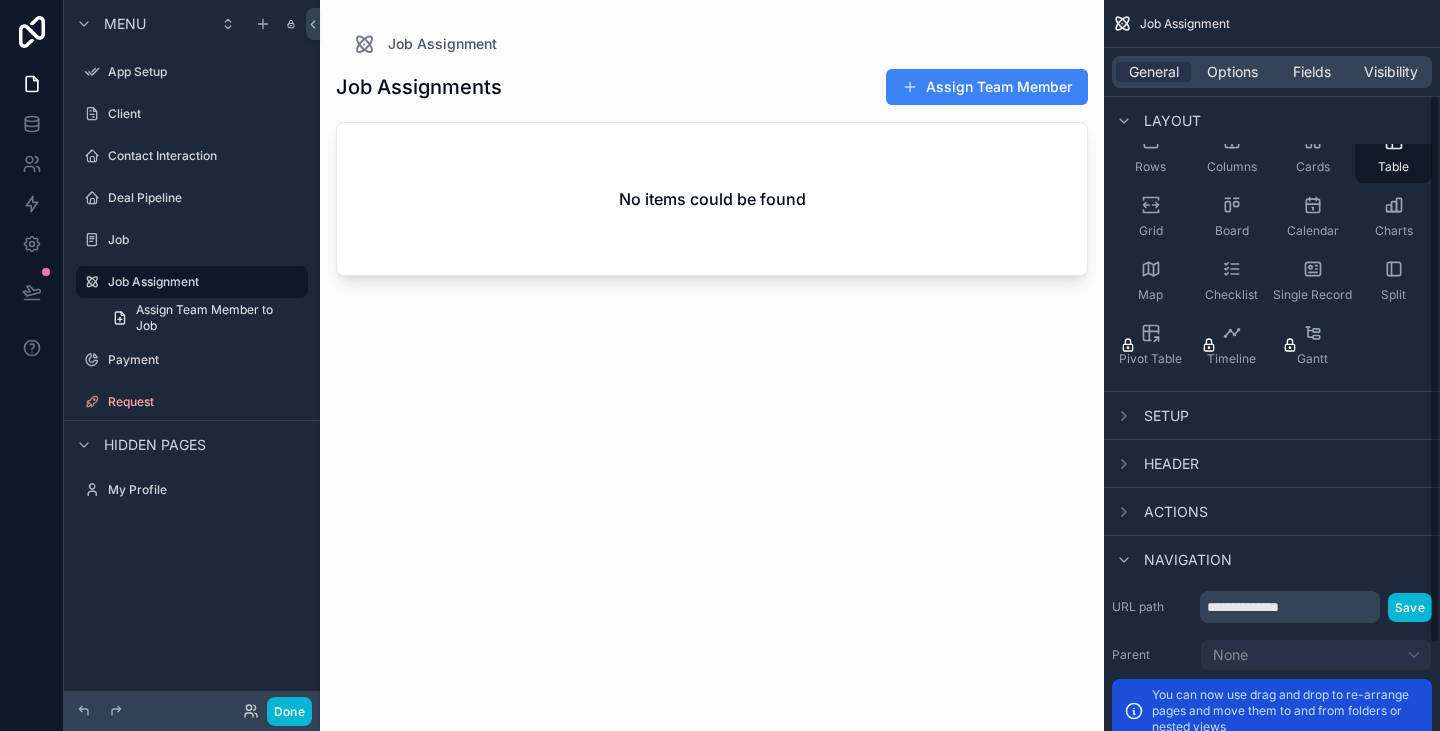 click on "Setup" at bounding box center (1166, 416) 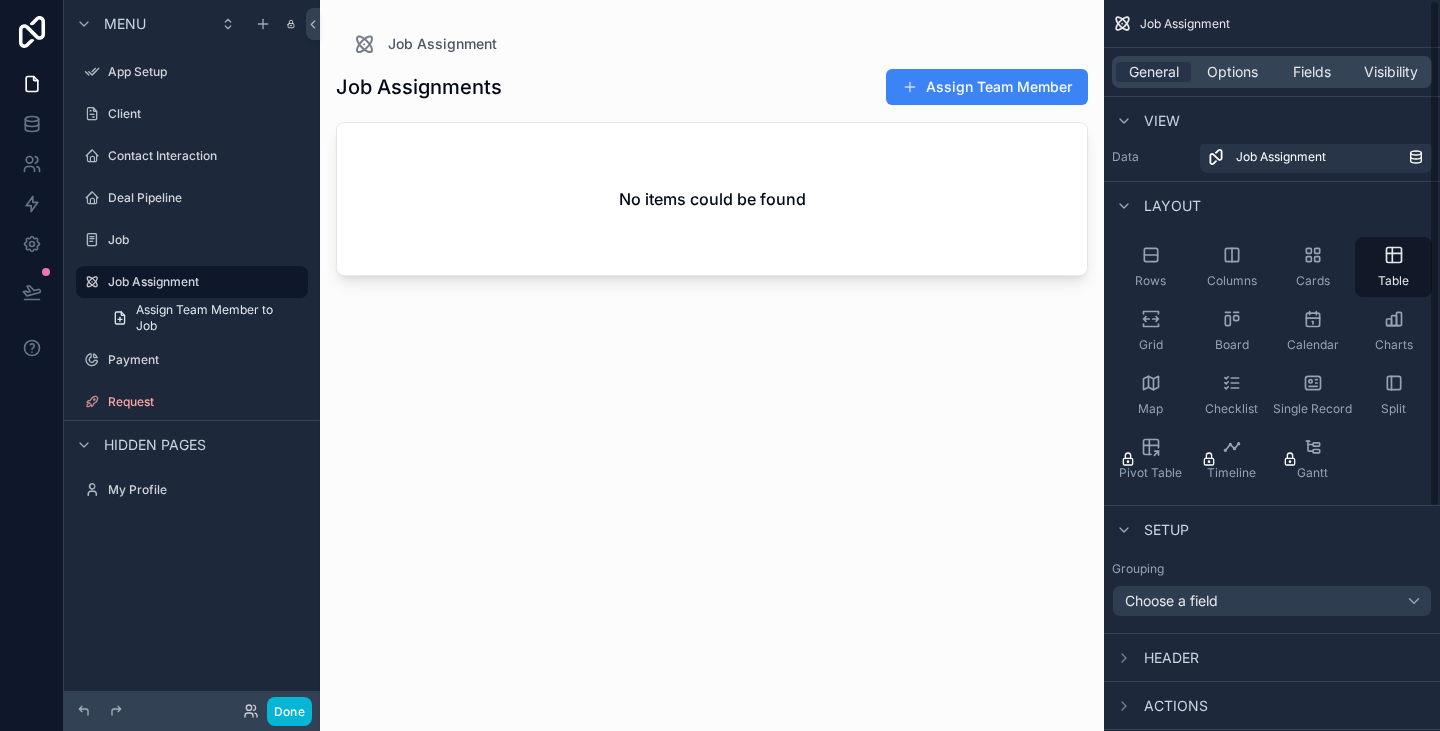 scroll, scrollTop: 0, scrollLeft: 0, axis: both 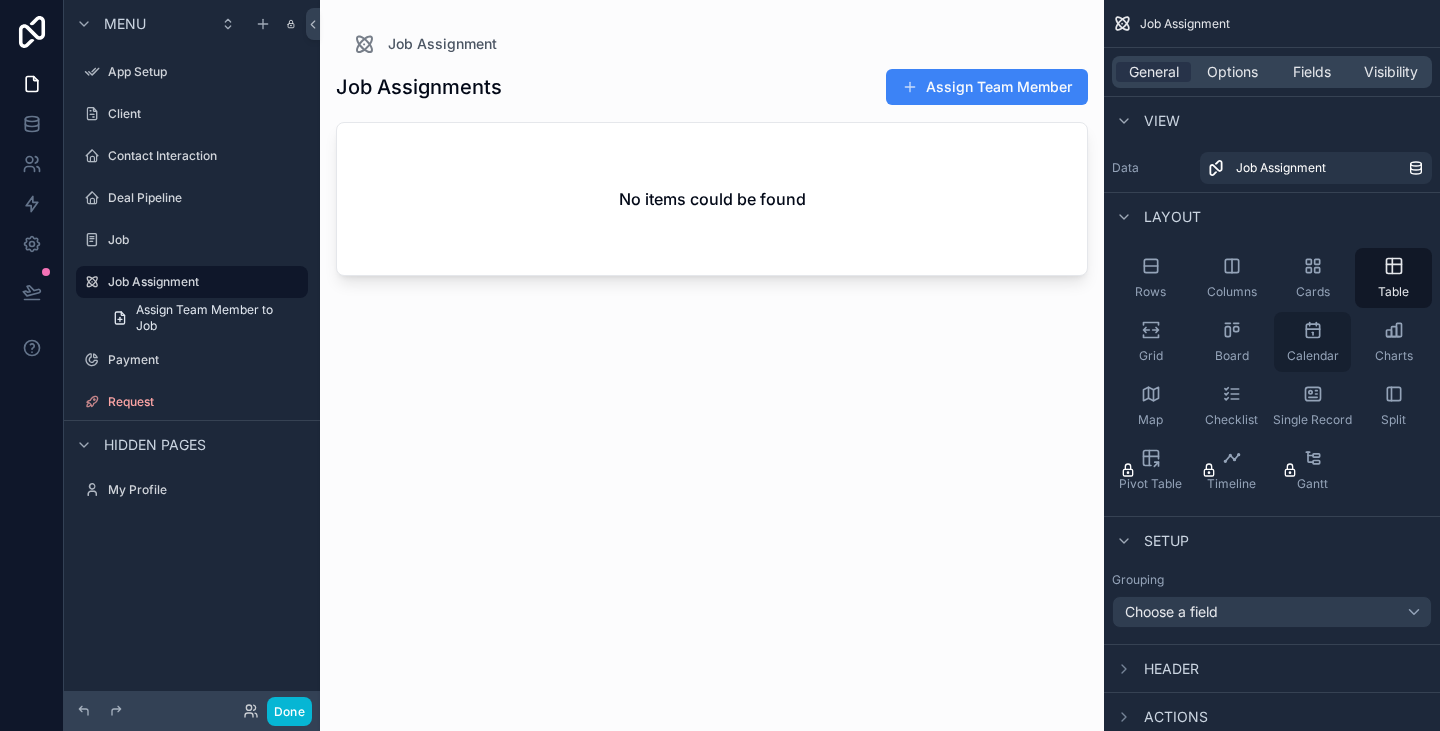 click on "Calendar" at bounding box center (1313, 356) 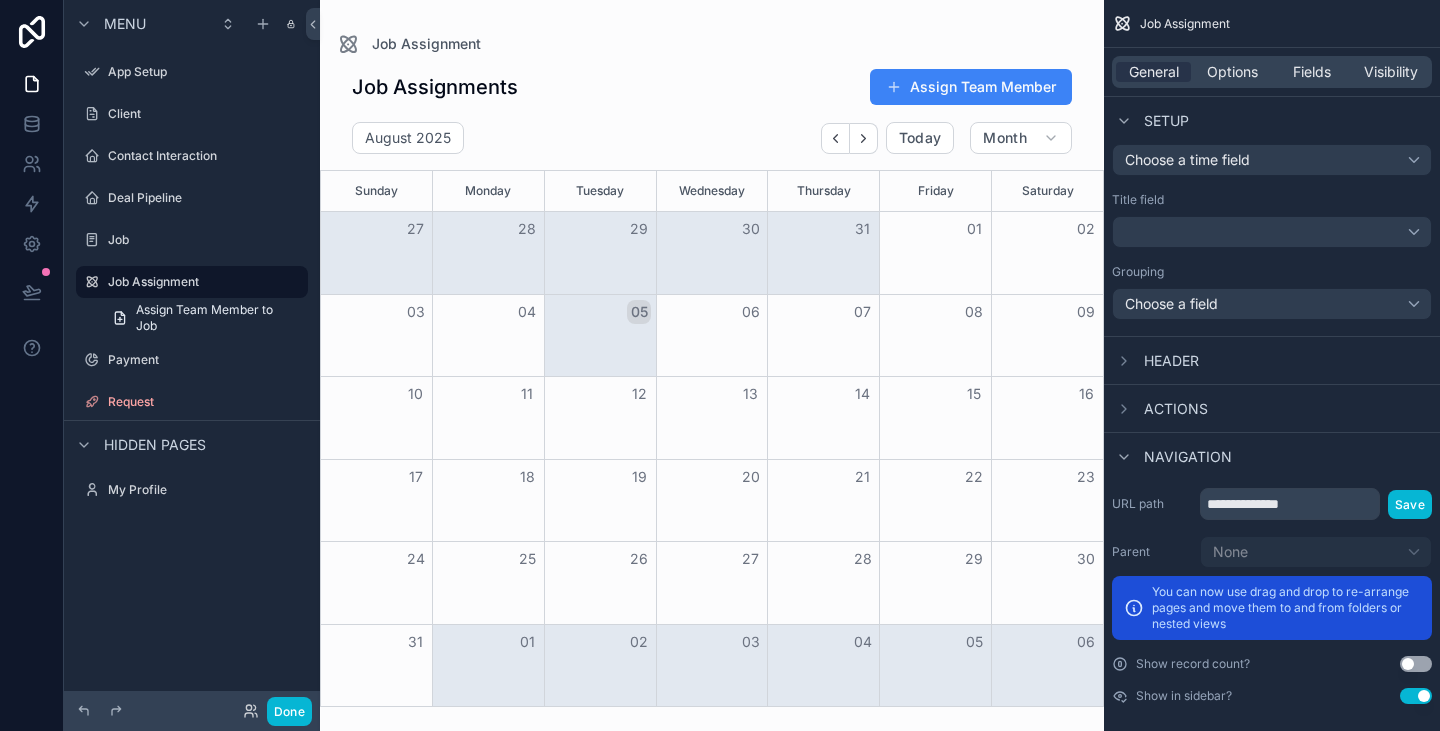 scroll, scrollTop: 745, scrollLeft: 0, axis: vertical 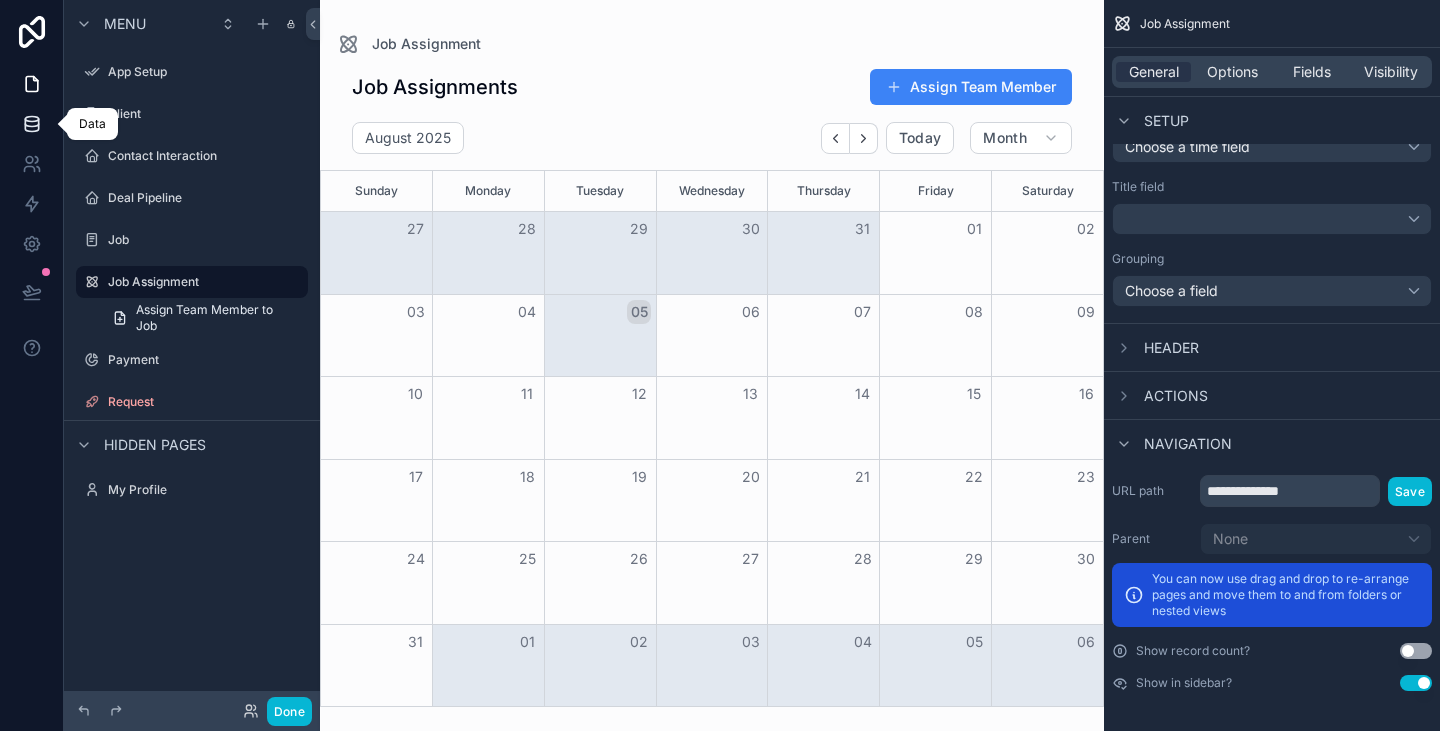 click 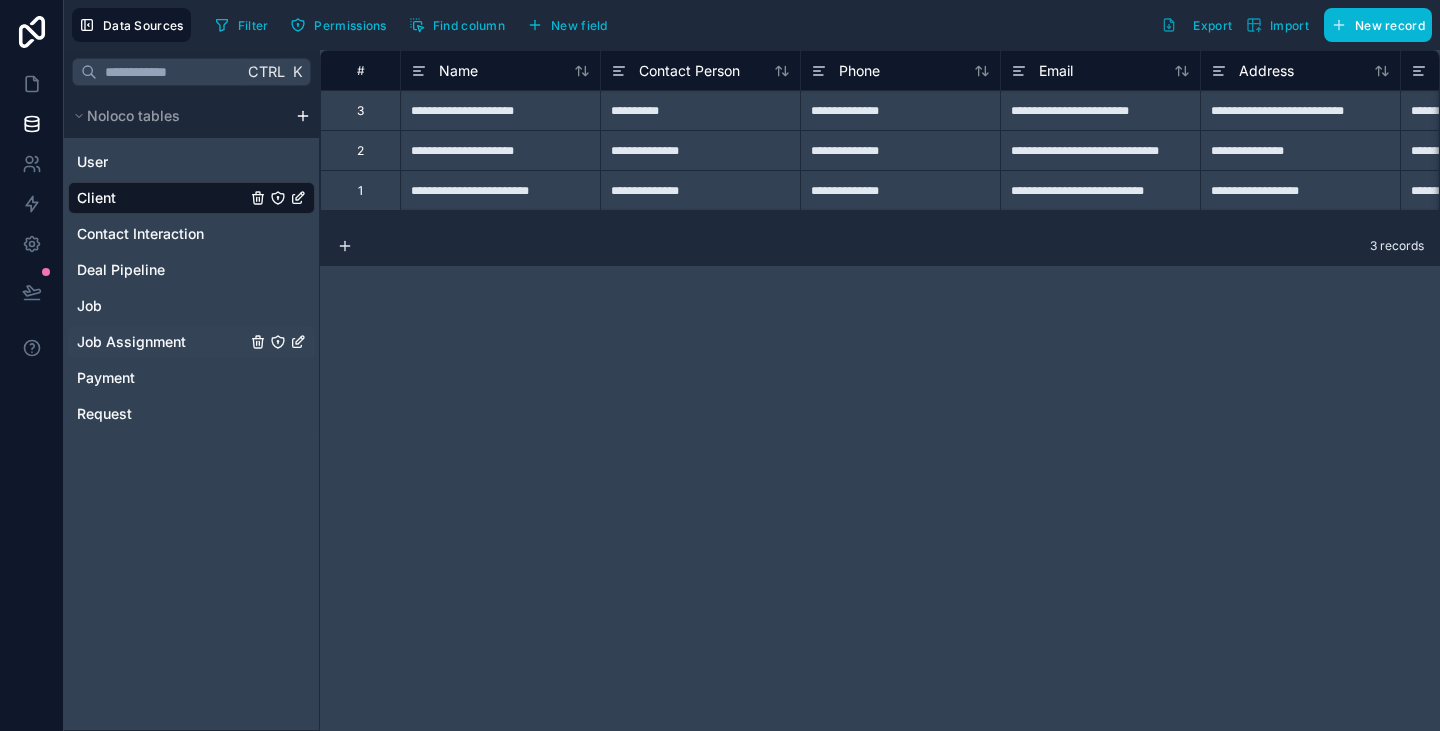 click on "Job Assignment" at bounding box center (131, 342) 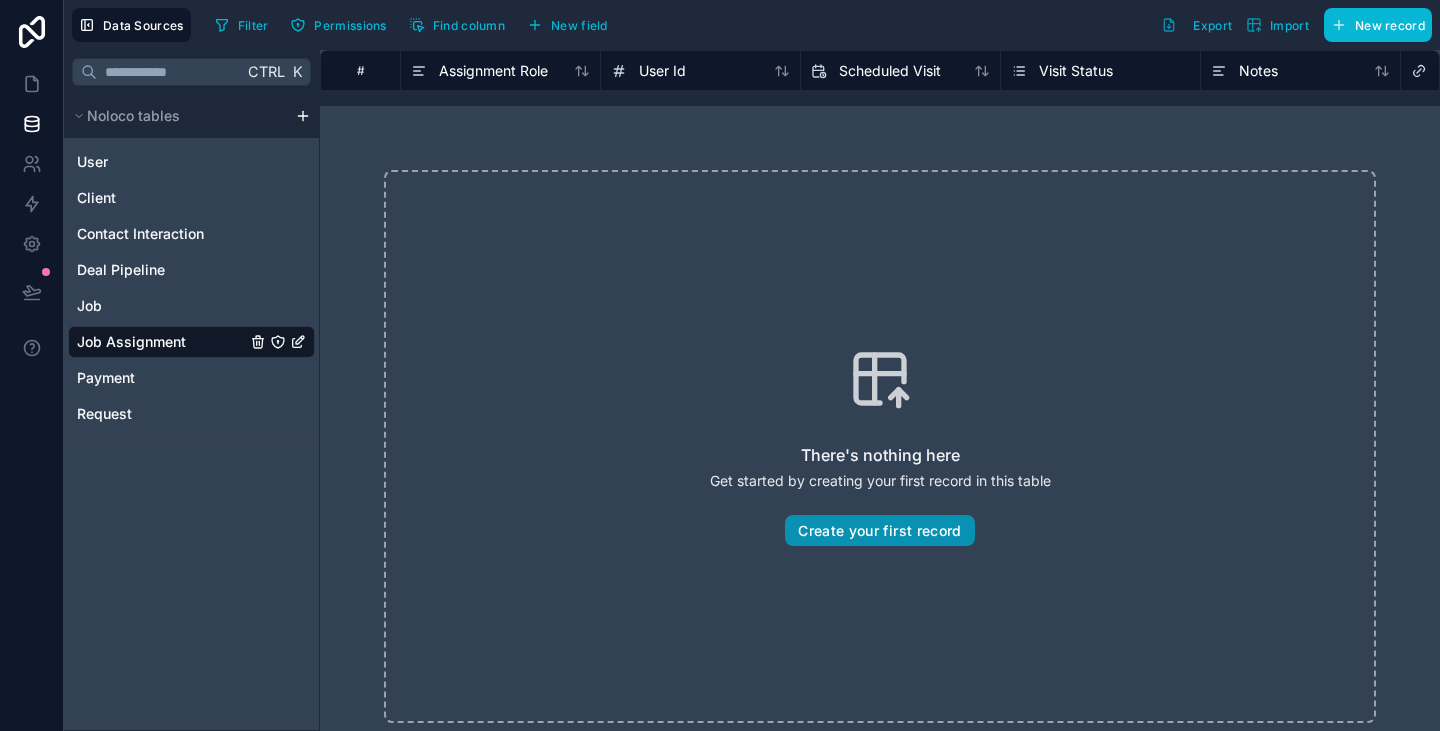 click on "Create your first record" at bounding box center [879, 531] 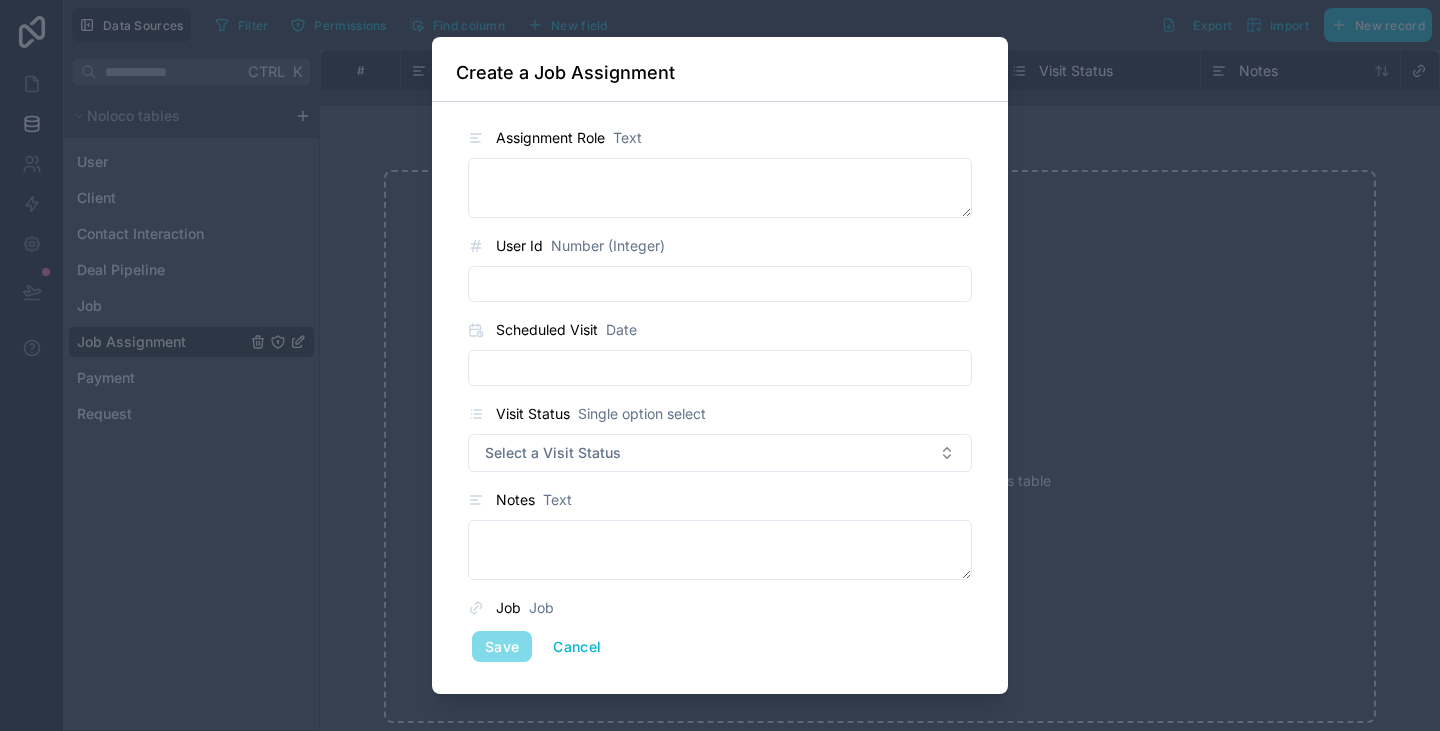 scroll, scrollTop: 62, scrollLeft: 0, axis: vertical 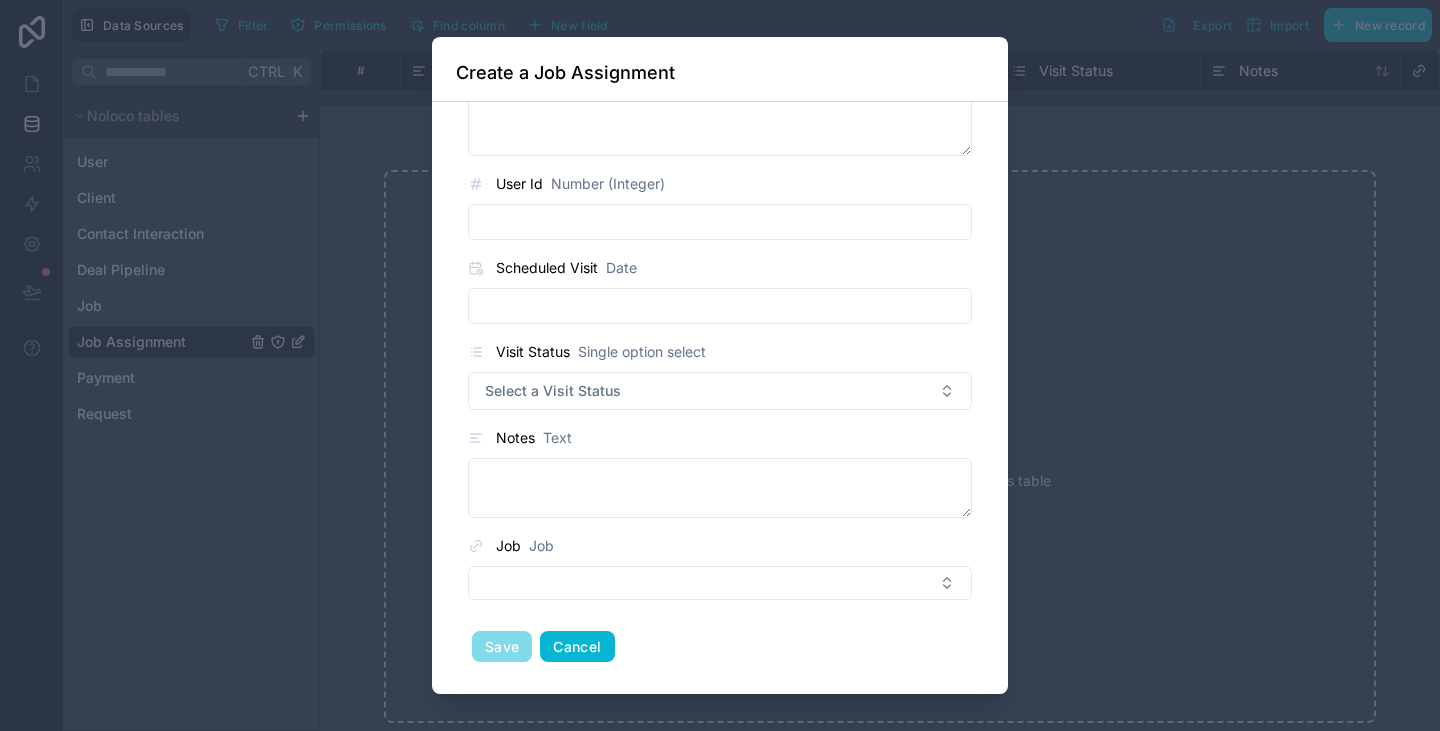 click on "Cancel" at bounding box center (577, 647) 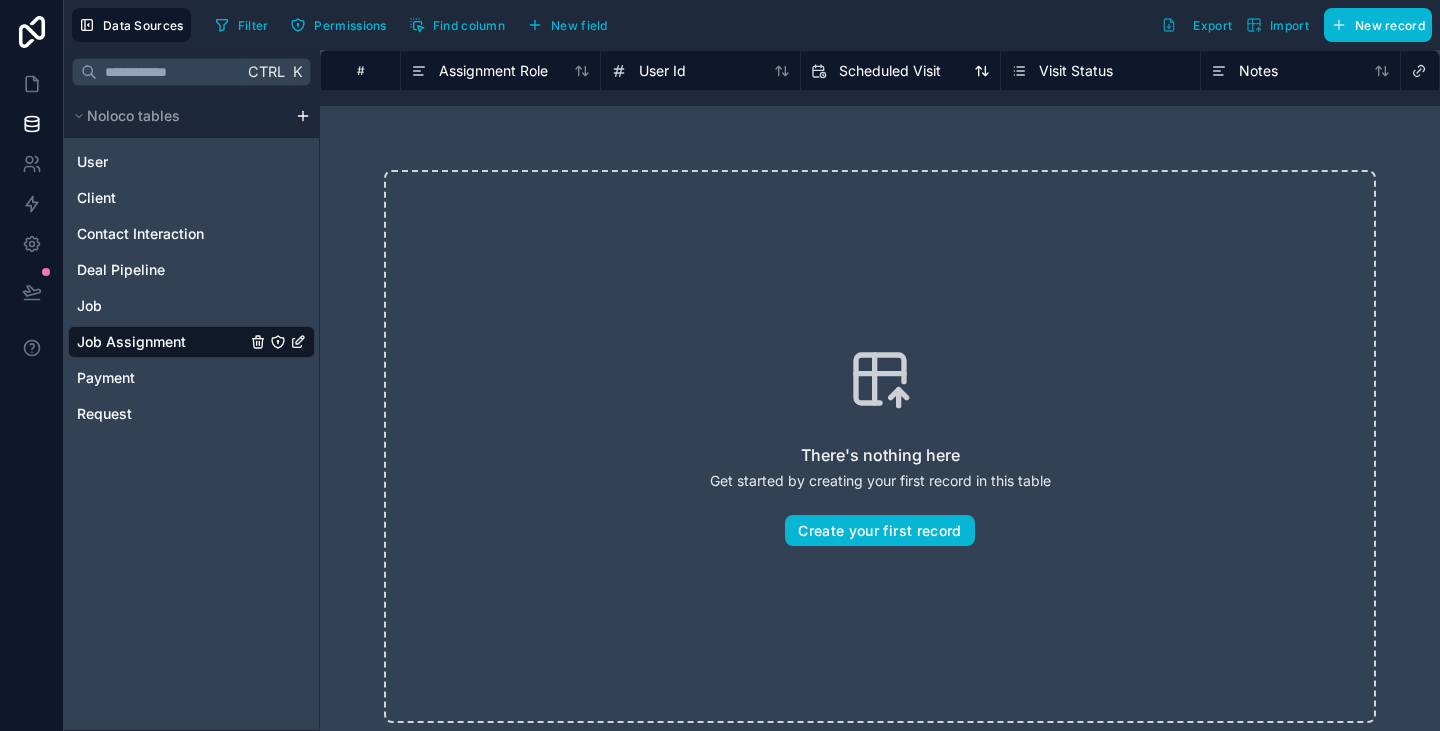 click on "Scheduled Visit" at bounding box center [890, 71] 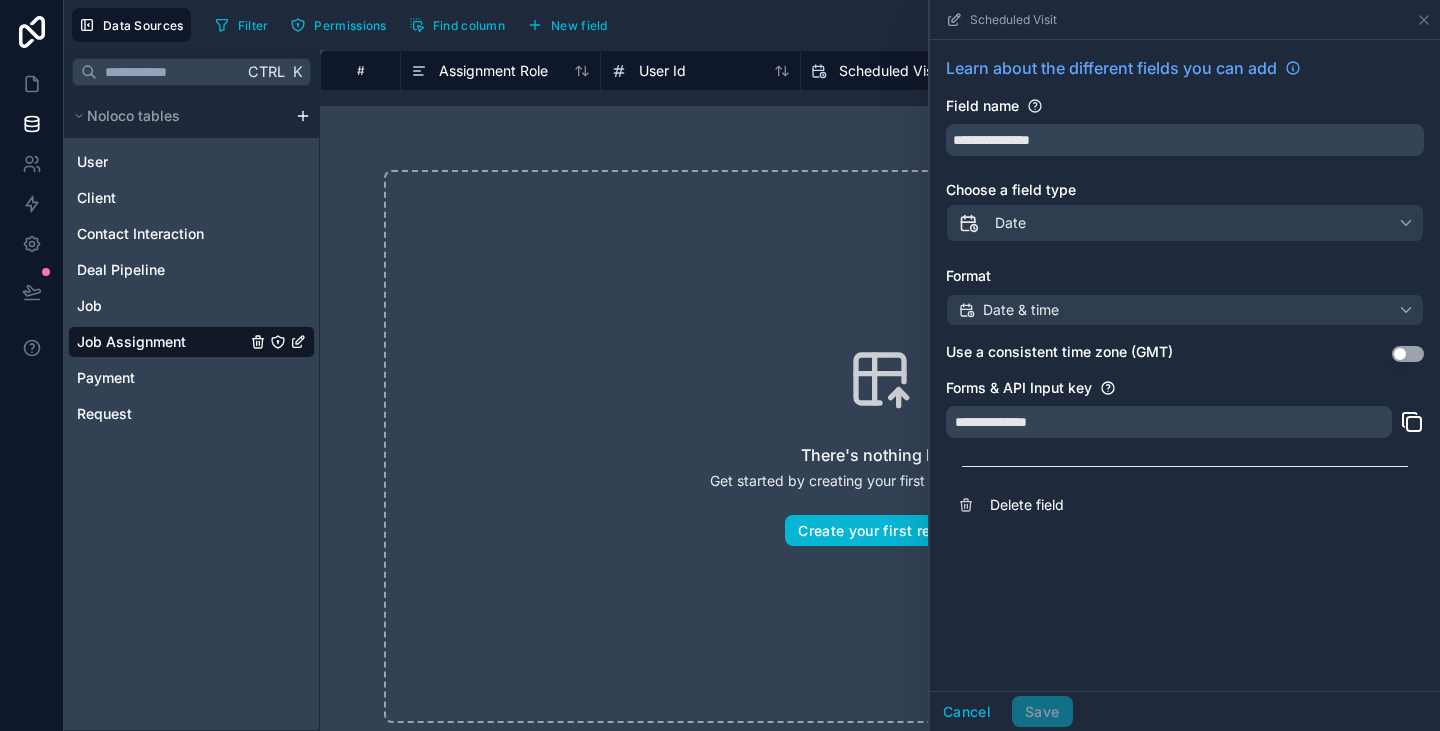 click on "There's nothing here Get started by creating your first record in this table Create your first record" at bounding box center (880, 446) 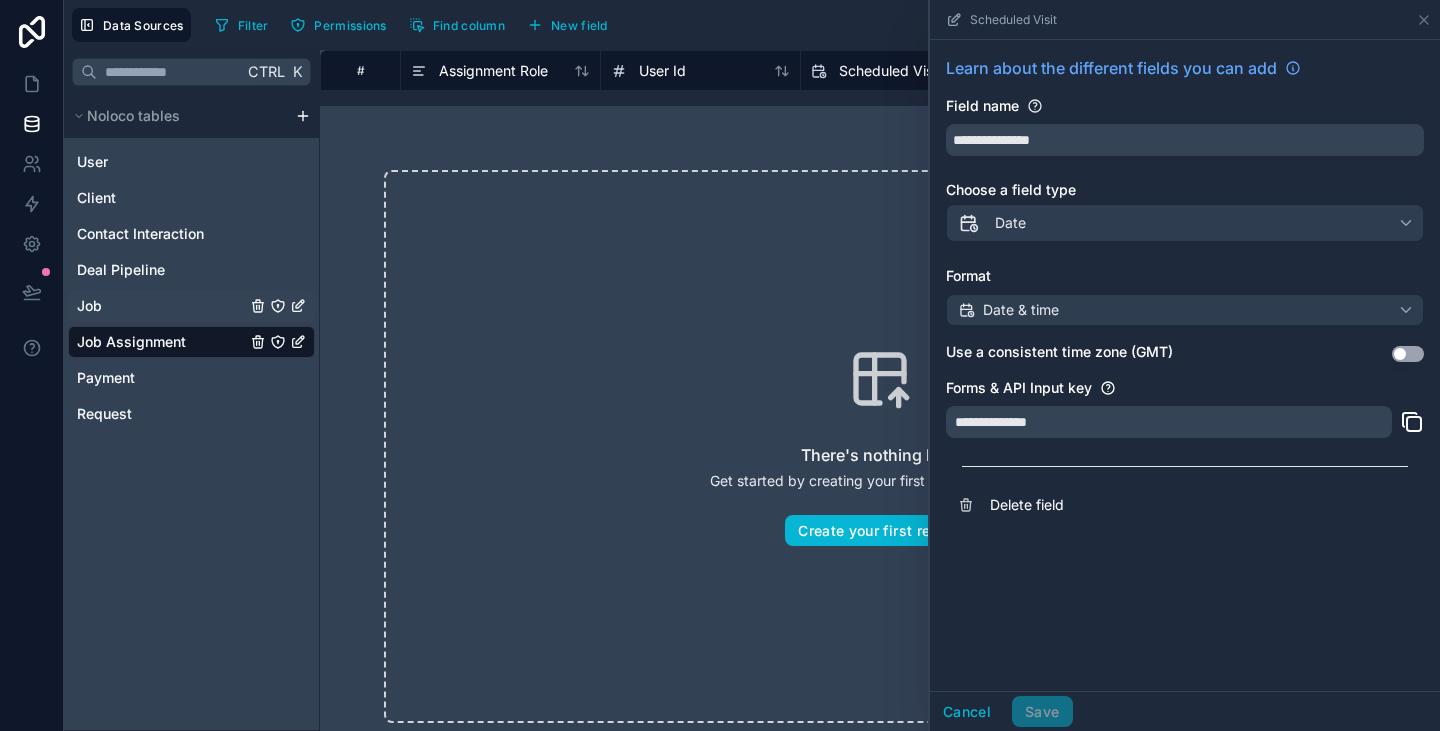click on "Job" at bounding box center [89, 306] 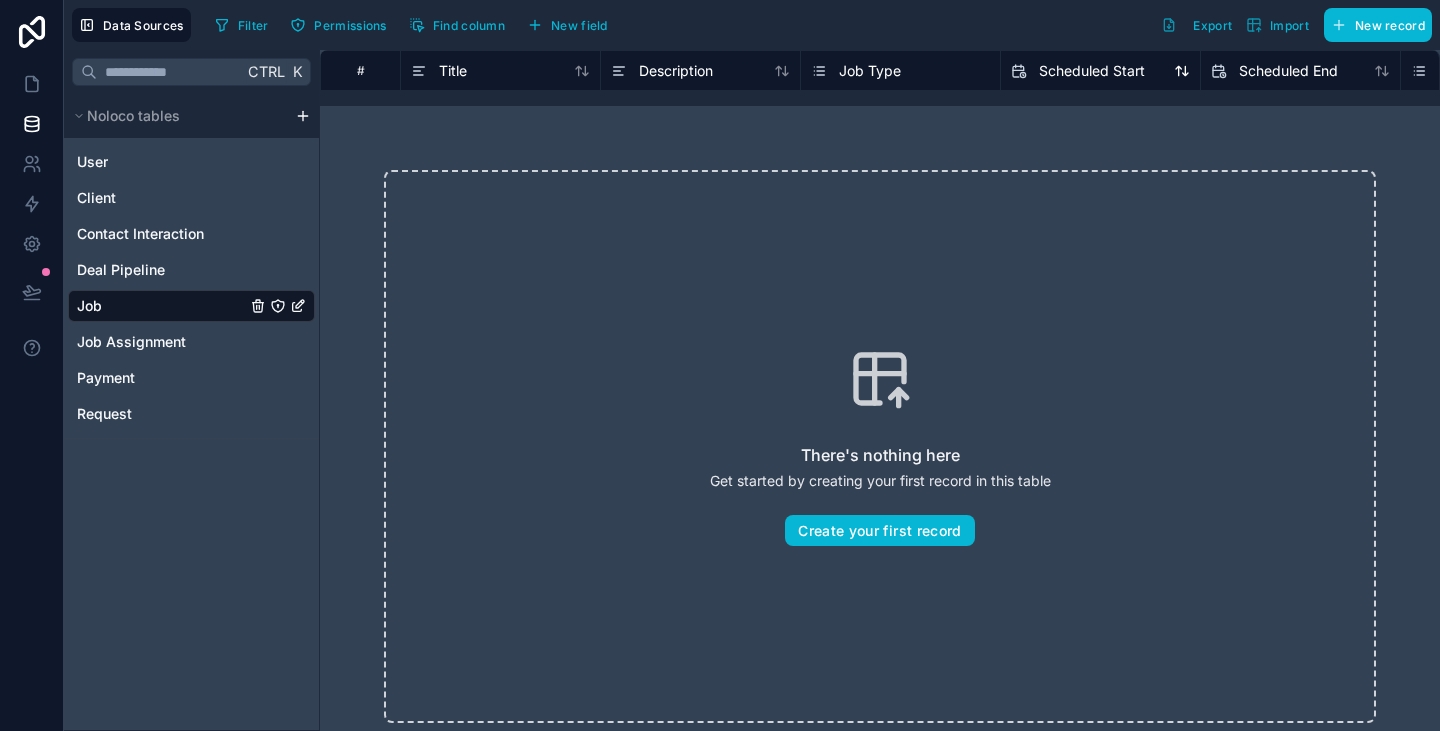 click on "Scheduled Start" at bounding box center (1092, 71) 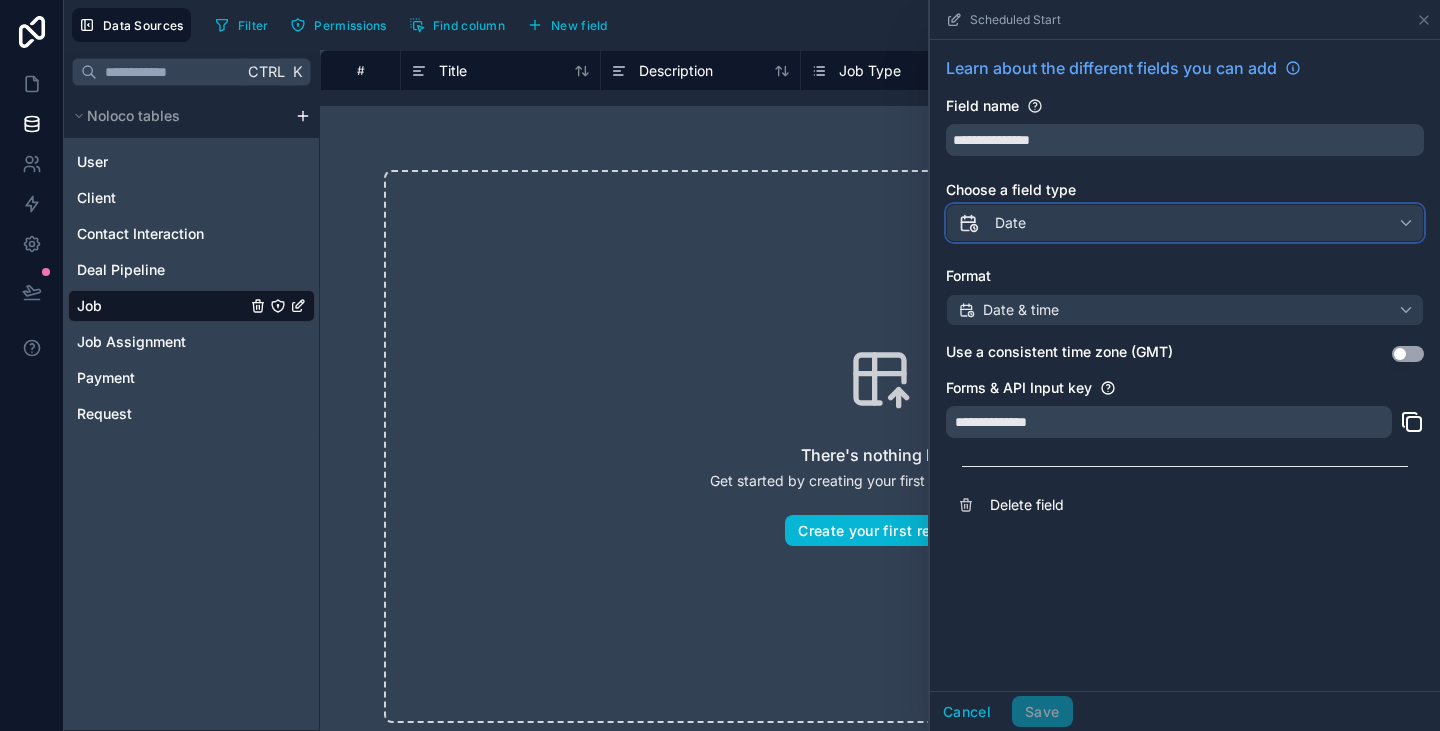 click on "Date" at bounding box center [1185, 223] 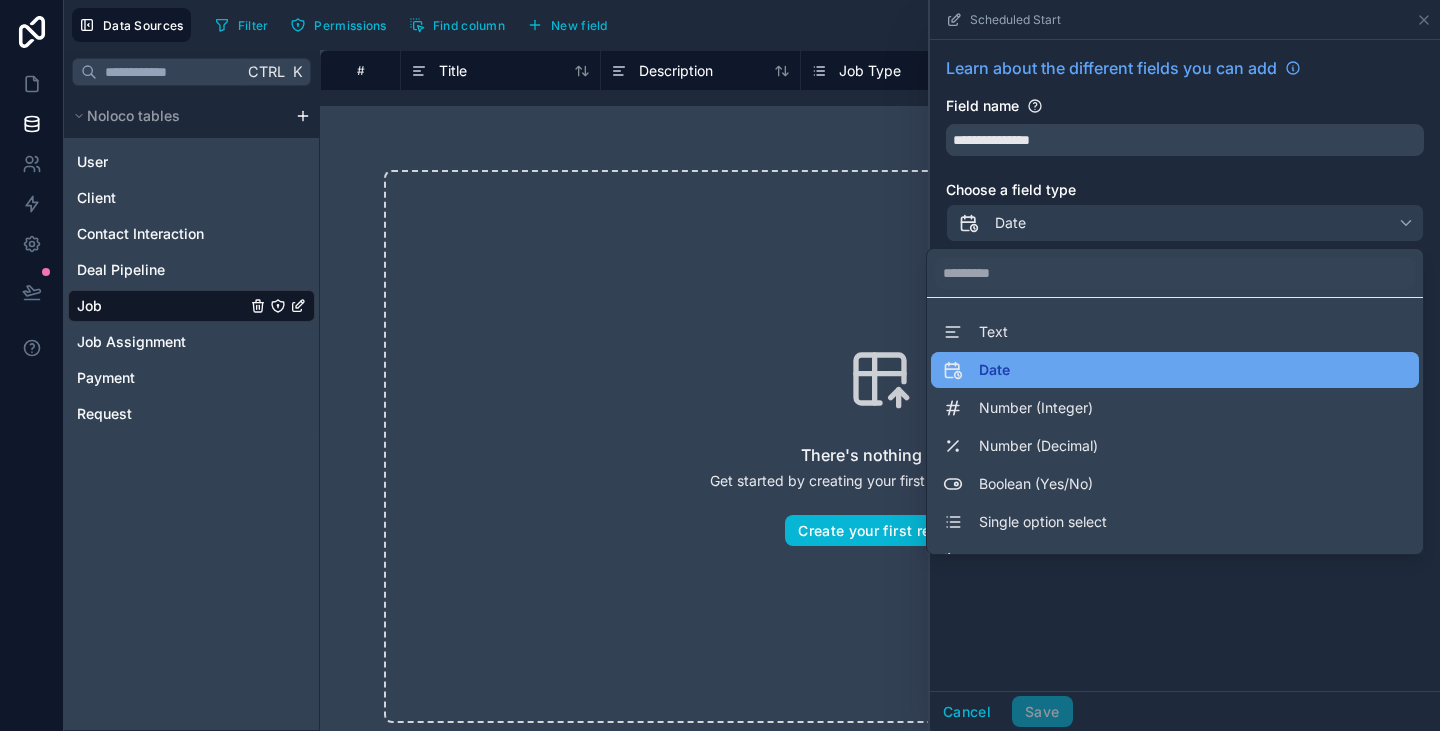click on "Date" at bounding box center (1175, 370) 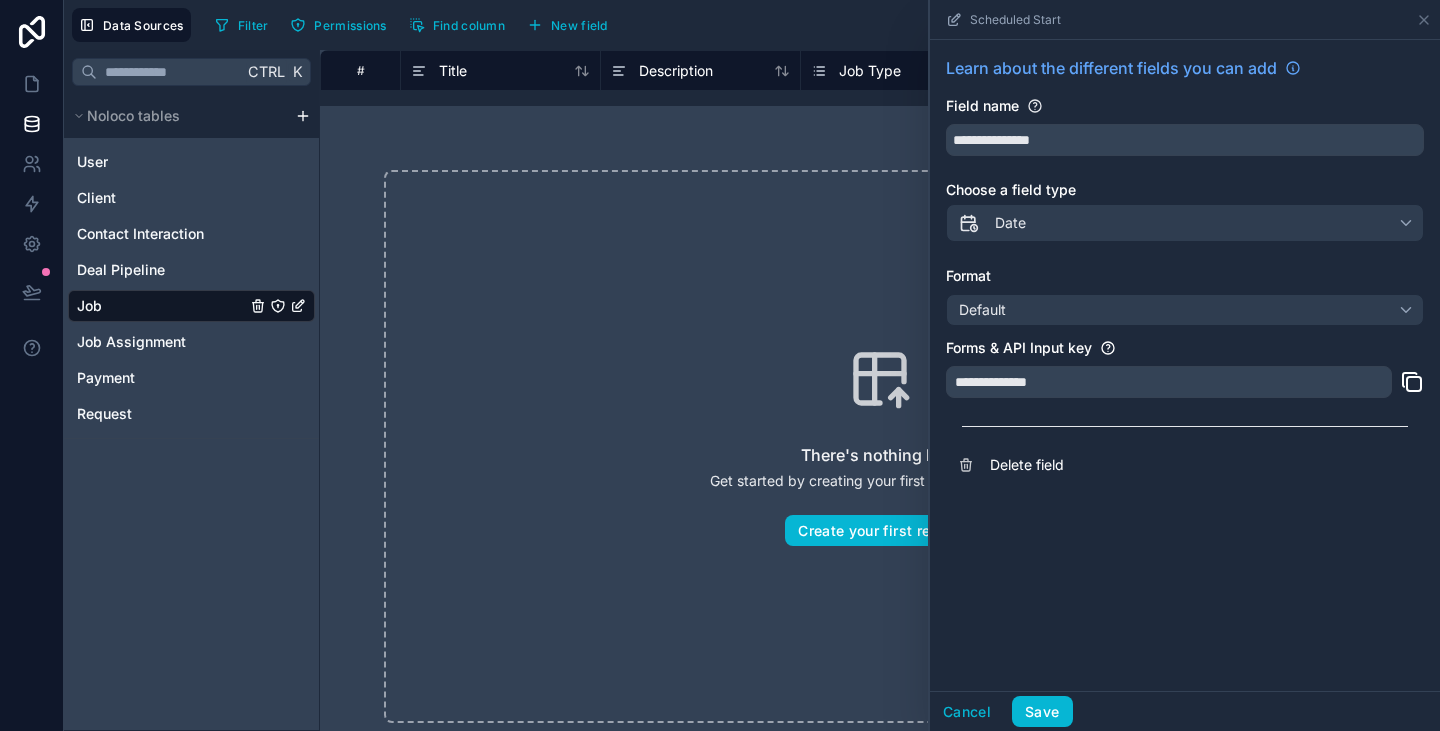 click on "There's nothing here Get started by creating your first record in this table Create your first record" at bounding box center [880, 446] 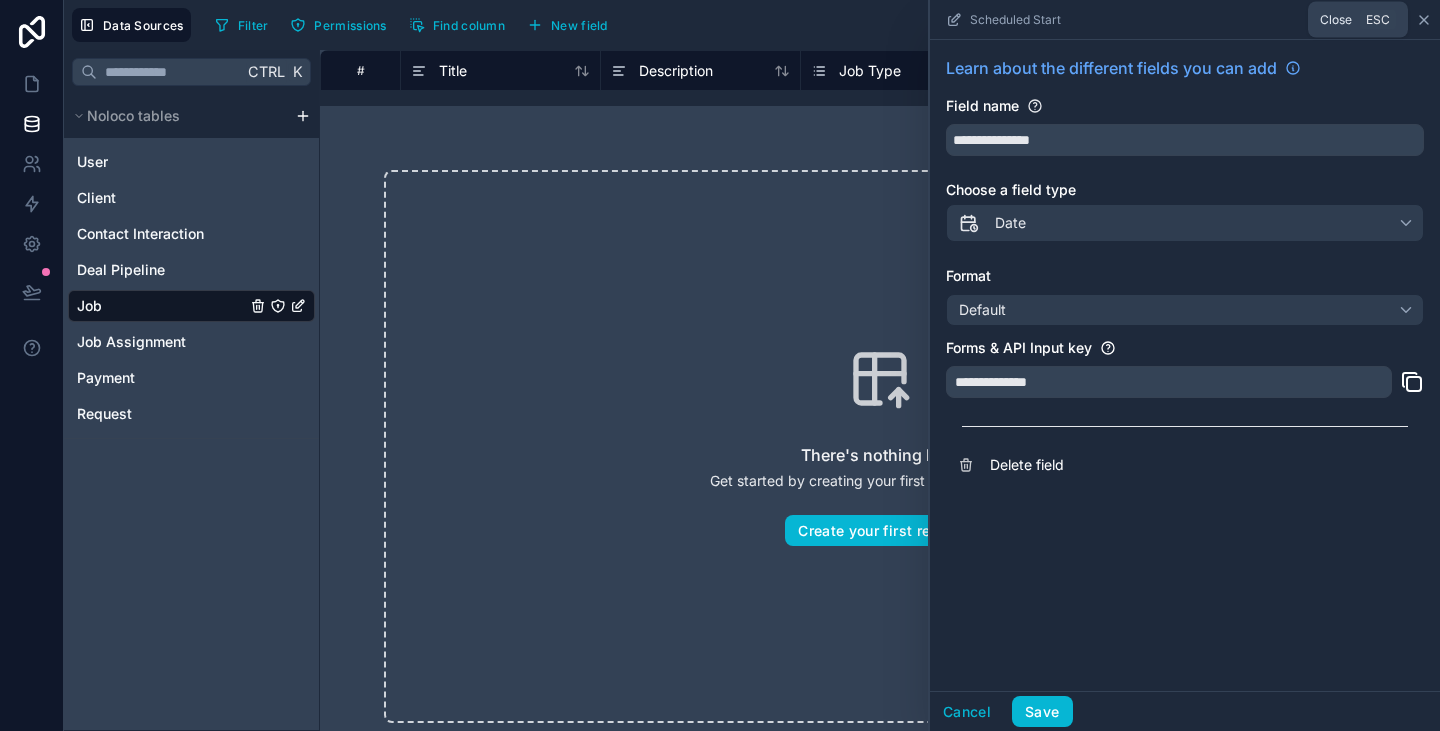 click 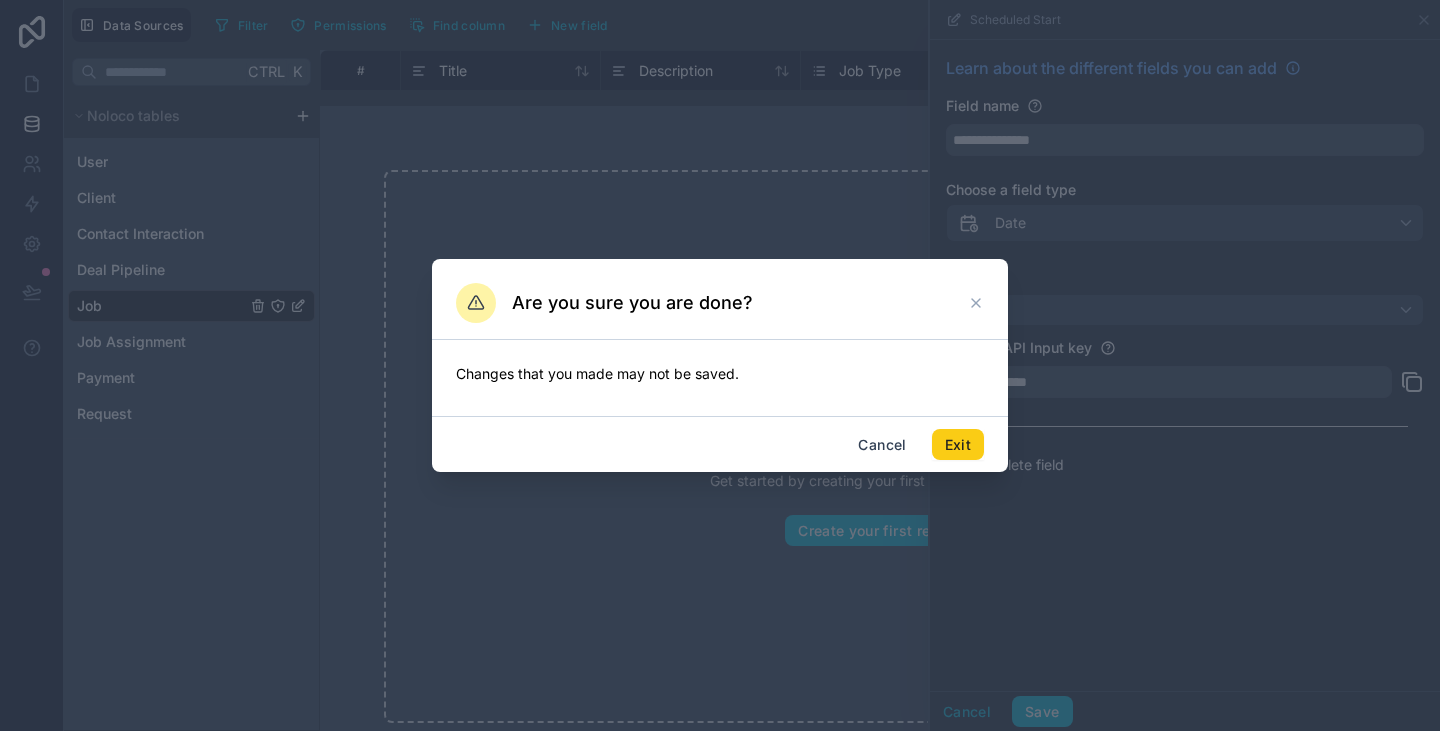 click on "Exit" at bounding box center (958, 445) 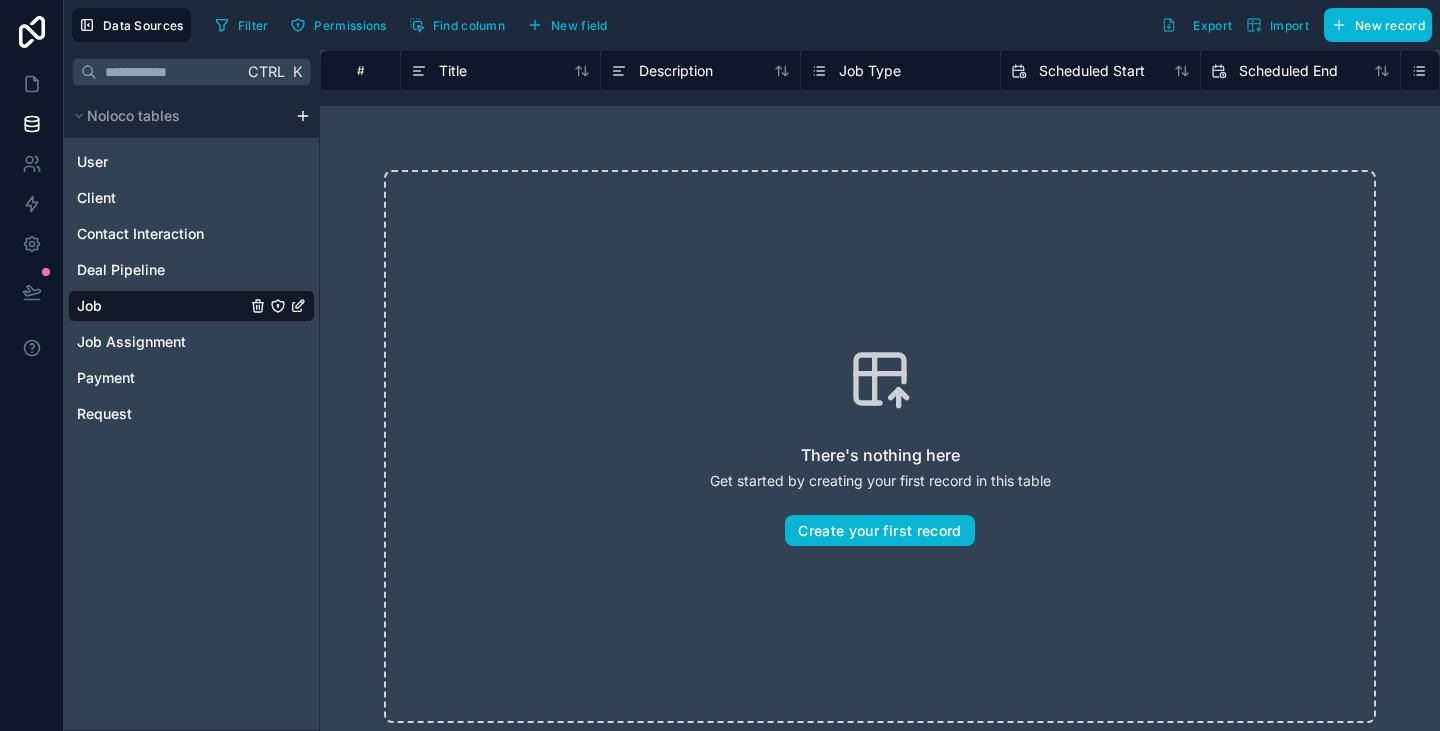 scroll, scrollTop: 0, scrollLeft: 162, axis: horizontal 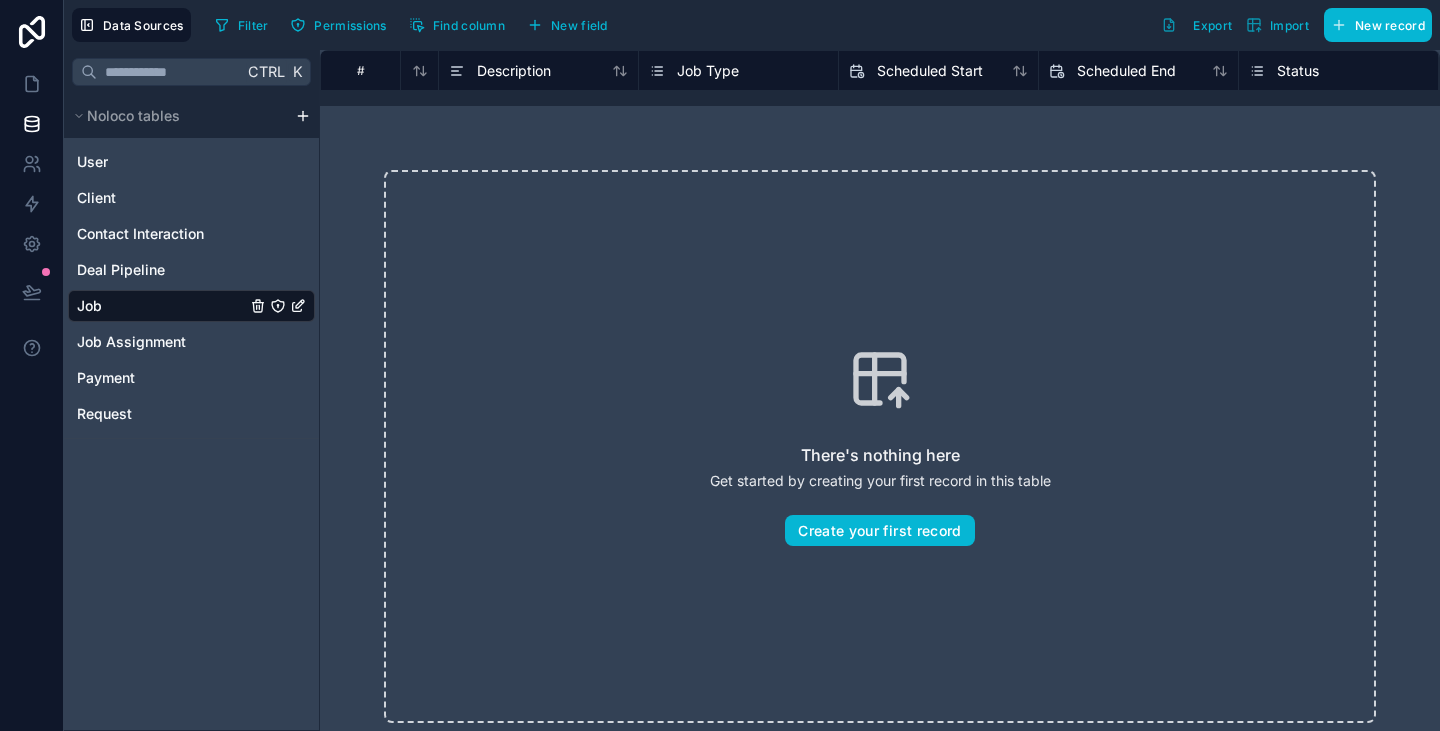 click on "Status" at bounding box center (1338, 71) 